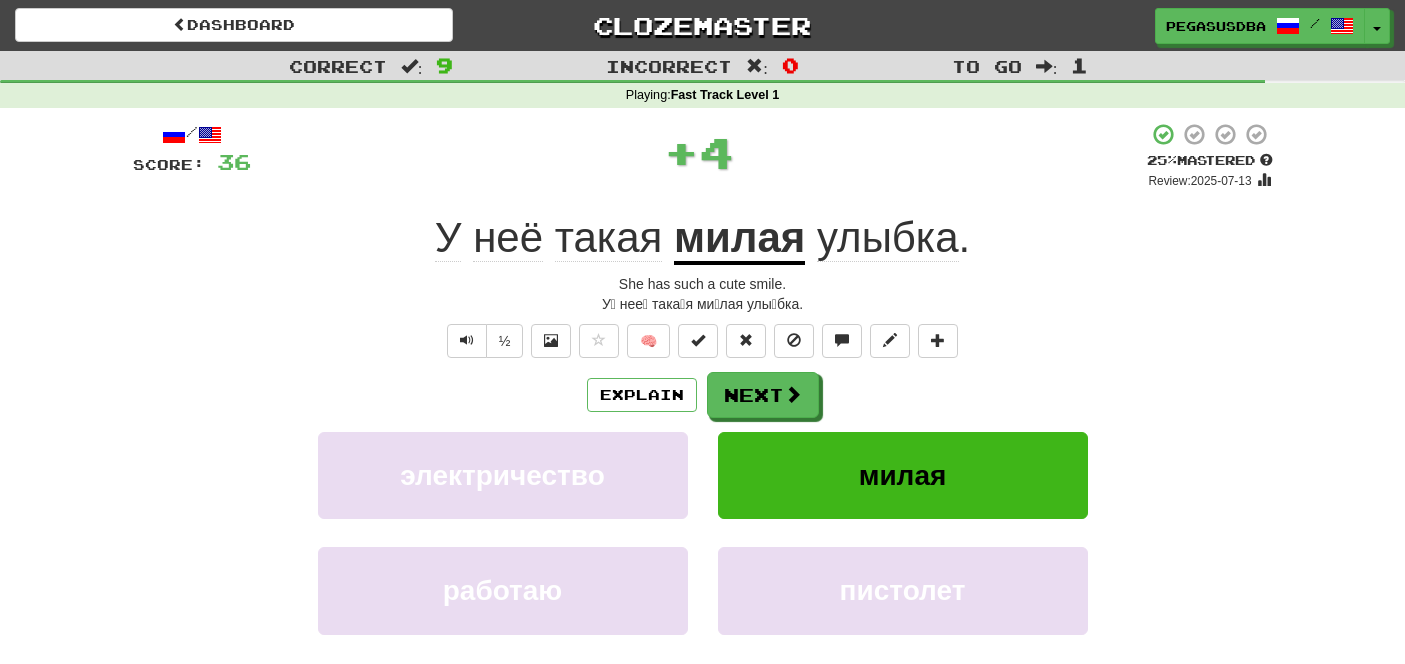 scroll, scrollTop: 0, scrollLeft: 0, axis: both 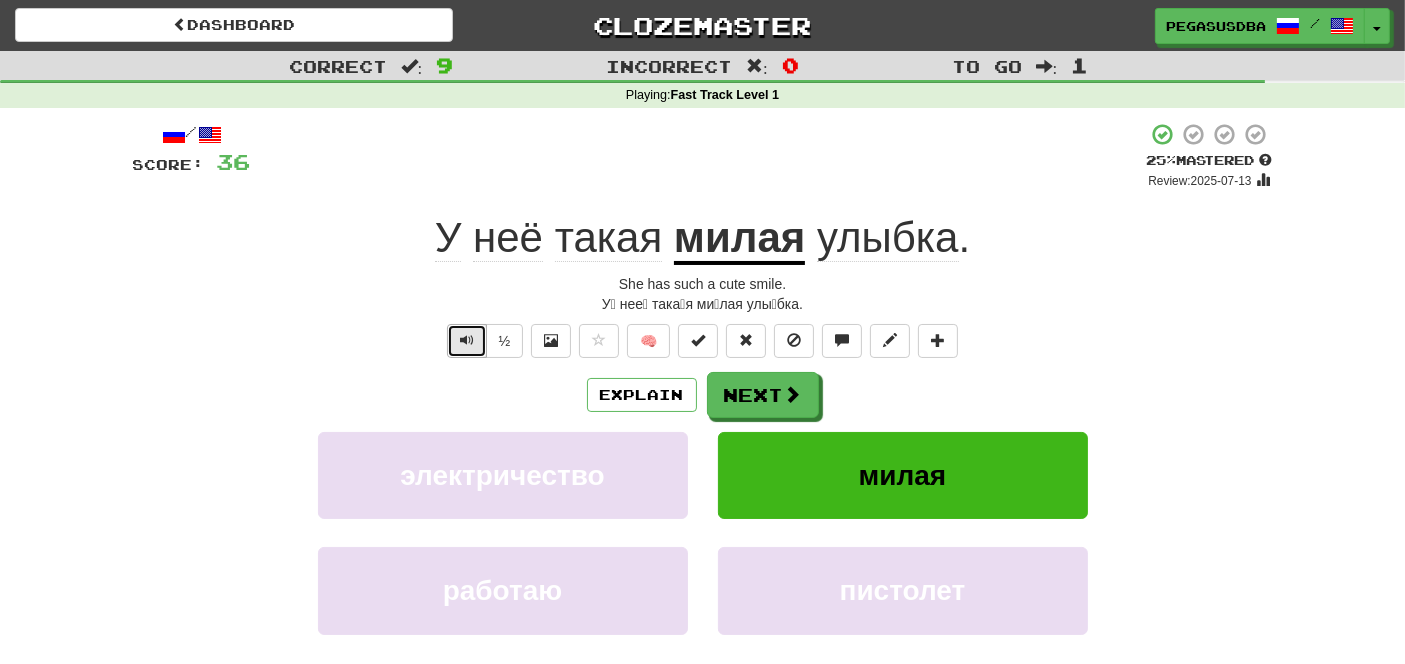 click at bounding box center (467, 340) 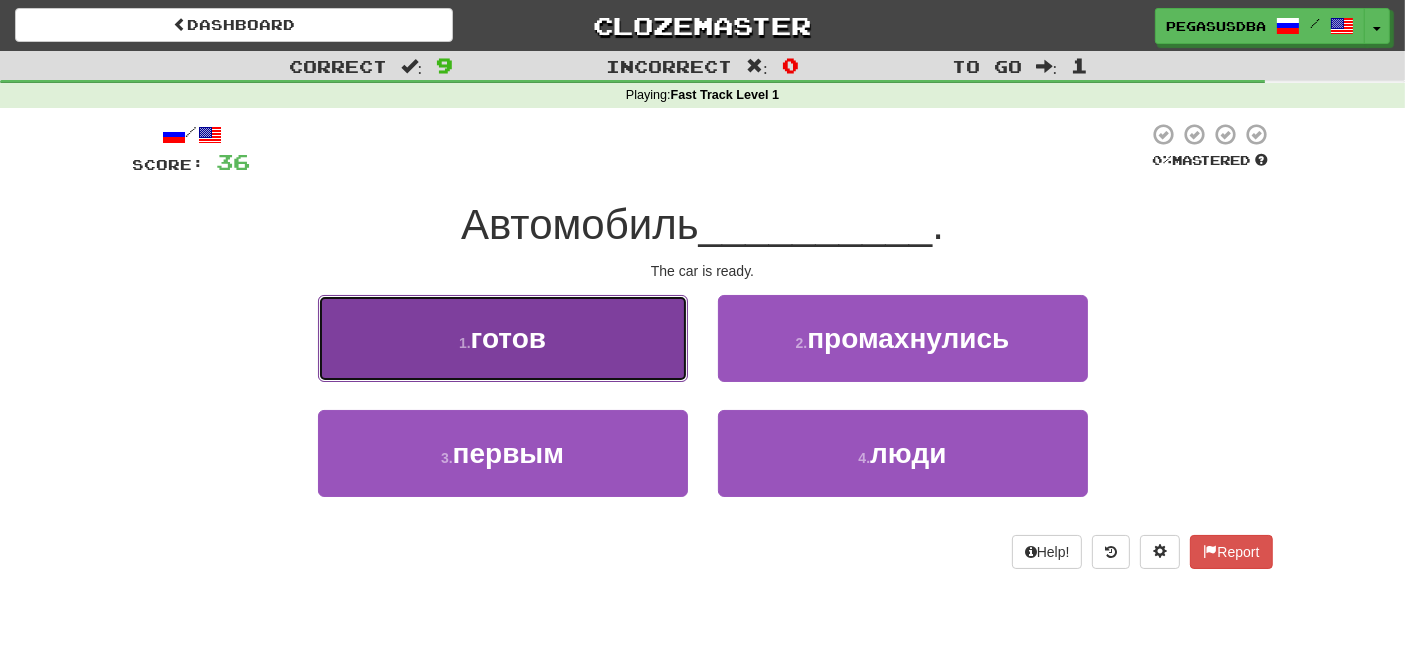 click on "готов" at bounding box center [508, 338] 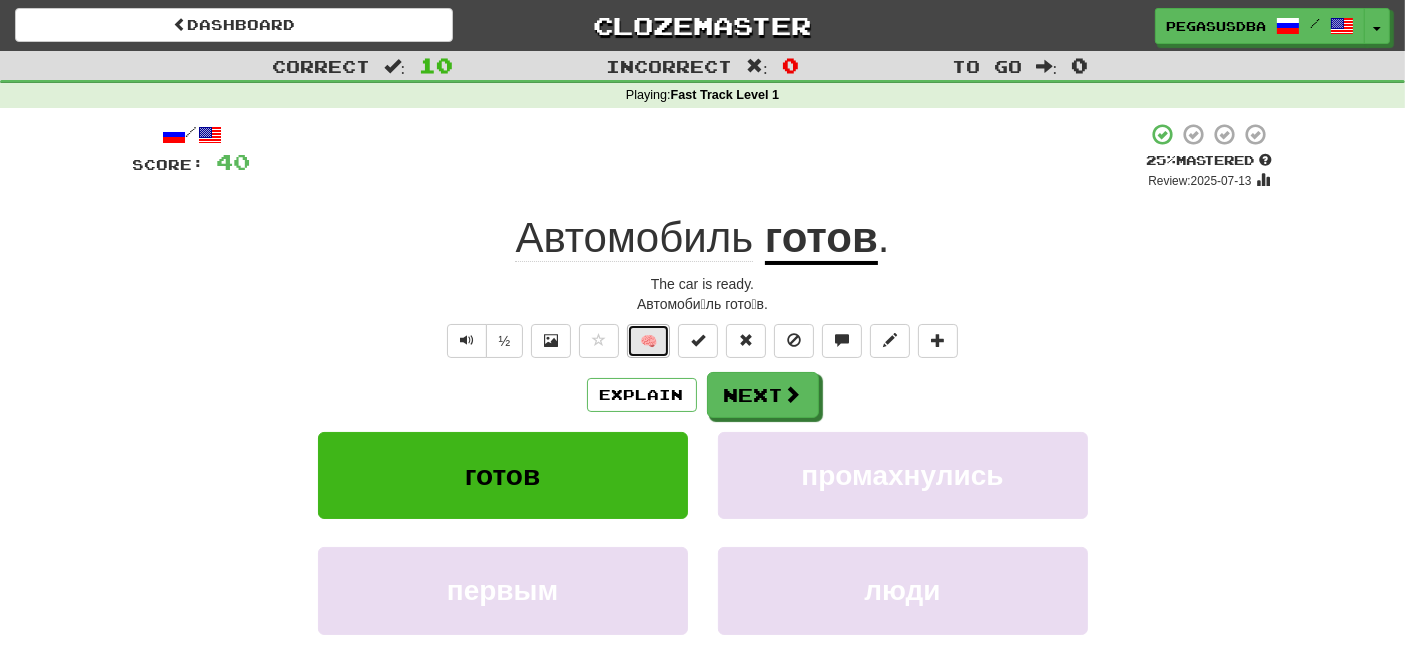 click on "🧠" at bounding box center [648, 341] 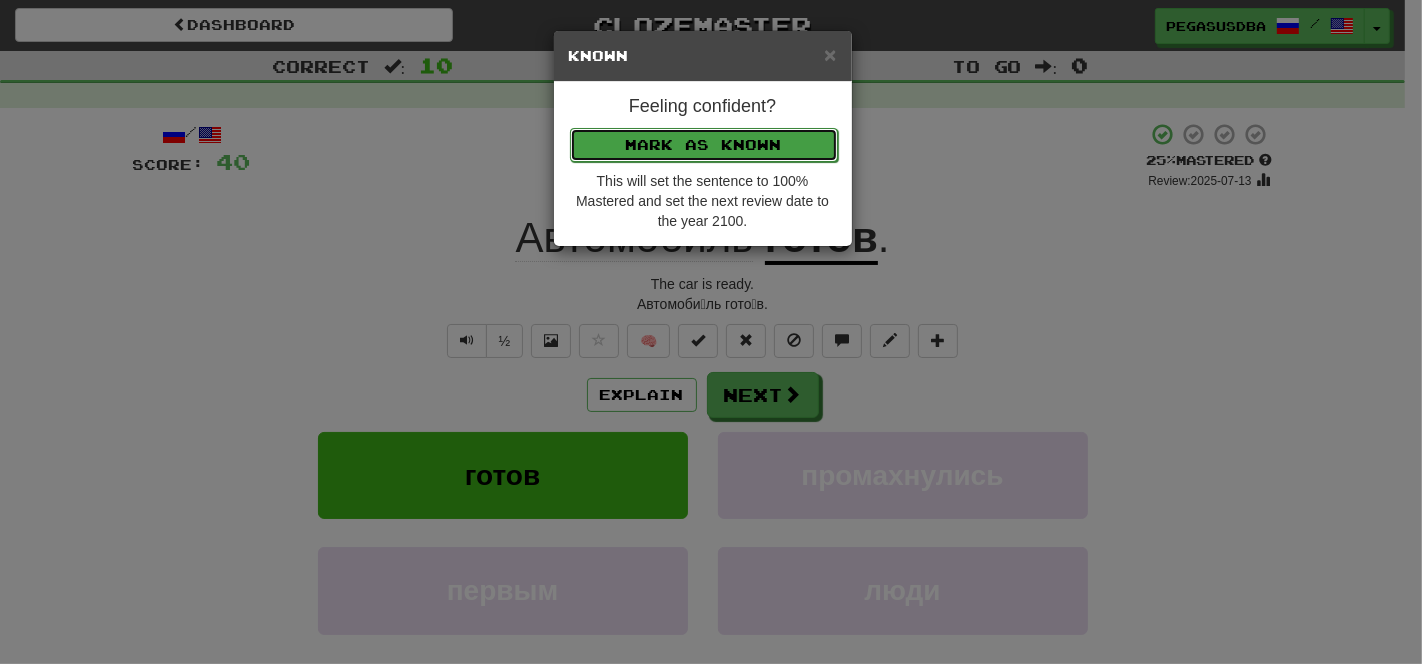 click on "Mark as Known" at bounding box center [704, 145] 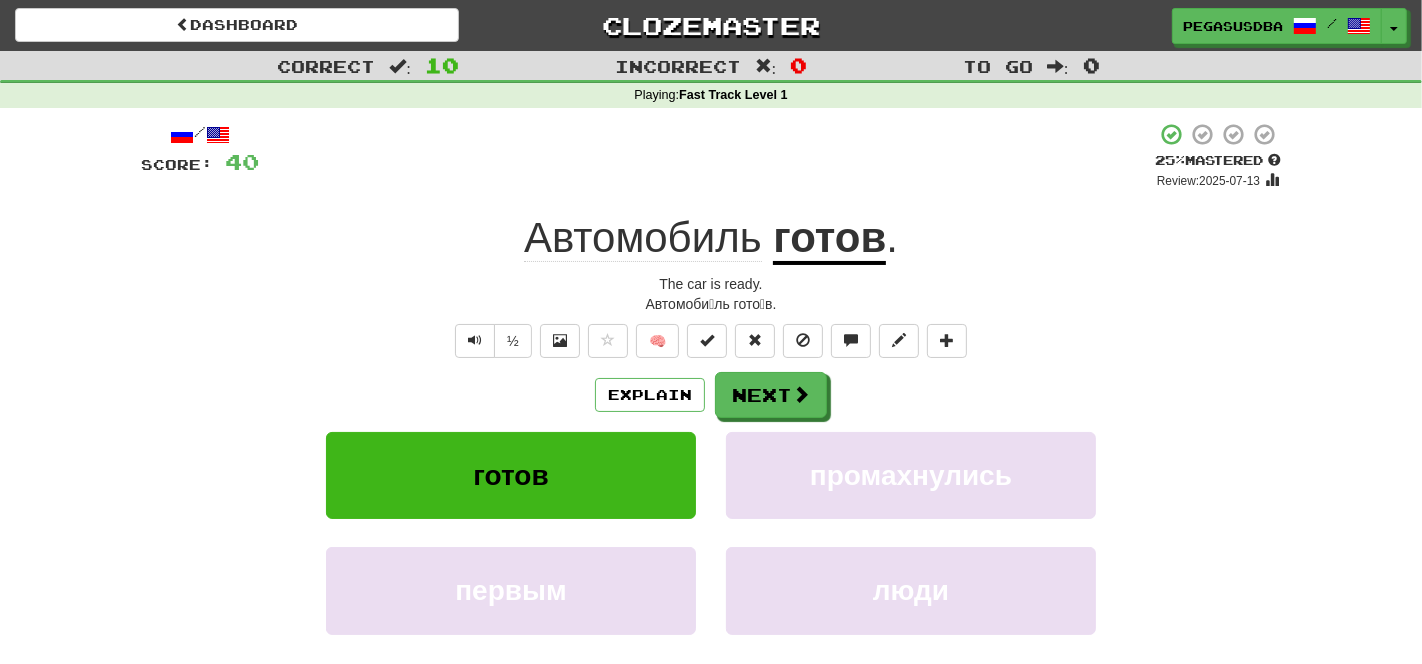 click on "× Known Feeling confident? Mark as Known This will set the sentence to 100% Mastered and set the next review date to the year 2100." at bounding box center [711, 332] 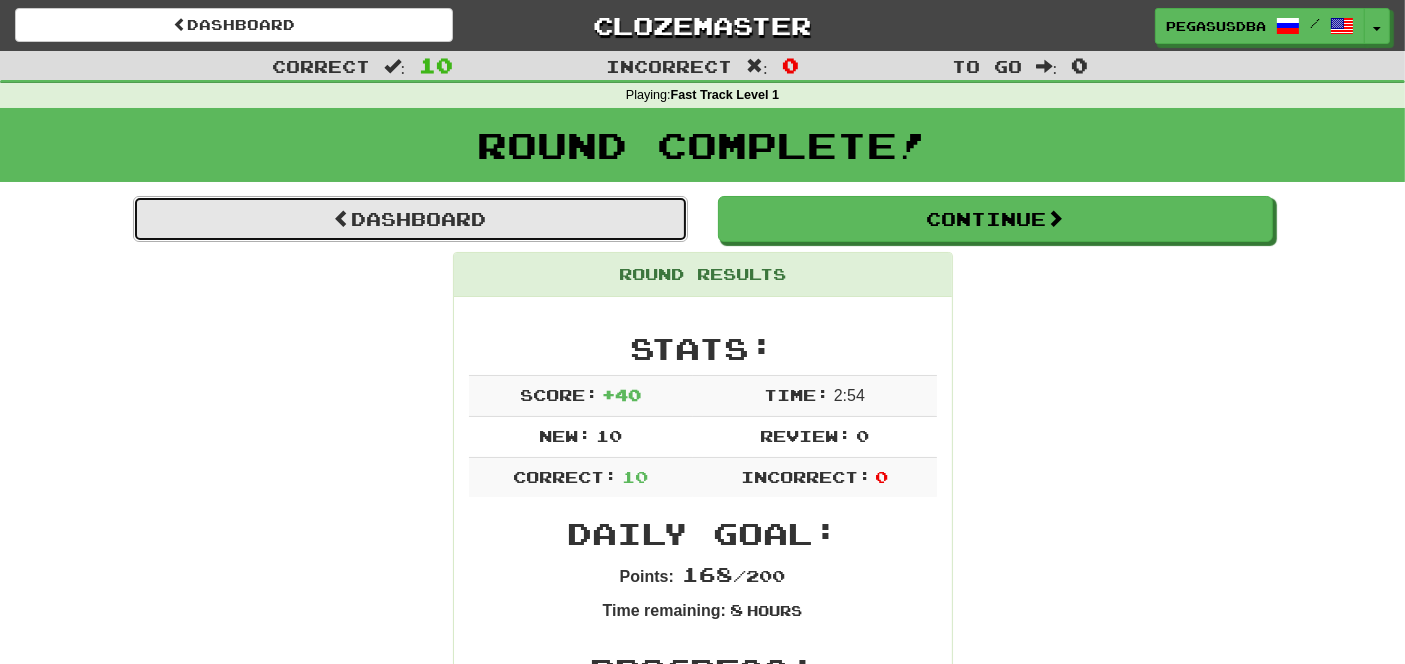 click on "Dashboard" at bounding box center (410, 219) 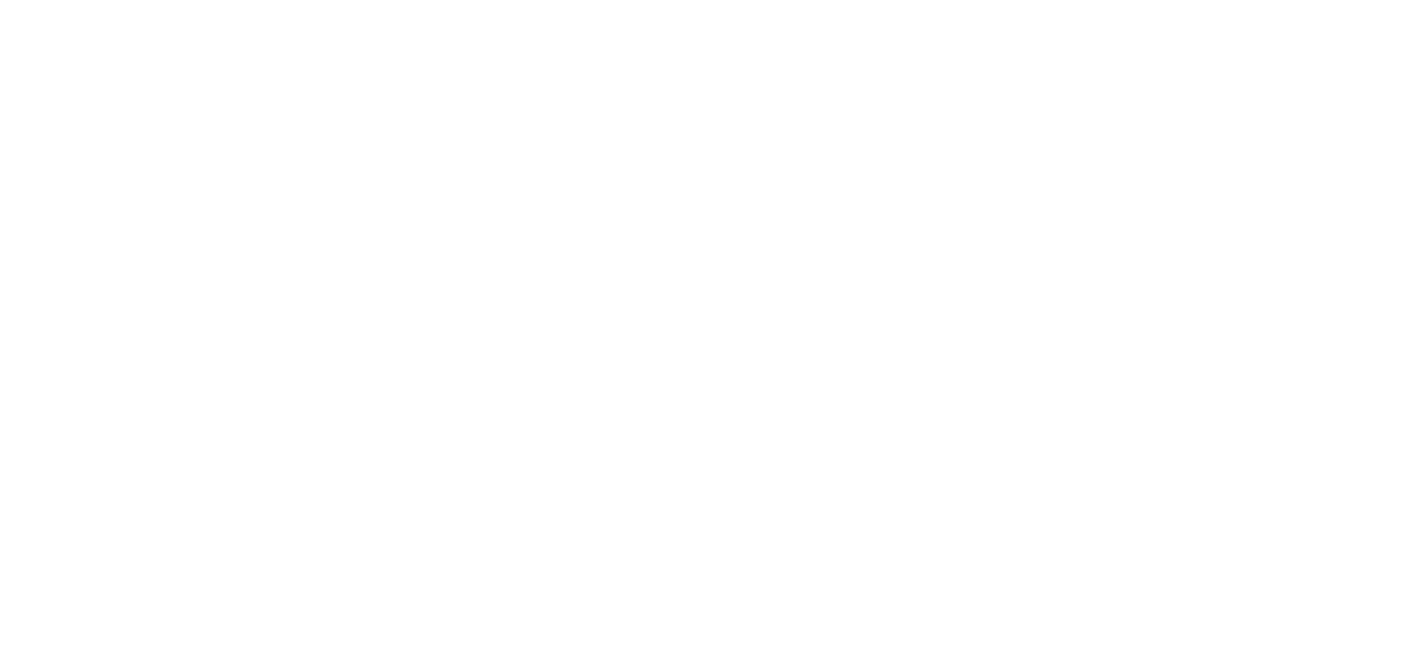 scroll, scrollTop: 0, scrollLeft: 0, axis: both 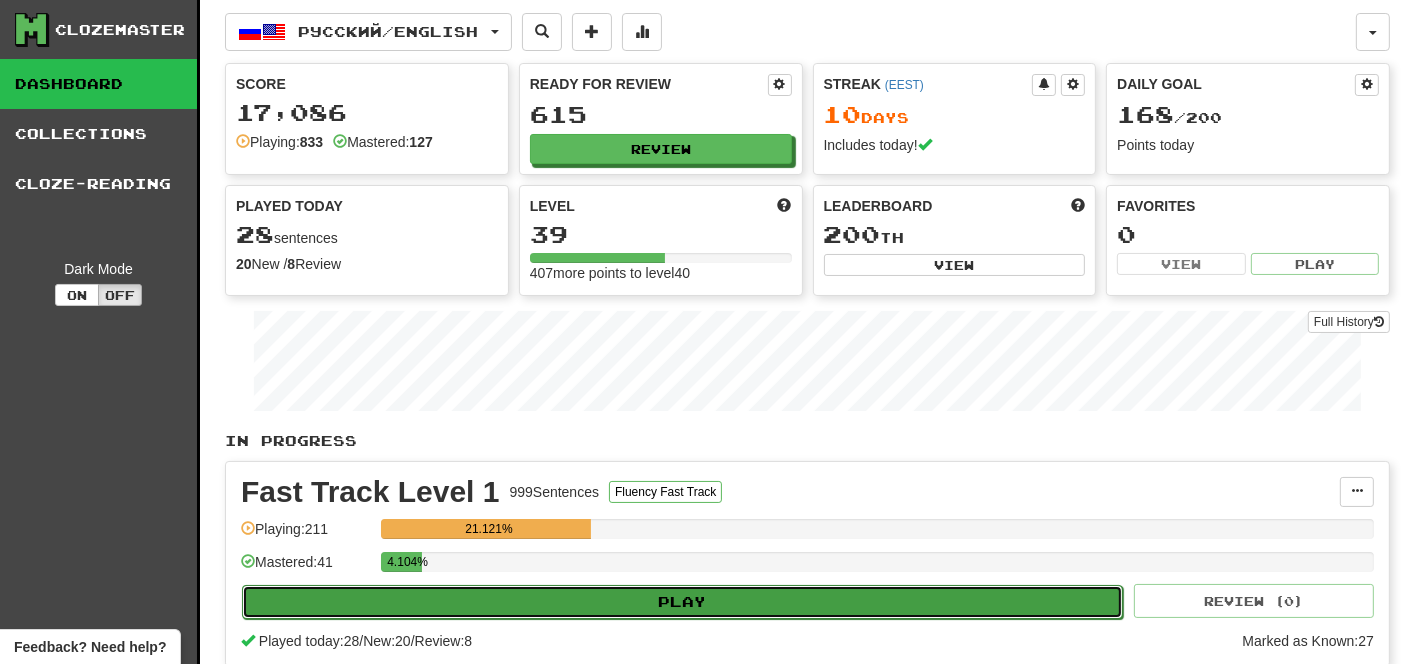 click on "Play" at bounding box center (682, 602) 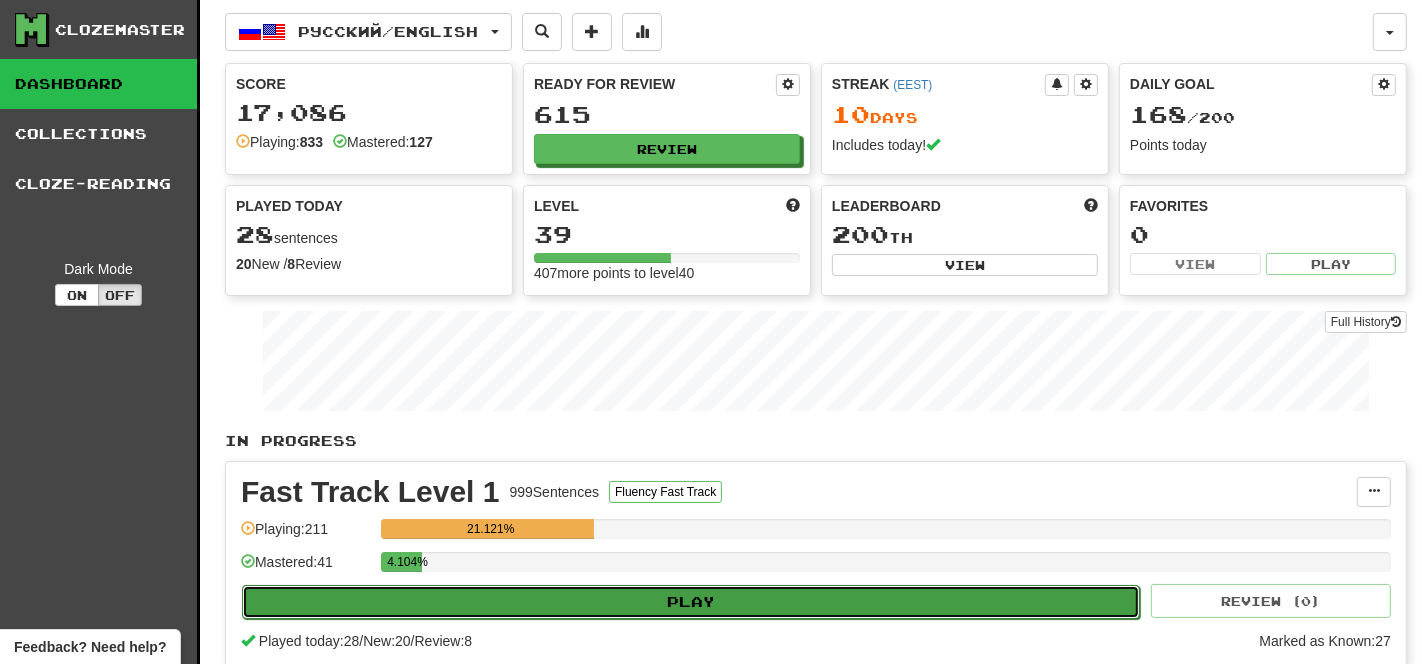 select on "**" 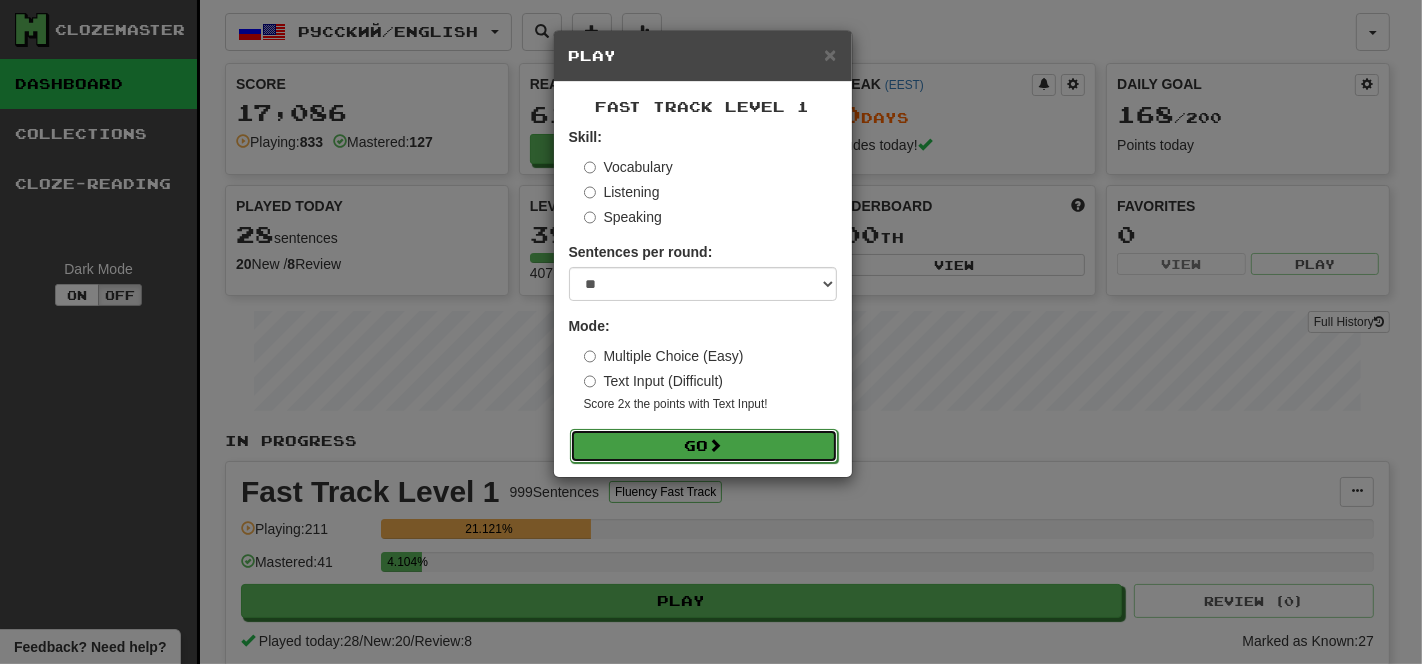 click at bounding box center [716, 445] 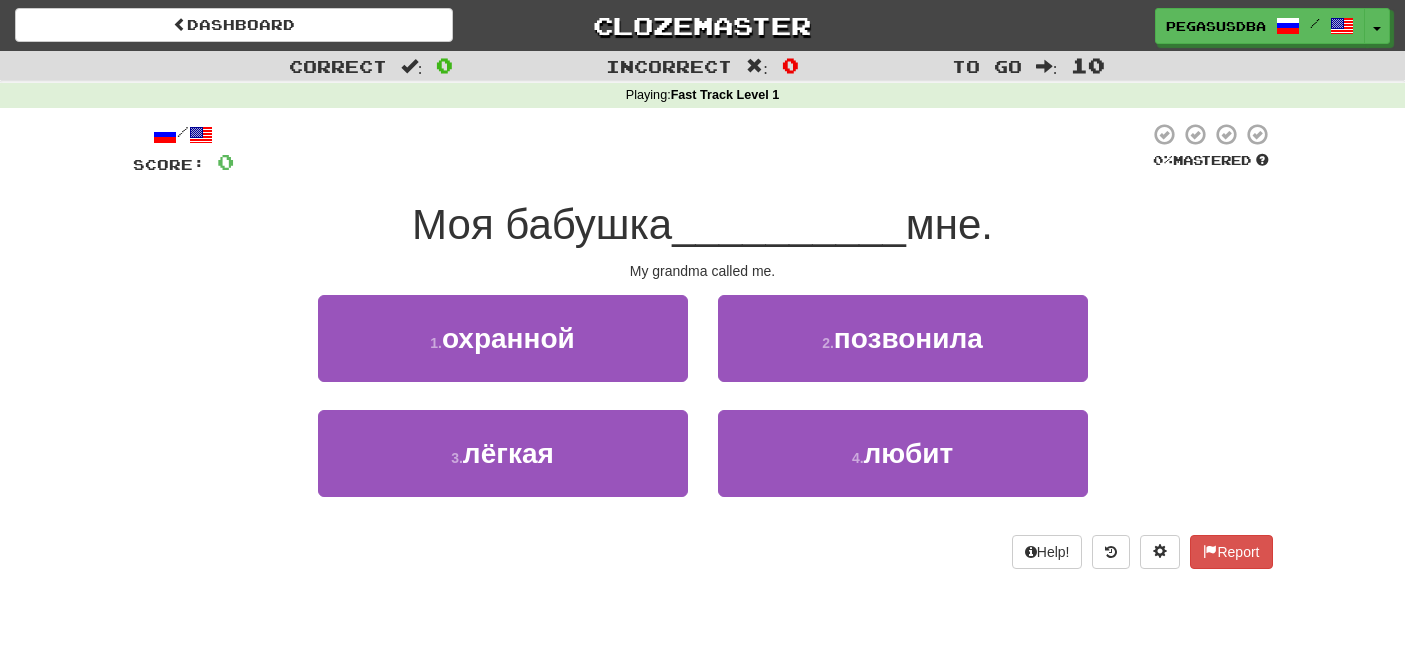 scroll, scrollTop: 0, scrollLeft: 0, axis: both 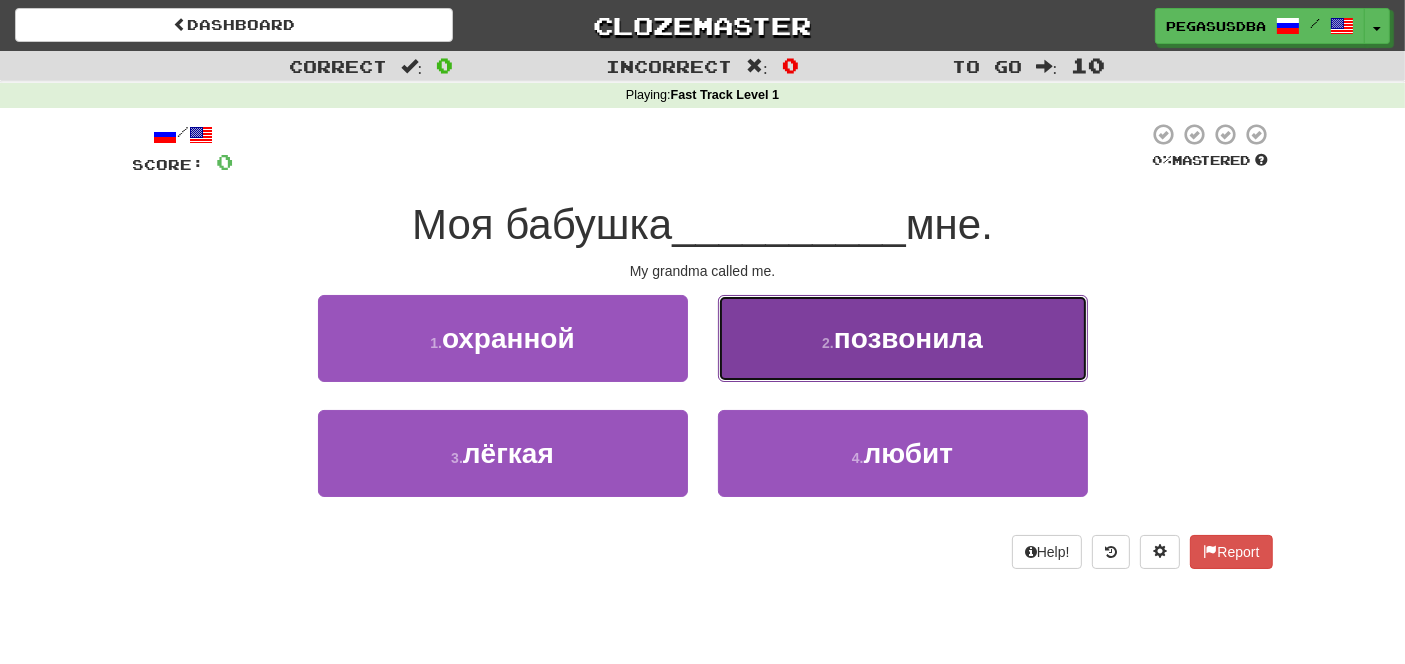click on "позвонила" at bounding box center [908, 338] 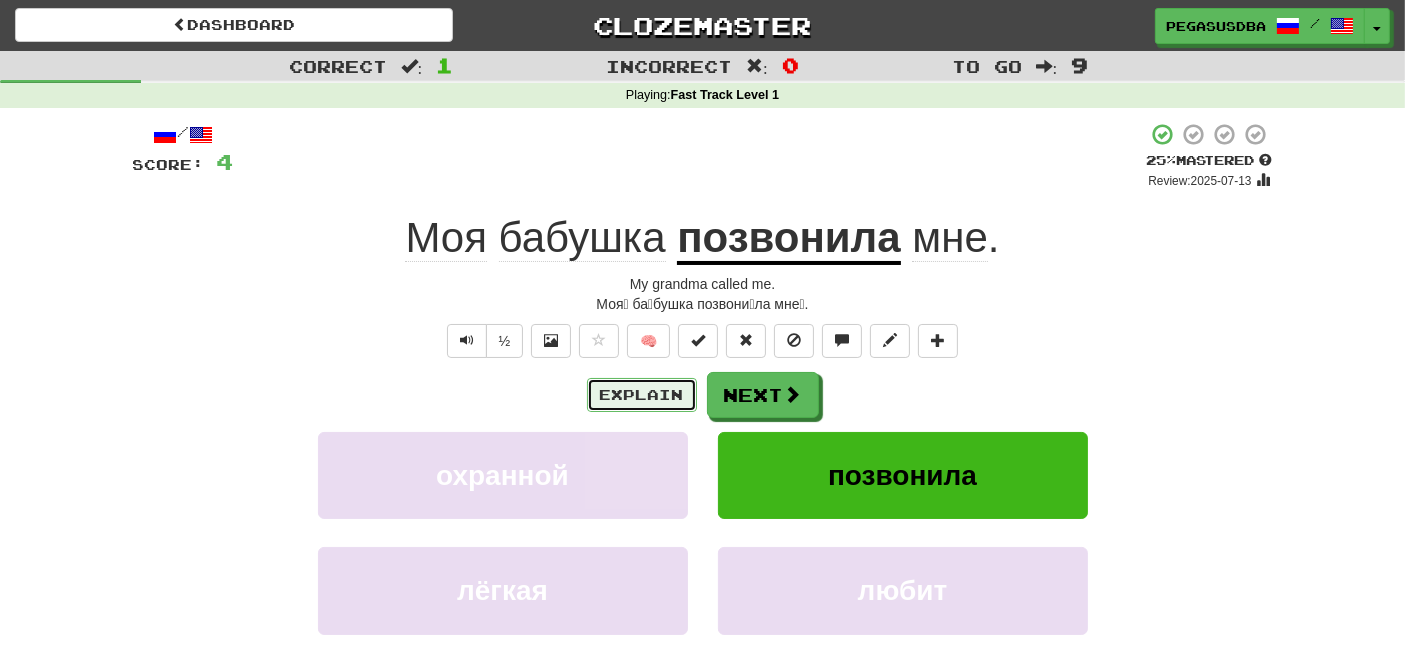 click on "Explain" at bounding box center (642, 395) 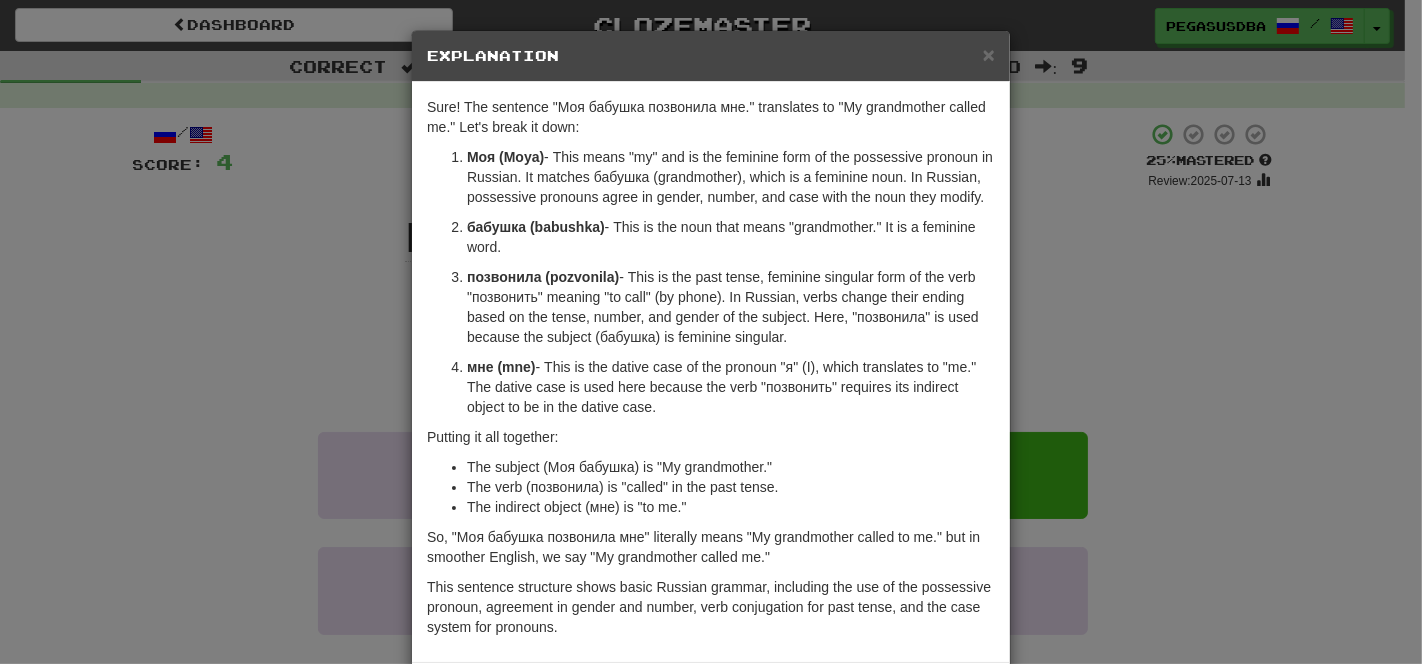 click on "× Explanation Sure! The sentence "Моя бабушка позвонила мне." translates to "My grandmother called me." Let's break it down:
Моя (Moya)  - This means "my" and is the feminine form of the possessive pronoun in Russian. It matches бабушка (grandmother), which is a feminine noun. In Russian, possessive pronouns agree in gender, number, and case with the noun they modify.
бабушка (babushka)  - This is the noun that means "grandmother." It is a feminine word.
позвонила (pozvonila)  - This is the past tense, feminine singular form of the verb "позвонить" meaning "to call" (by phone). In Russian, verbs change their ending based on the tense, number, and gender of the subject. Here, "позвонила" is used because the subject (бабушка) is feminine singular.
мне (mne)
Putting it all together:
The subject (Моя бабушка) is "My grandmother."
The verb (позвонила) is "called" in the past tense." at bounding box center [711, 332] 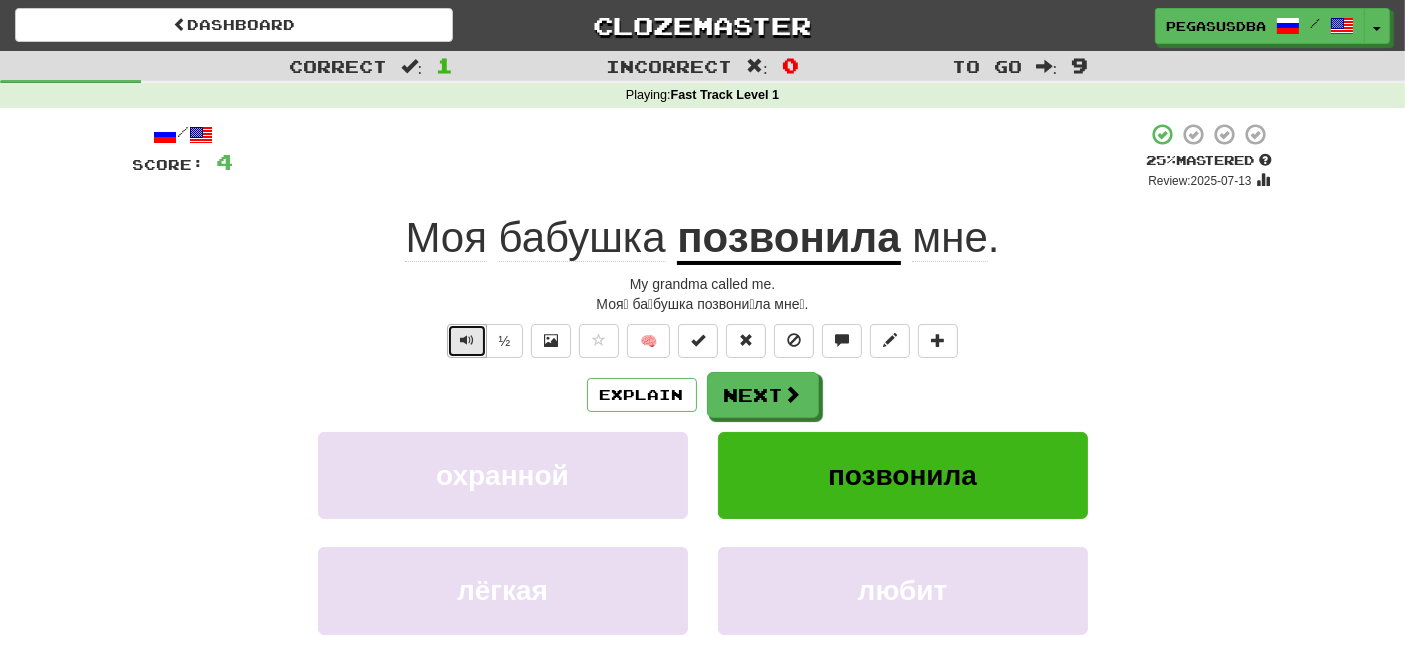 click at bounding box center (467, 340) 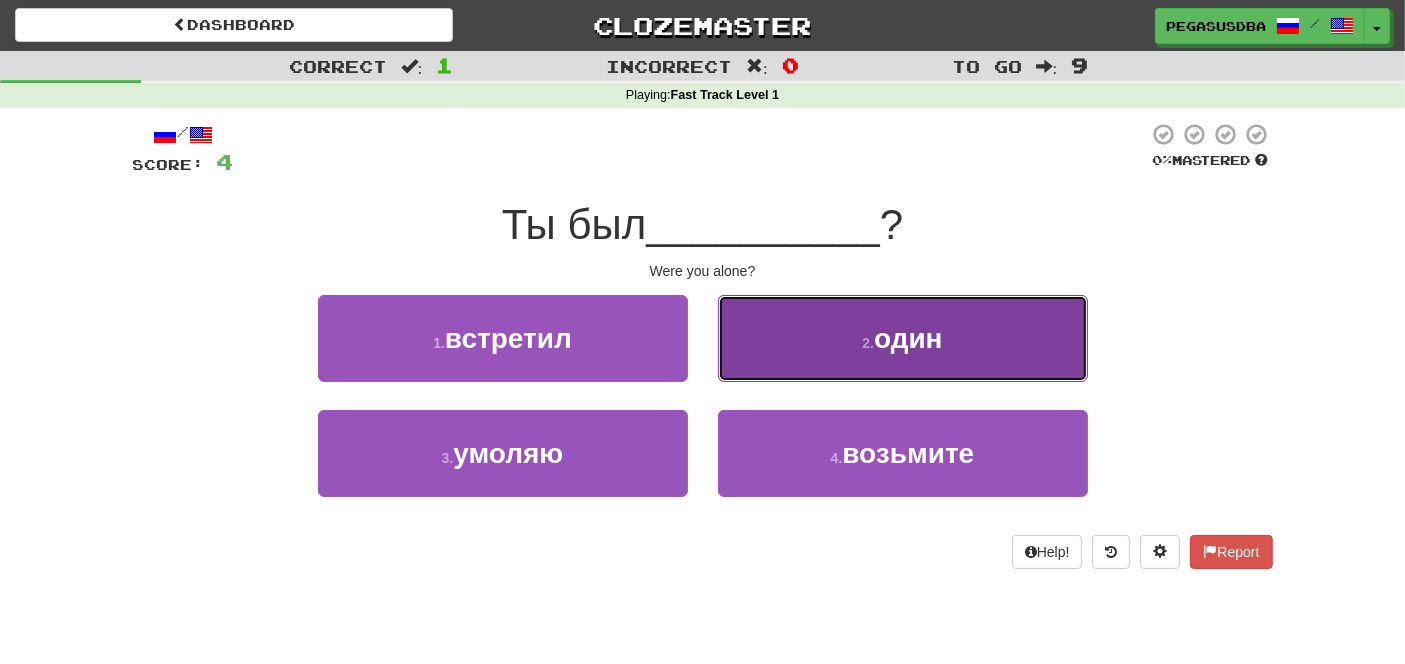 click on "один" at bounding box center [908, 338] 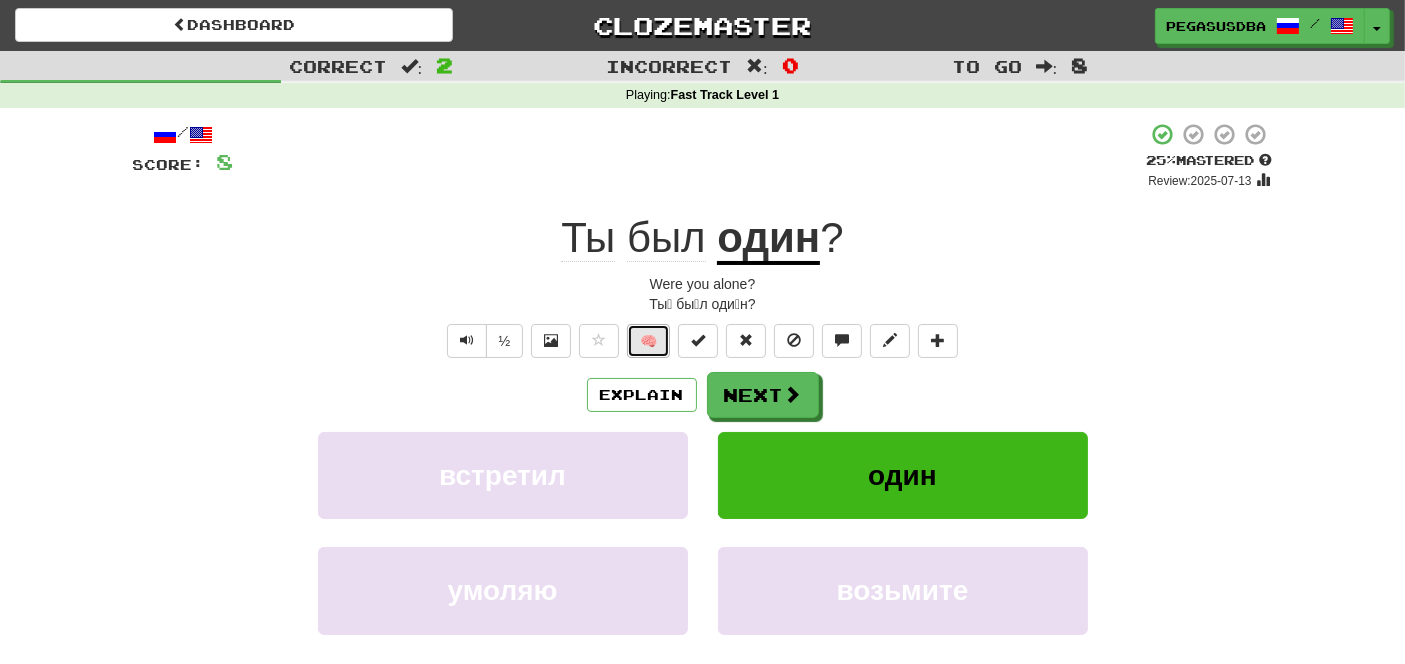 click on "🧠" at bounding box center (648, 341) 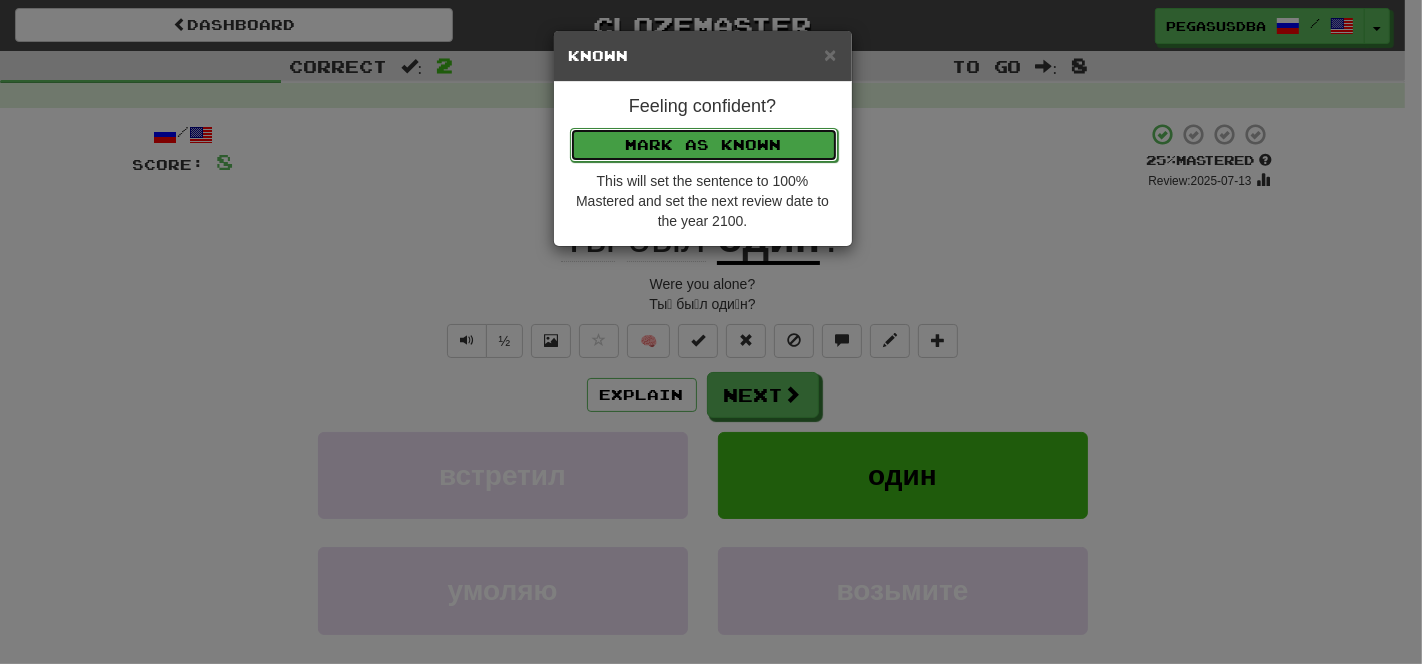 click on "Mark as Known" at bounding box center (704, 145) 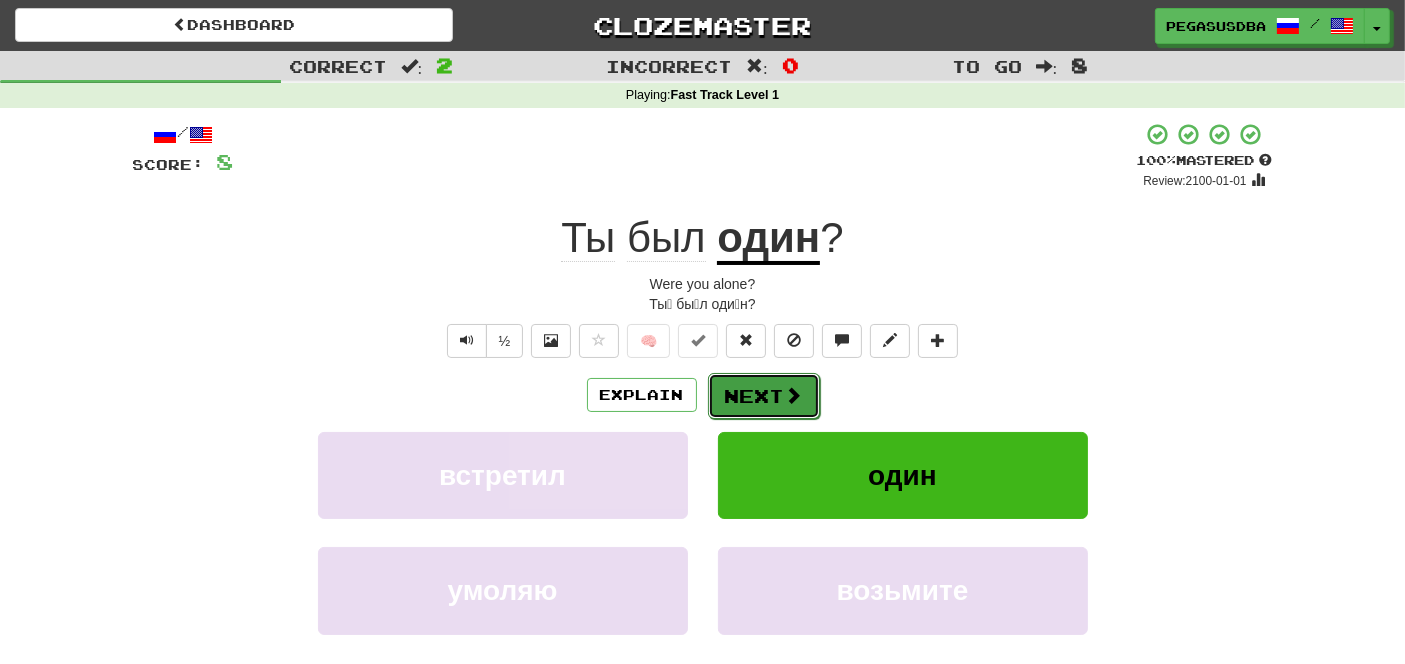 click at bounding box center (794, 395) 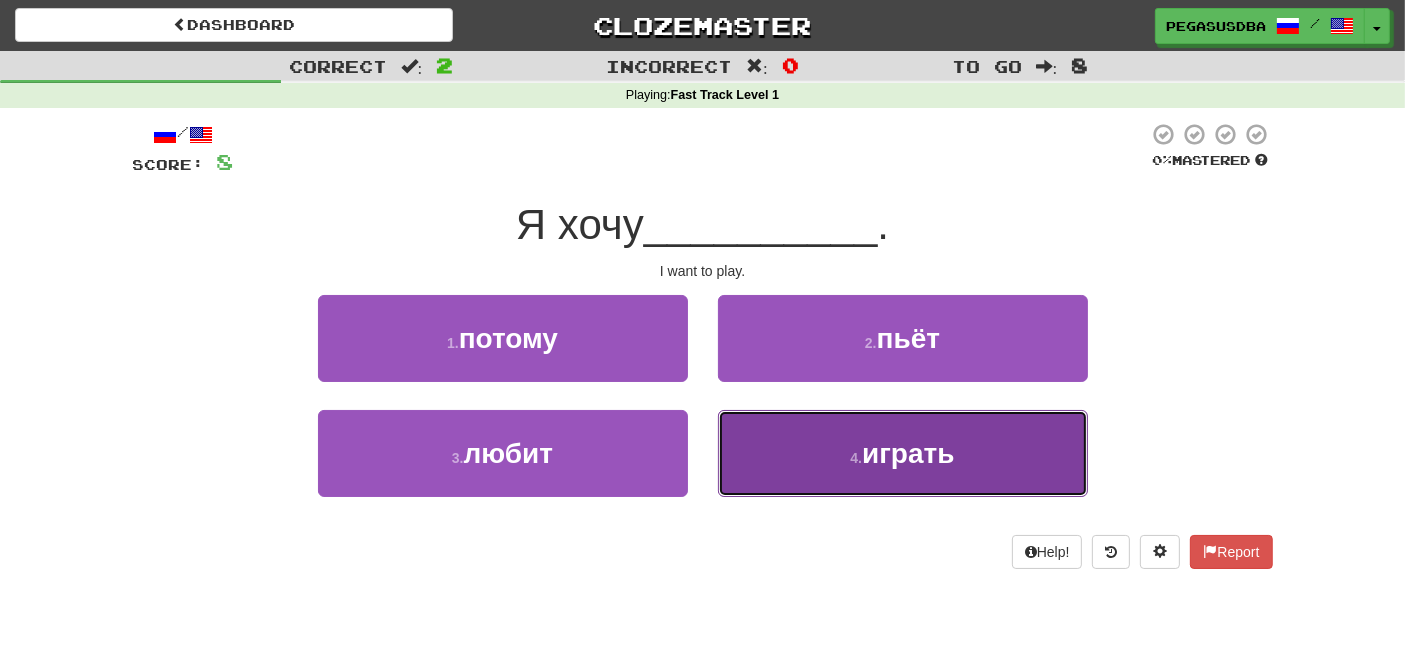 click on "играть" at bounding box center [908, 453] 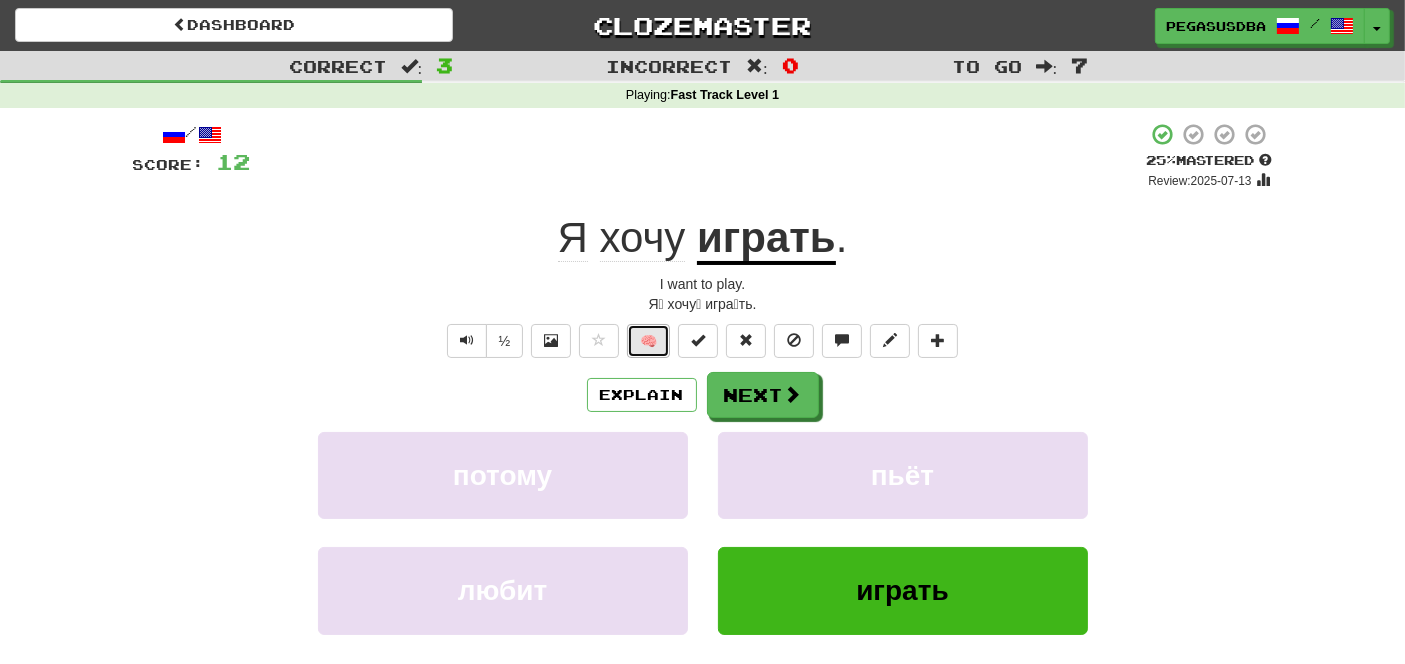 click on "🧠" at bounding box center (648, 341) 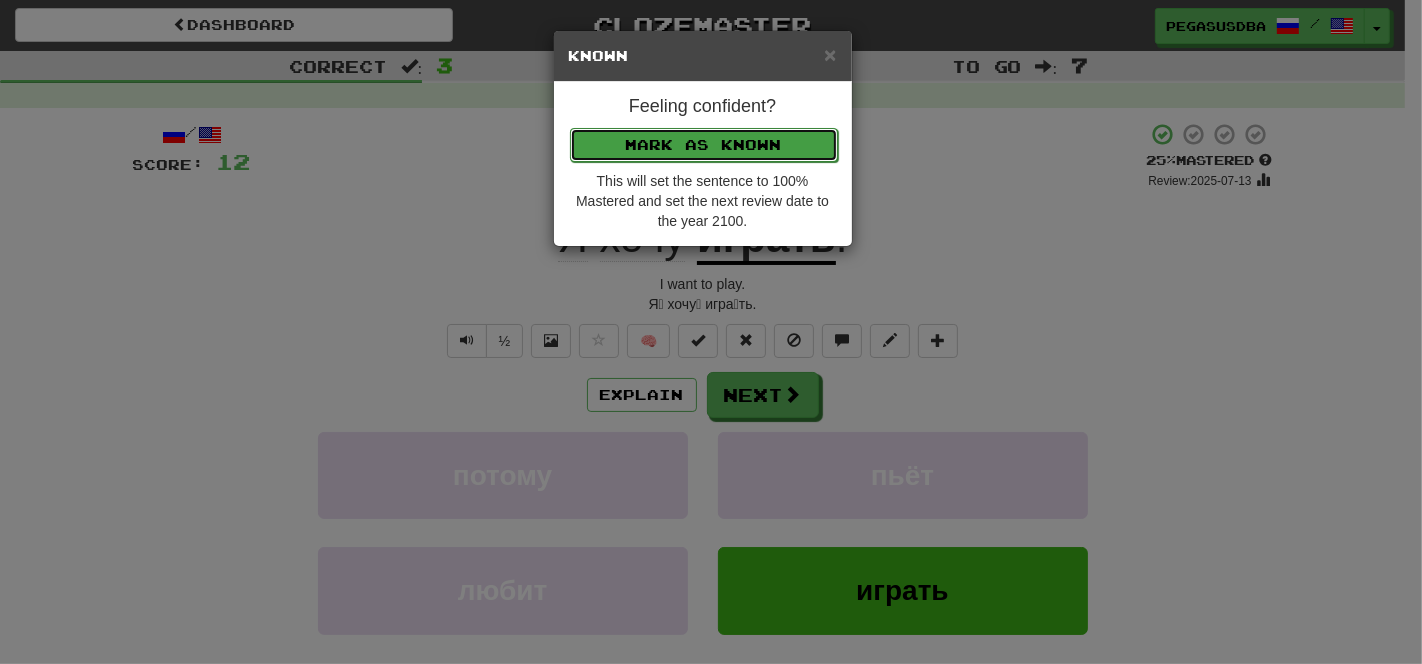 click on "Mark as Known" at bounding box center (704, 145) 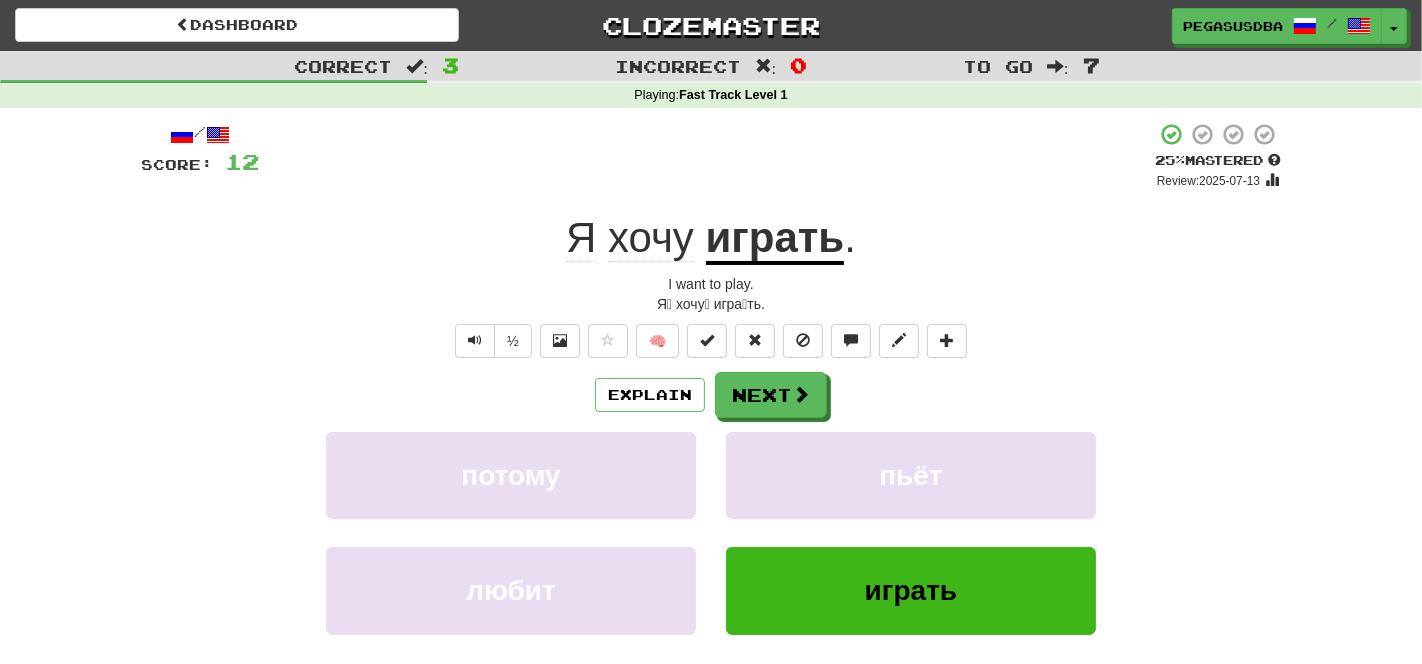 click on "× Known Feeling confident? Mark as Known This will set the sentence to 100% Mastered and set the next review date to the year 2100." at bounding box center [711, 332] 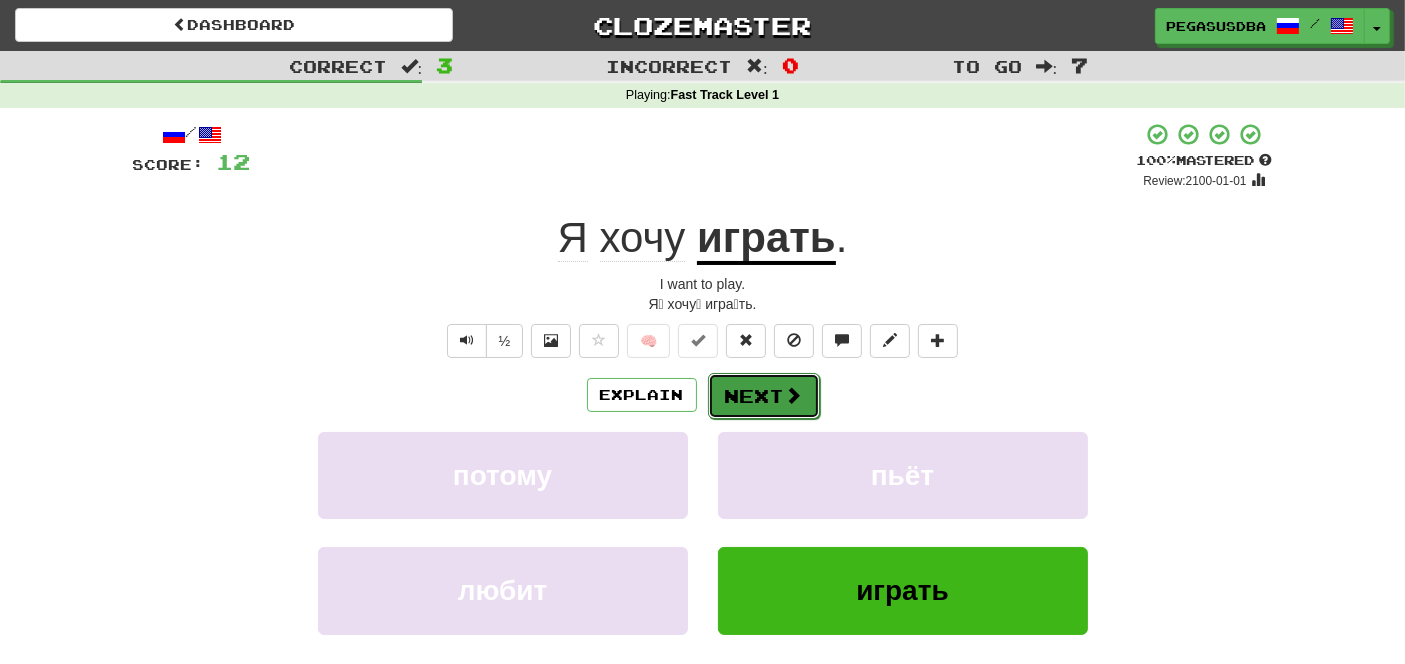 click at bounding box center (794, 395) 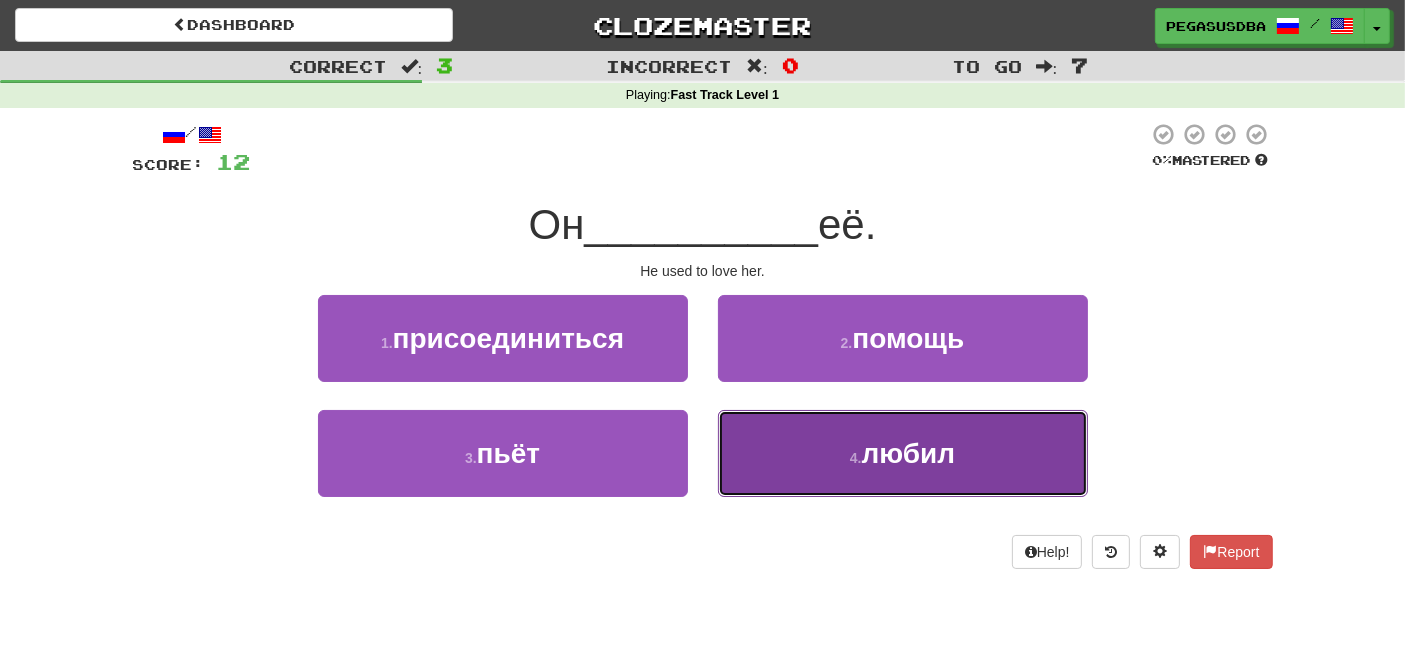 click on "любил" at bounding box center [909, 453] 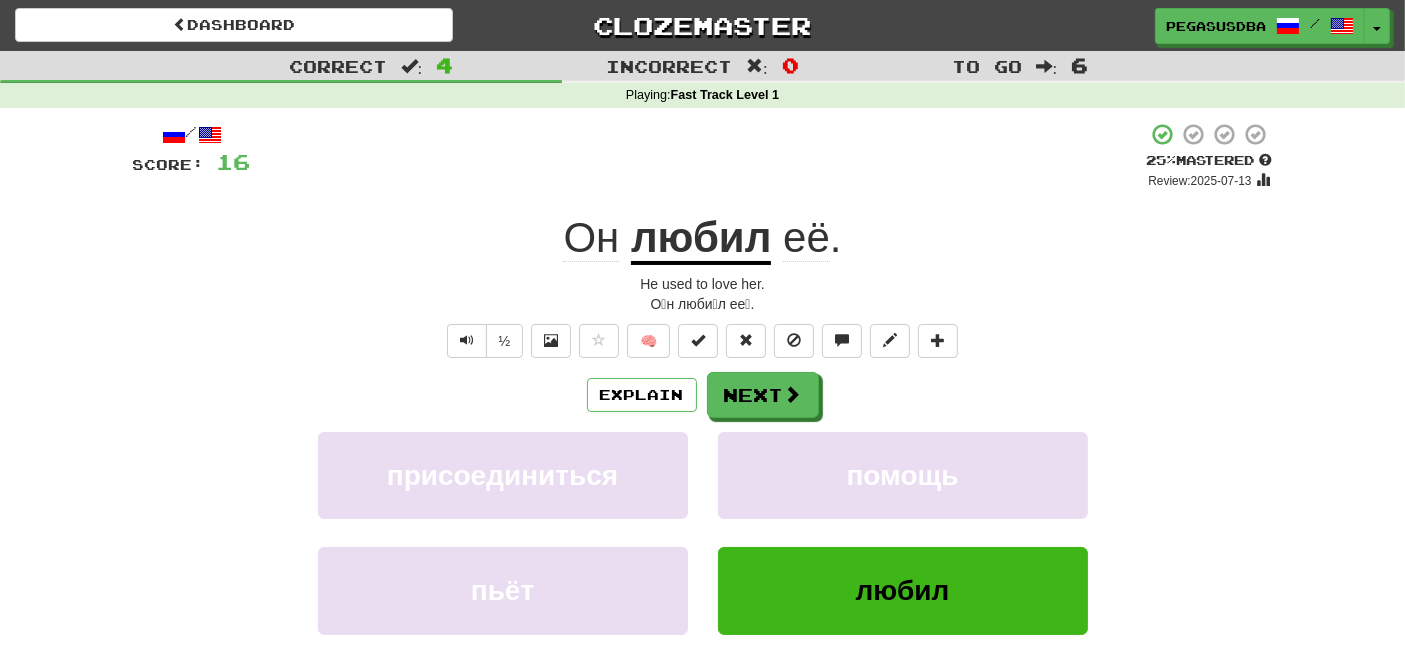 click on "He used to love her." at bounding box center [703, 284] 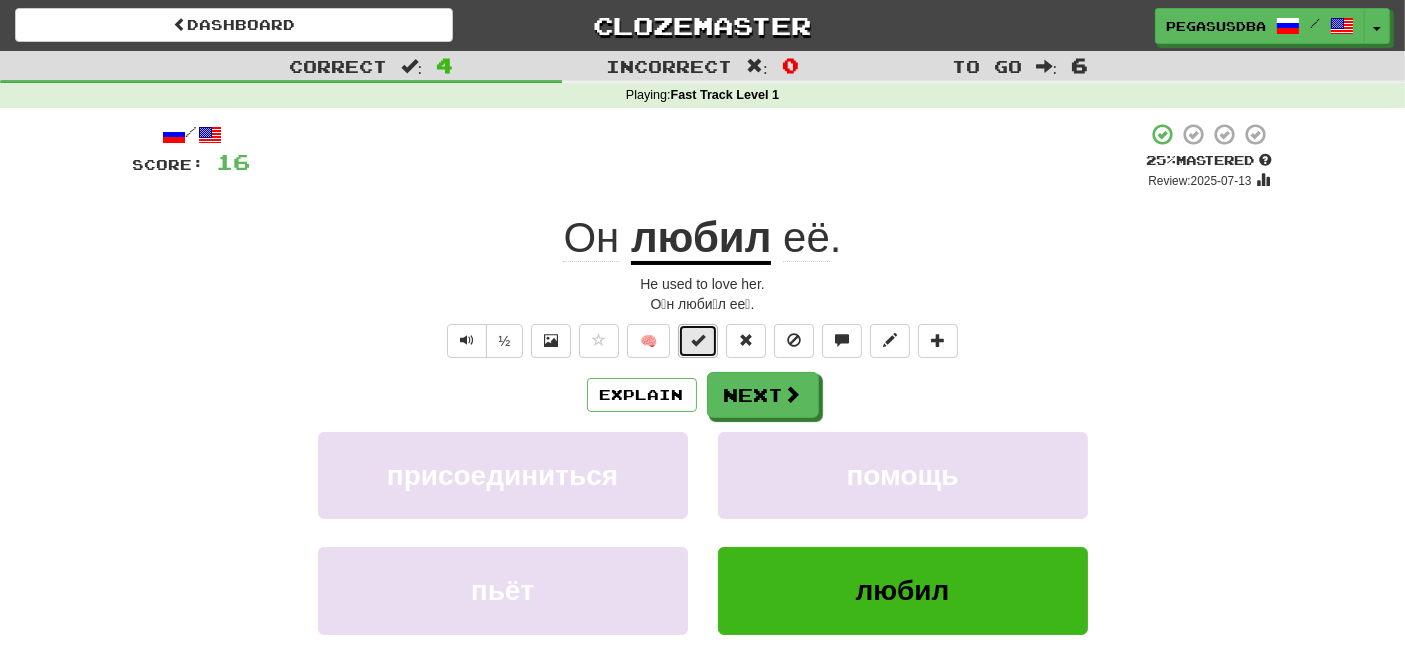 click at bounding box center (698, 341) 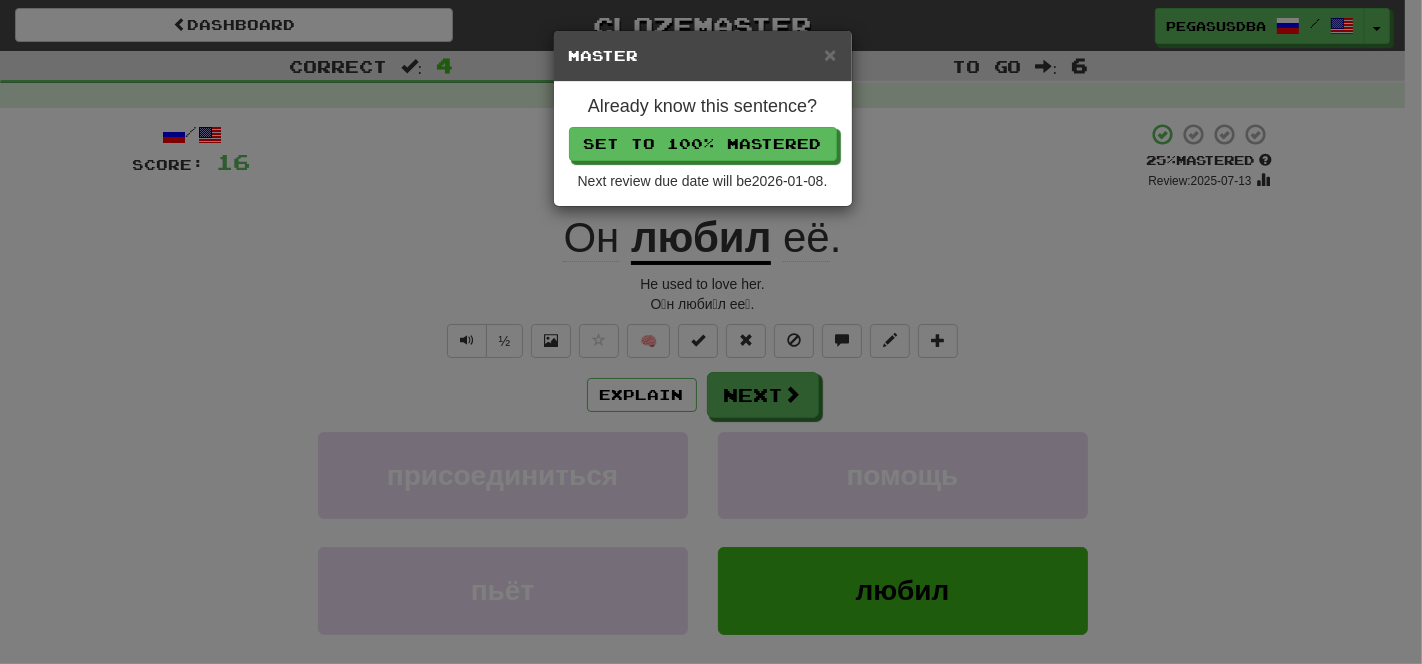 click on "× Master Already know this sentence? Set to 100% Mastered Next review due date will be  2026-01-08 ." at bounding box center [711, 332] 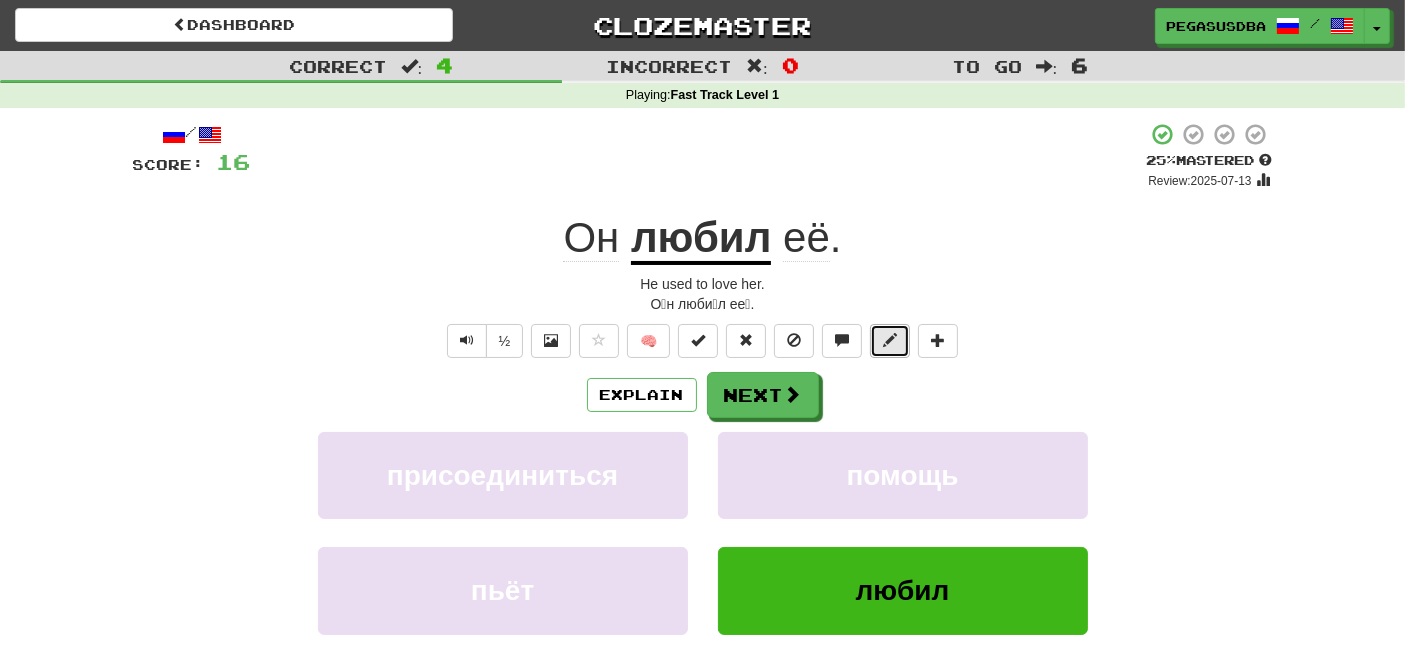 click at bounding box center (890, 340) 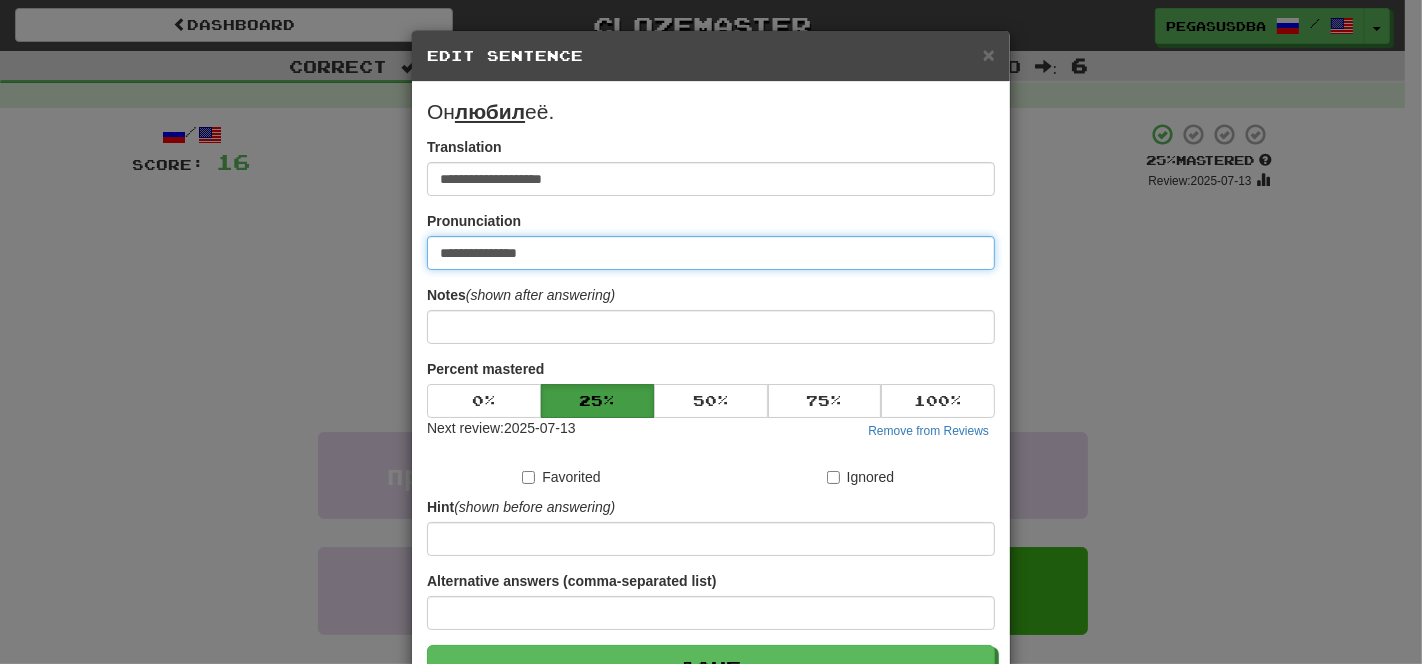 click on "**********" at bounding box center (711, 253) 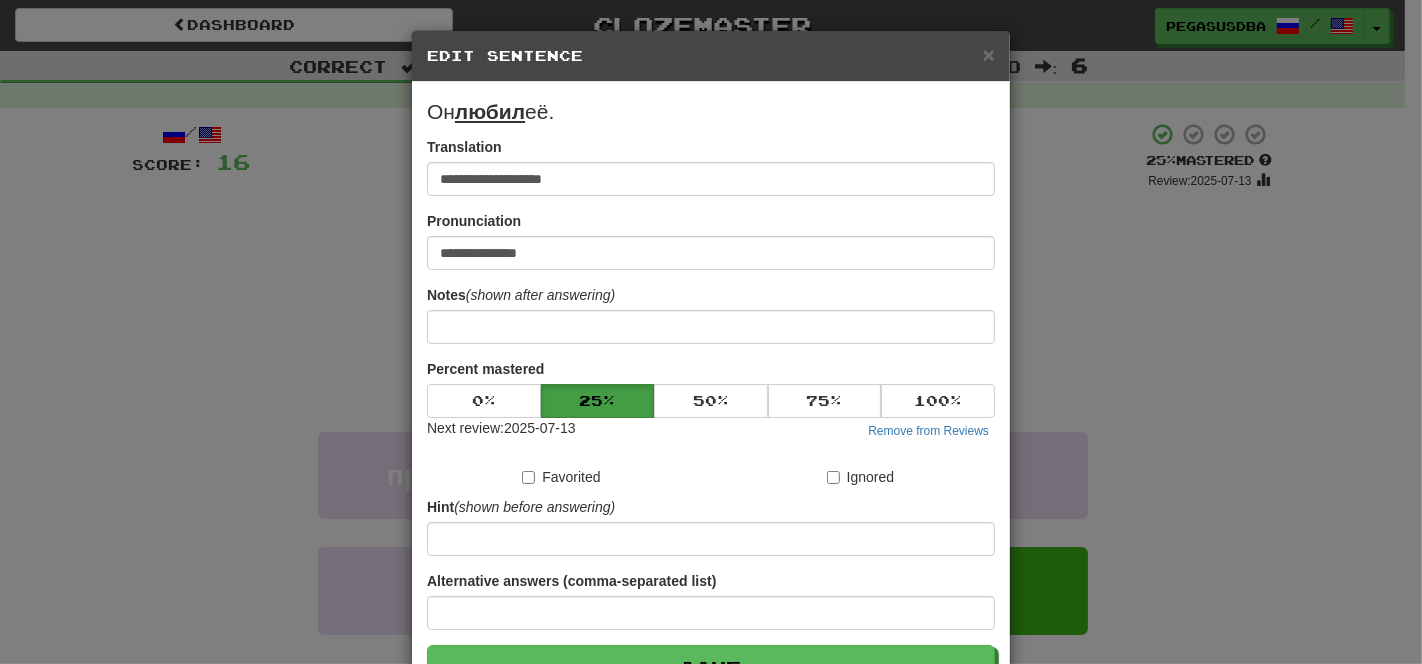 click on "**********" at bounding box center (711, 394) 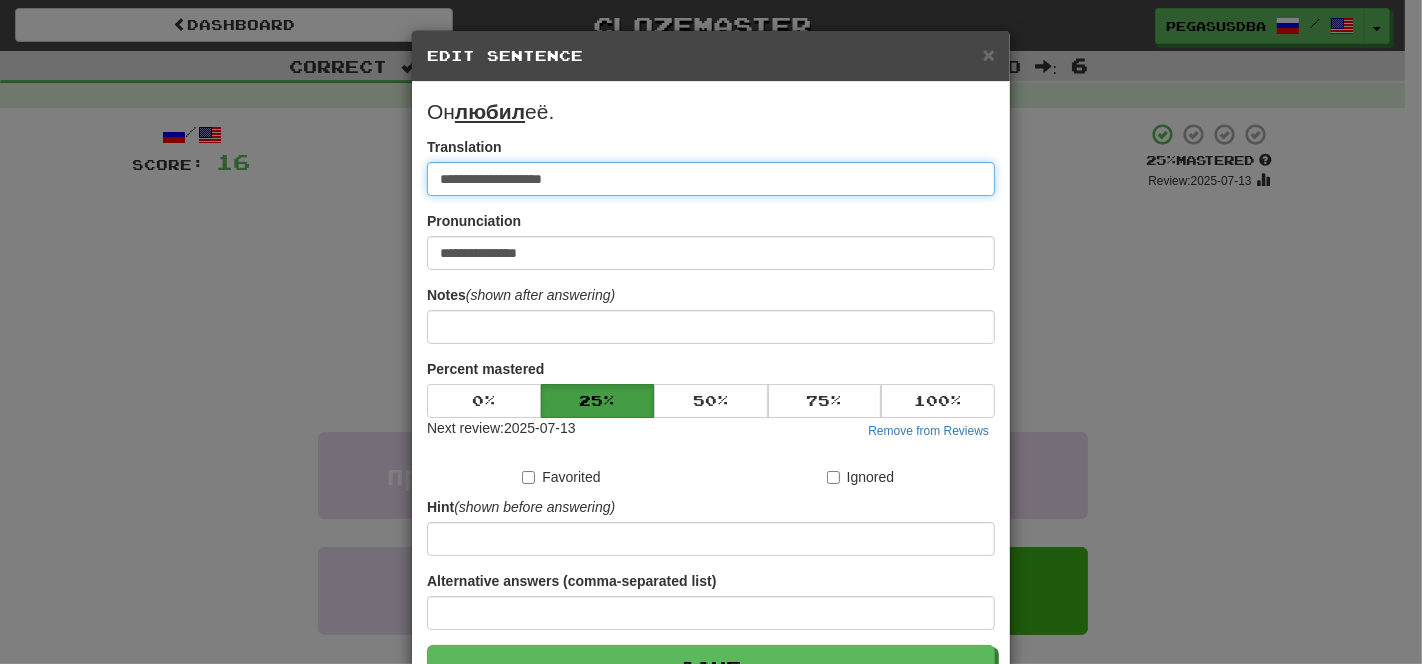 drag, startPoint x: 562, startPoint y: 177, endPoint x: 417, endPoint y: 171, distance: 145.12408 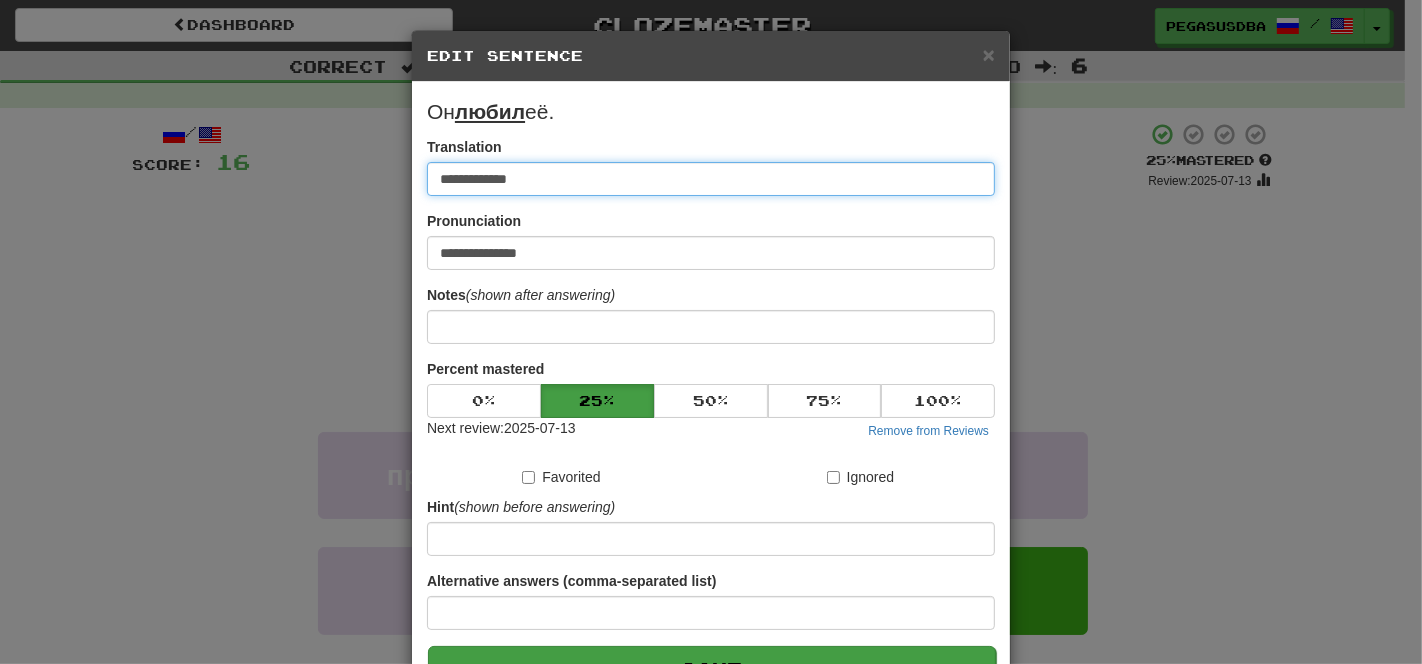 type on "**********" 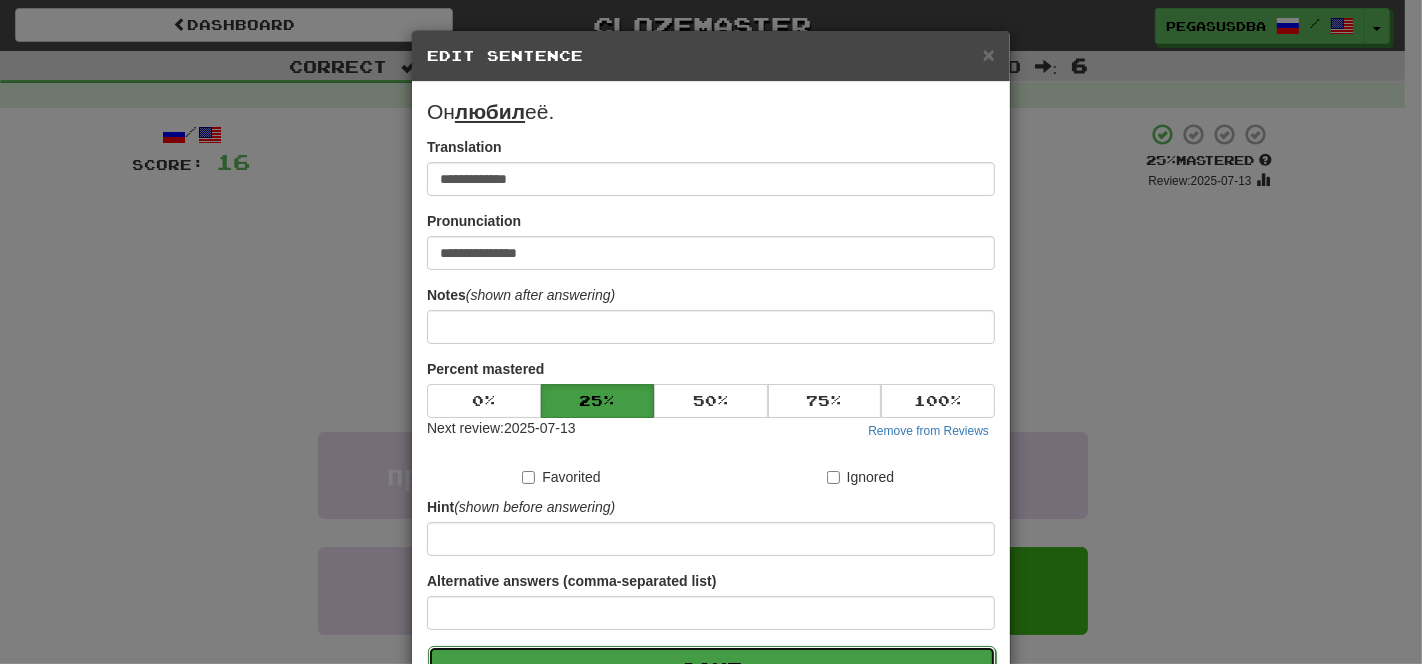 click on "Save" at bounding box center (712, 669) 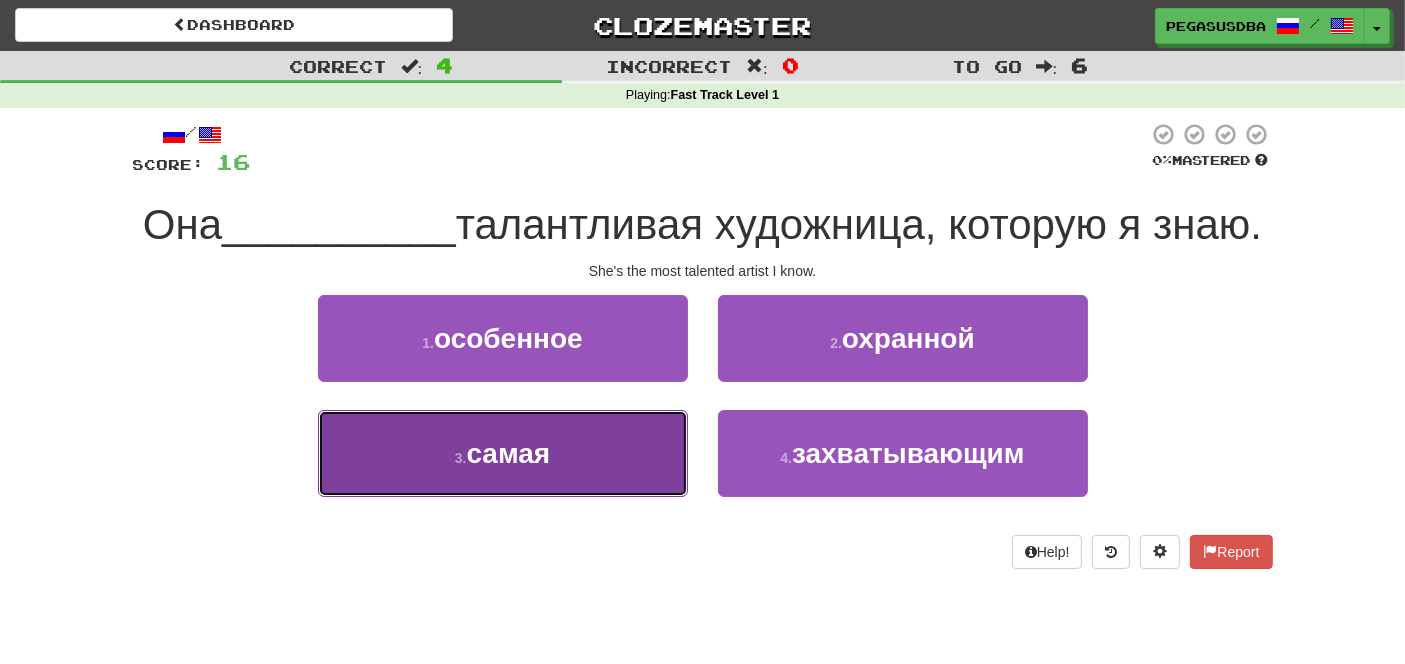 click on "самая" at bounding box center [508, 453] 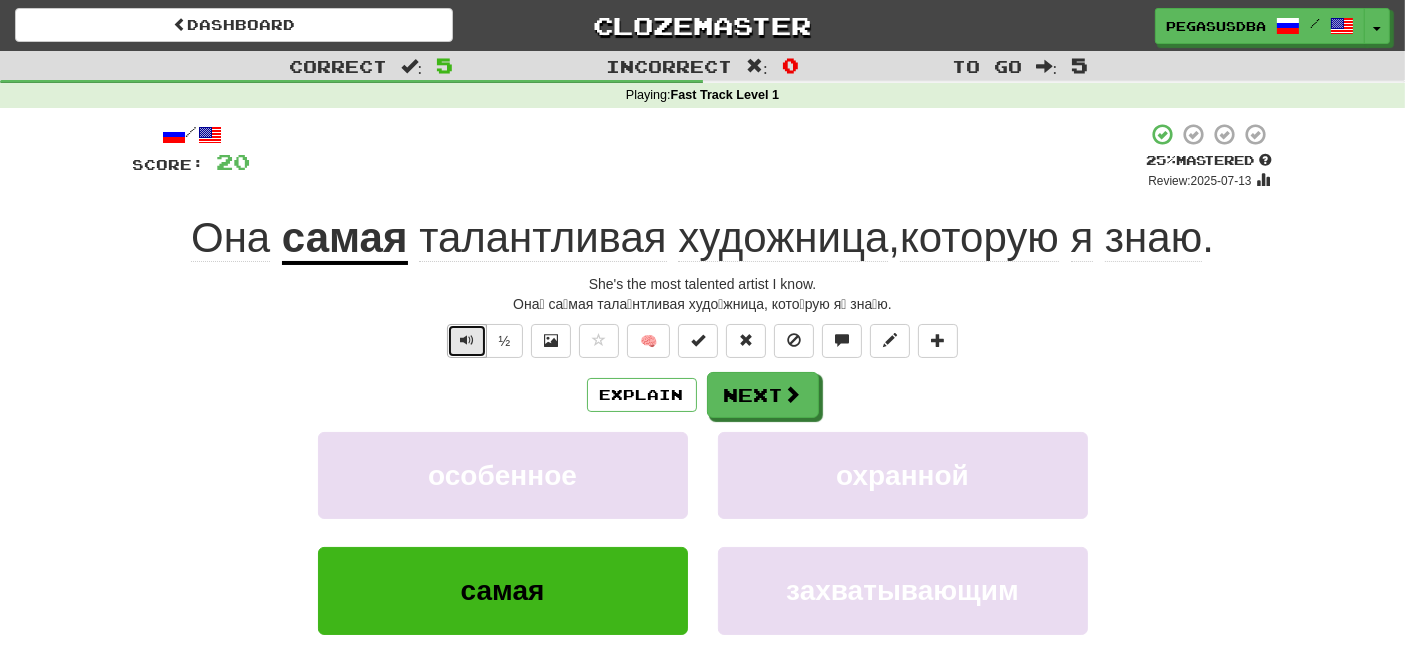 click at bounding box center (467, 340) 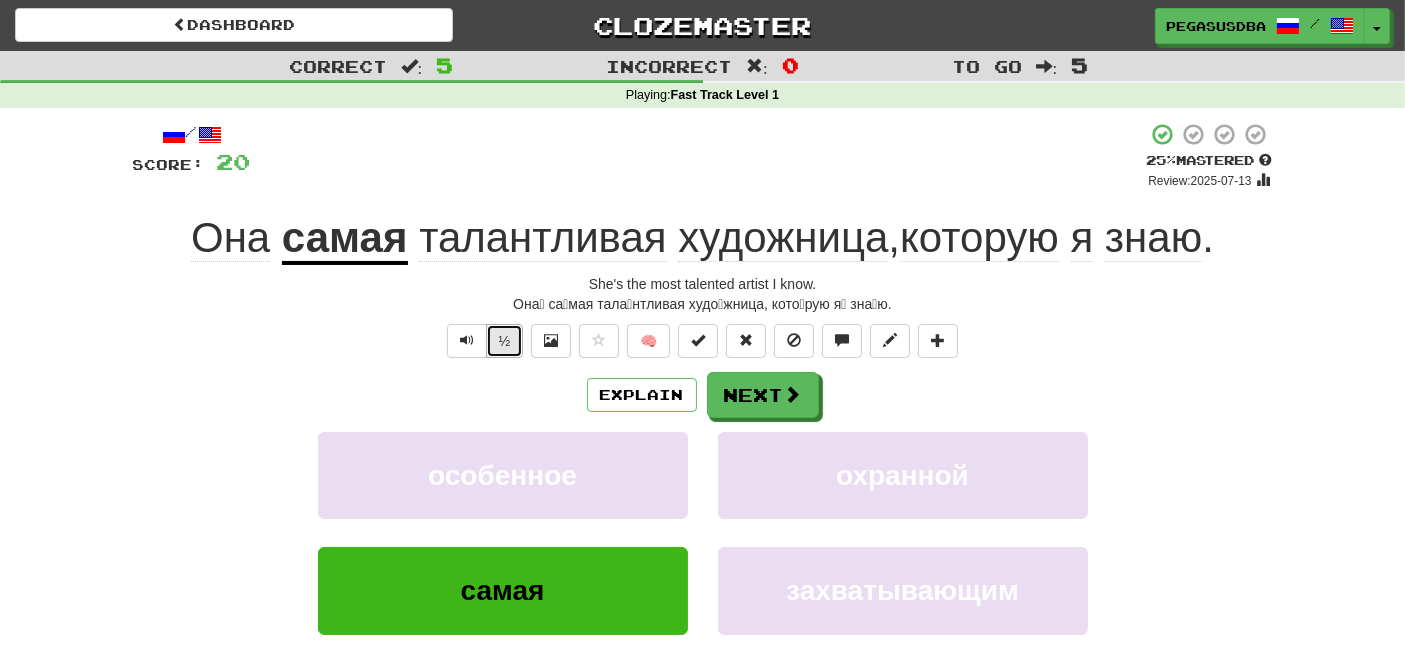 click on "½" at bounding box center [505, 341] 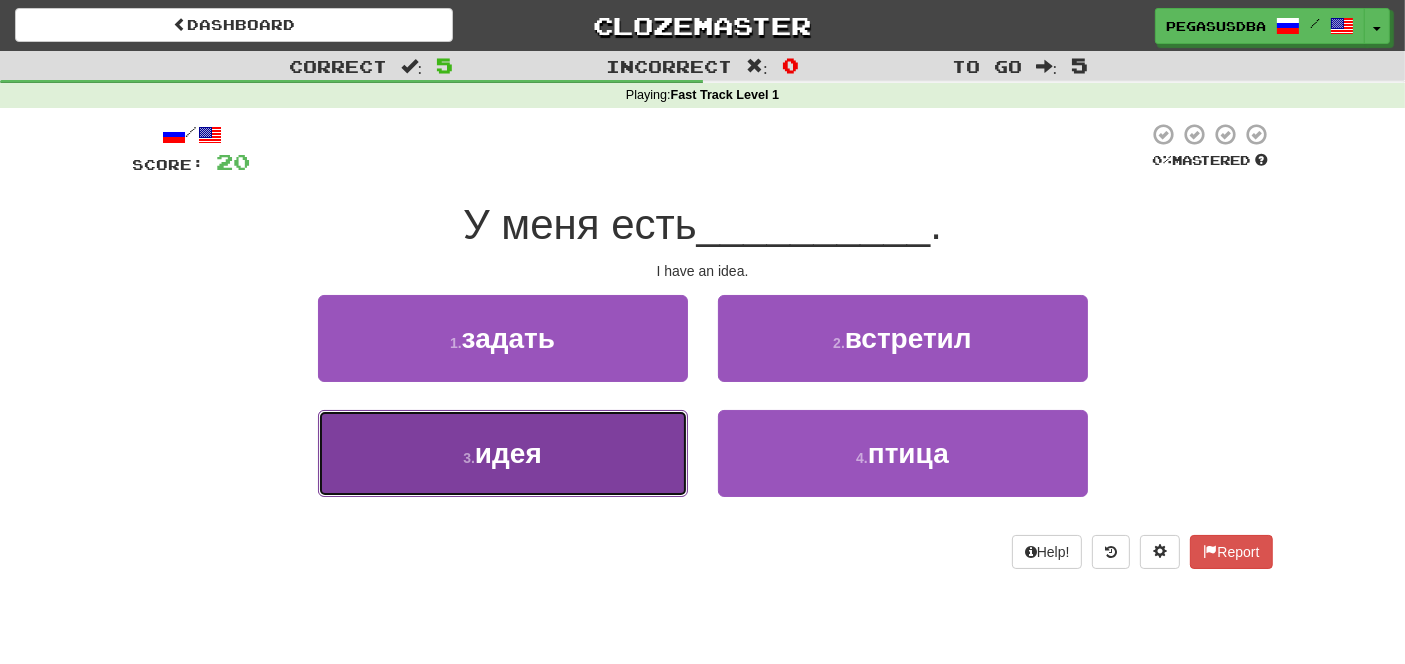 click on "идея" at bounding box center [508, 453] 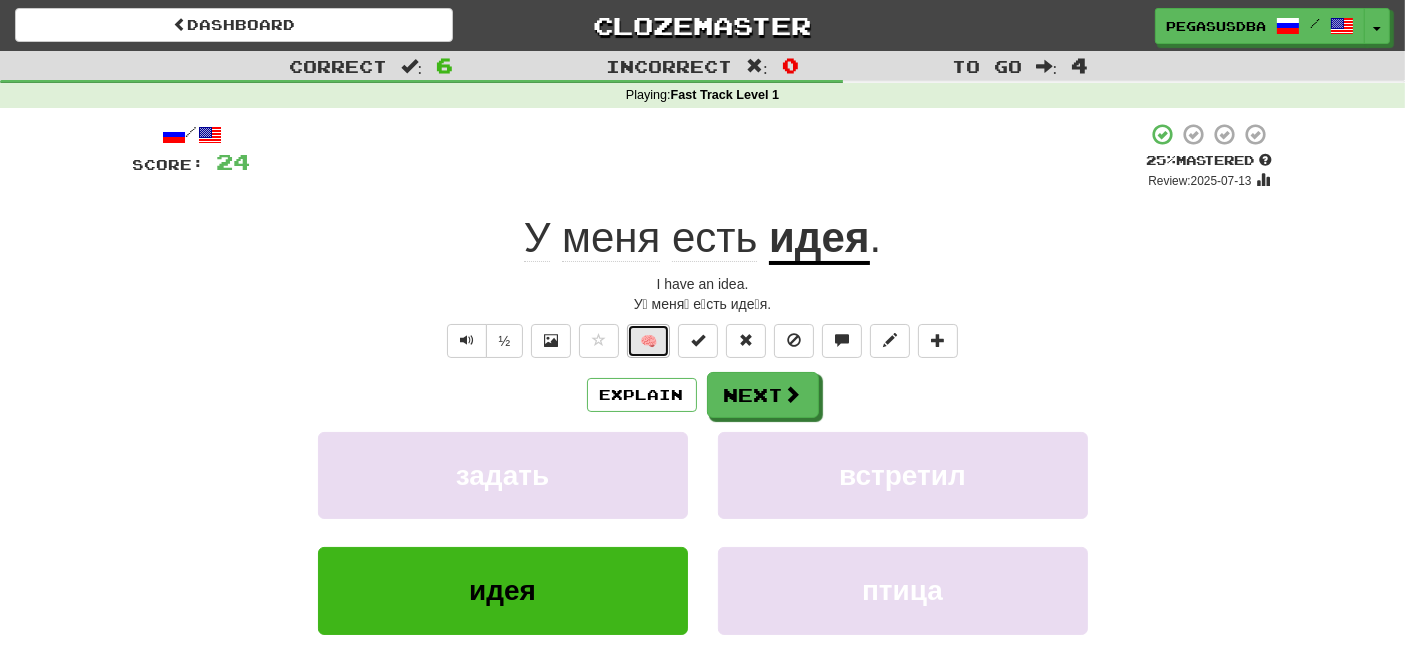 click on "🧠" at bounding box center [648, 341] 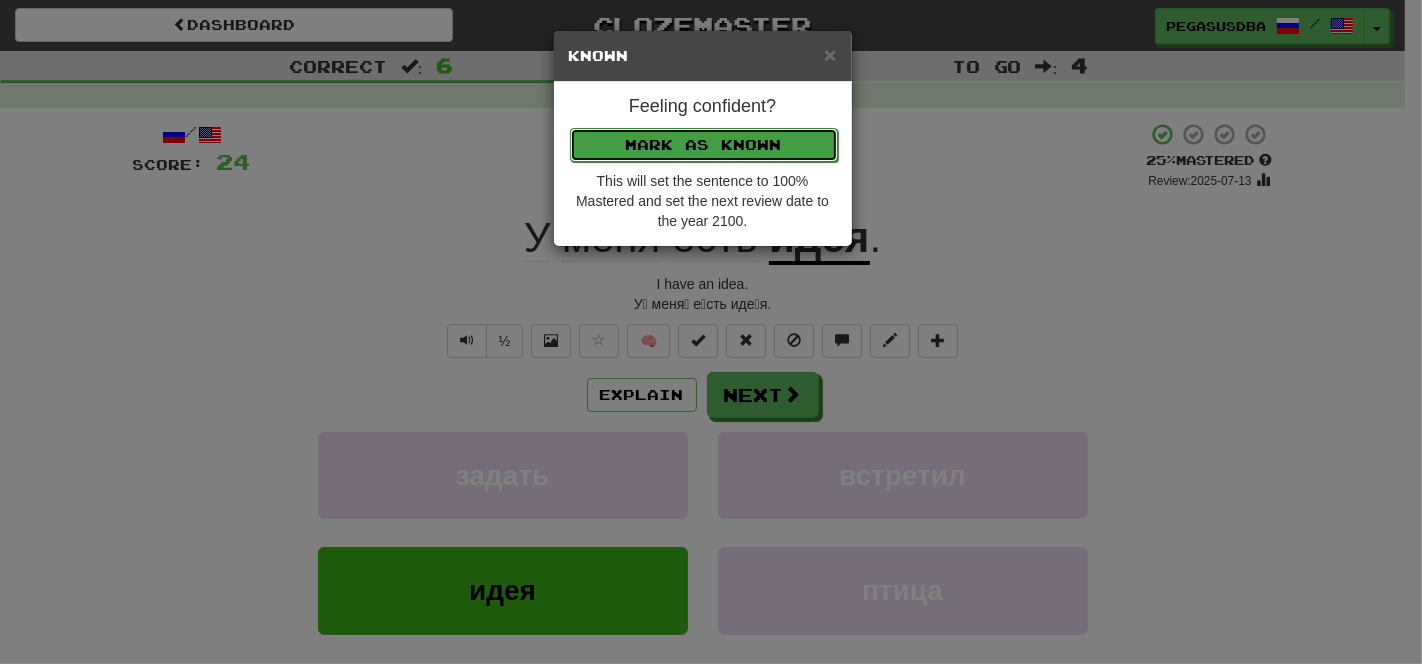 click on "Mark as Known" at bounding box center (704, 145) 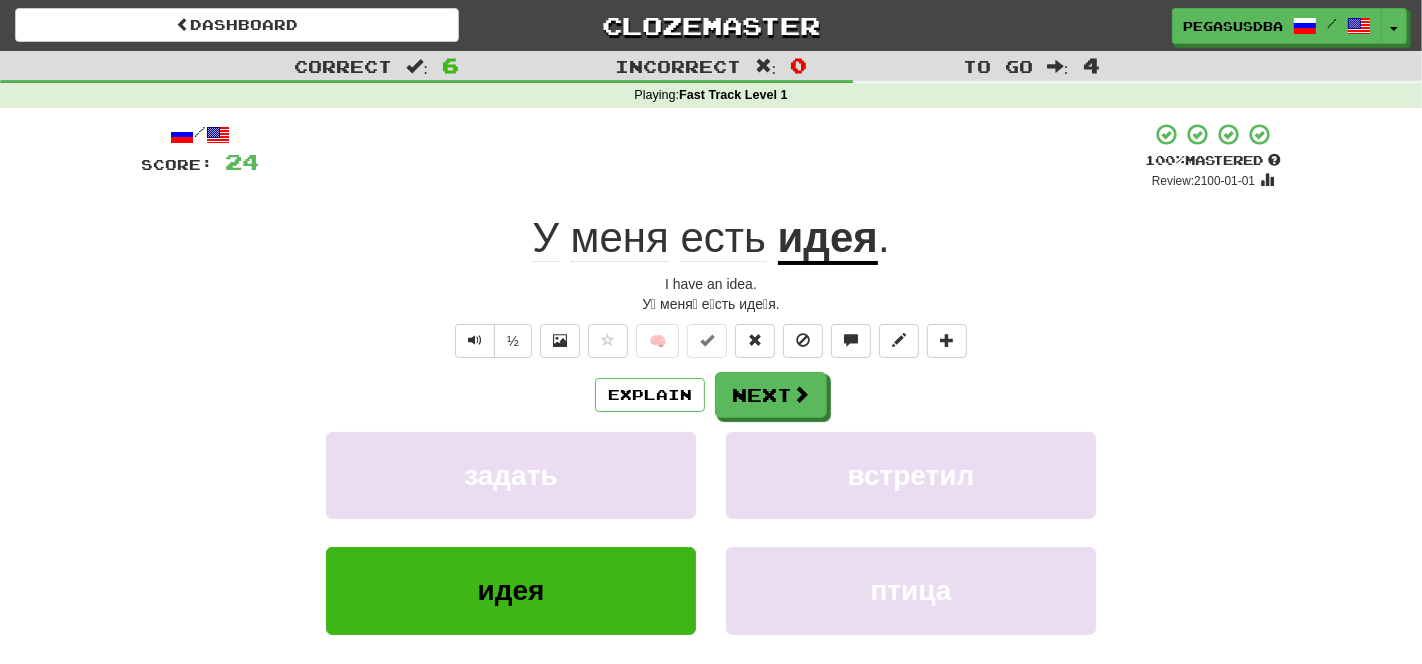 click on "× Known Feeling confident? Mark as Known This will set the sentence to 100% Mastered and set the next review date to the year 2100." at bounding box center (711, 332) 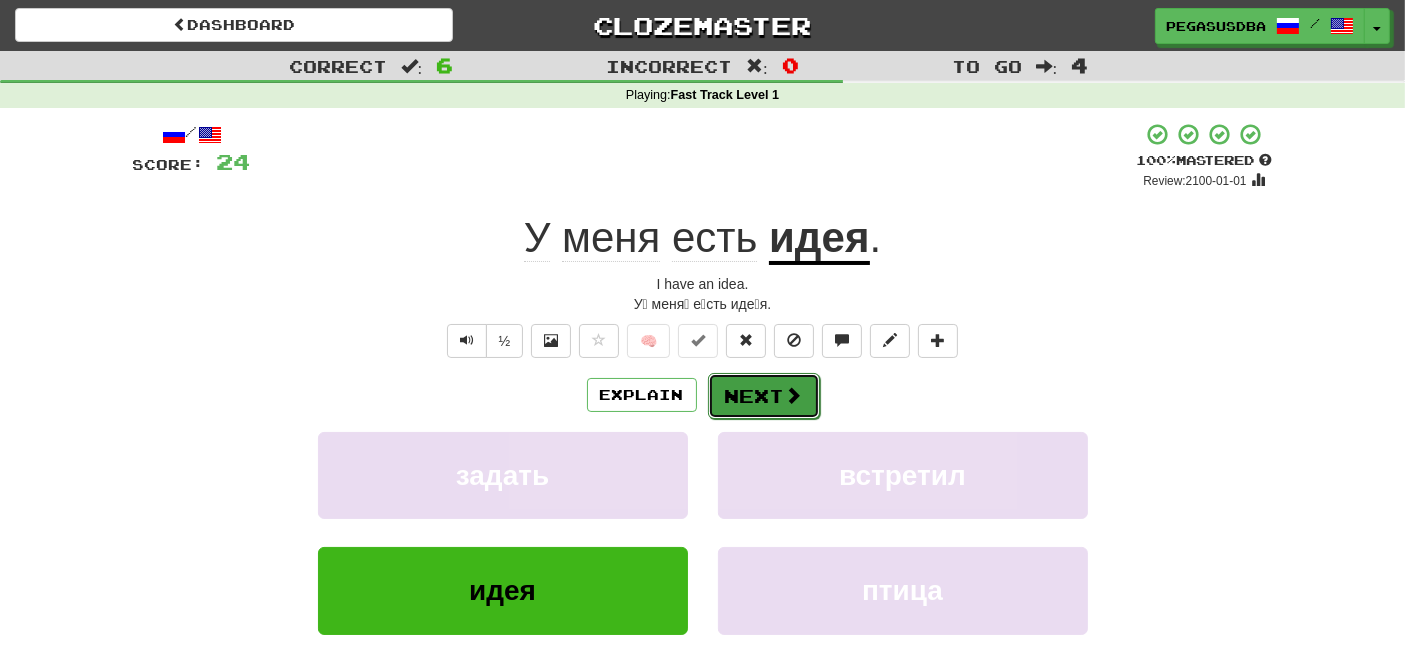 click at bounding box center (794, 395) 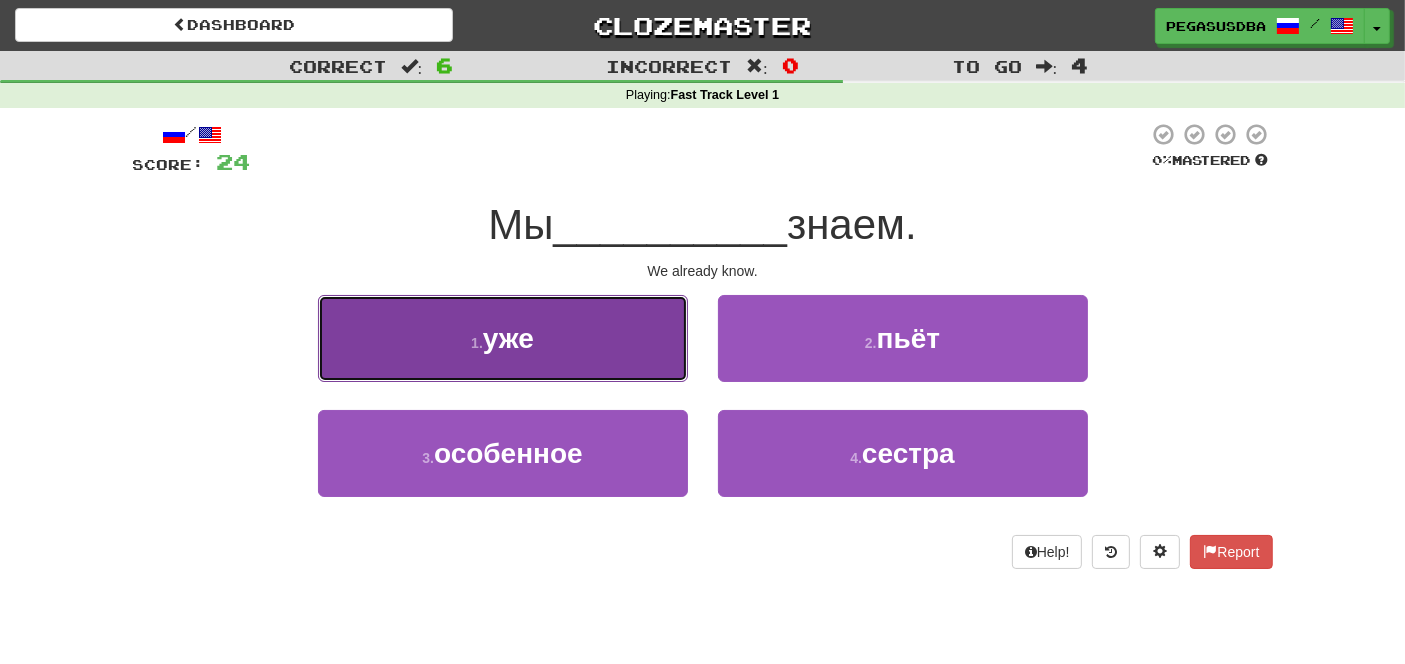 click on "уже" at bounding box center (508, 338) 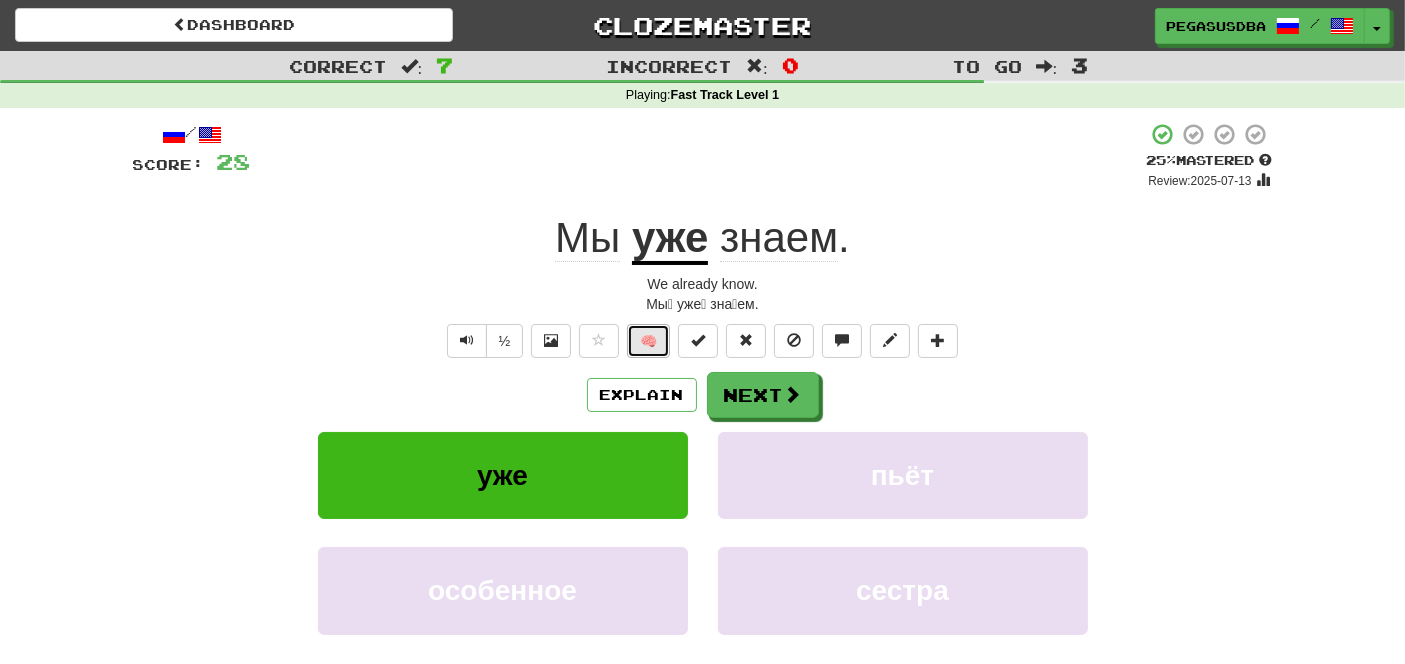 click on "🧠" at bounding box center (648, 341) 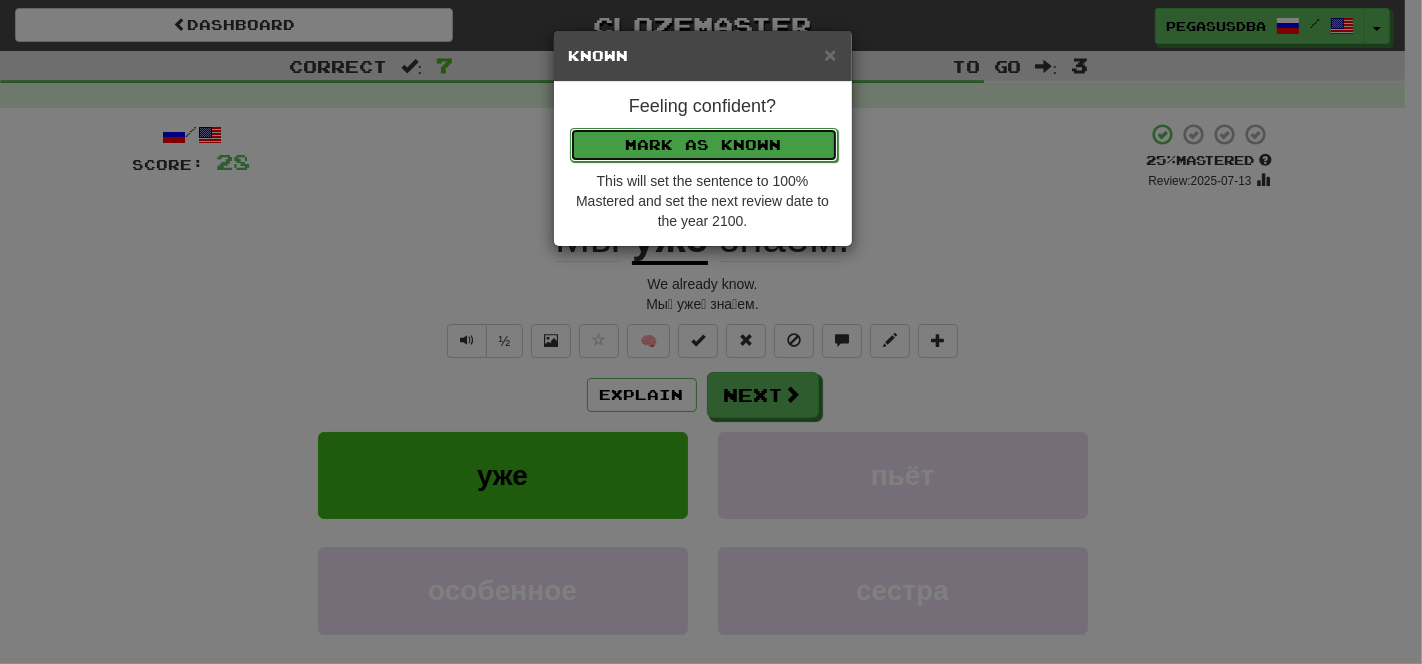 click on "Mark as Known" at bounding box center [704, 145] 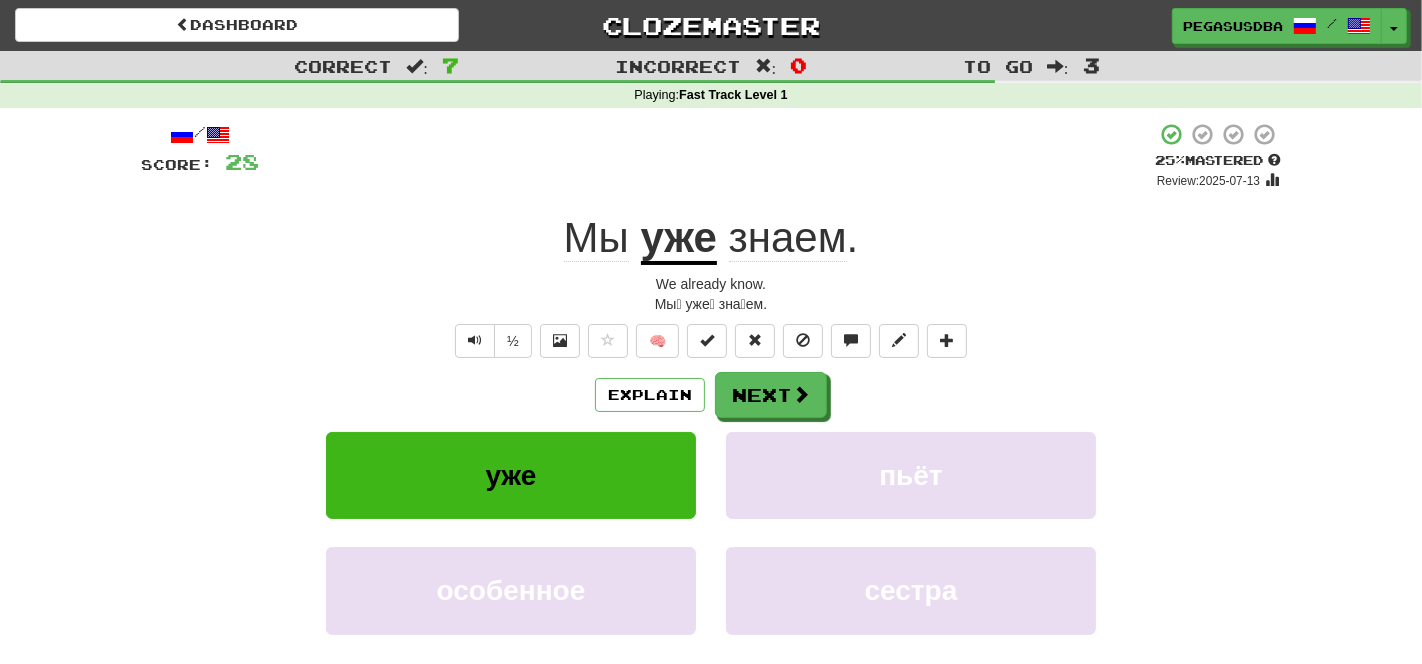 click on "× Known Feeling confident? Mark as Known This will set the sentence to 100% Mastered and set the next review date to the year 2100." at bounding box center (711, 332) 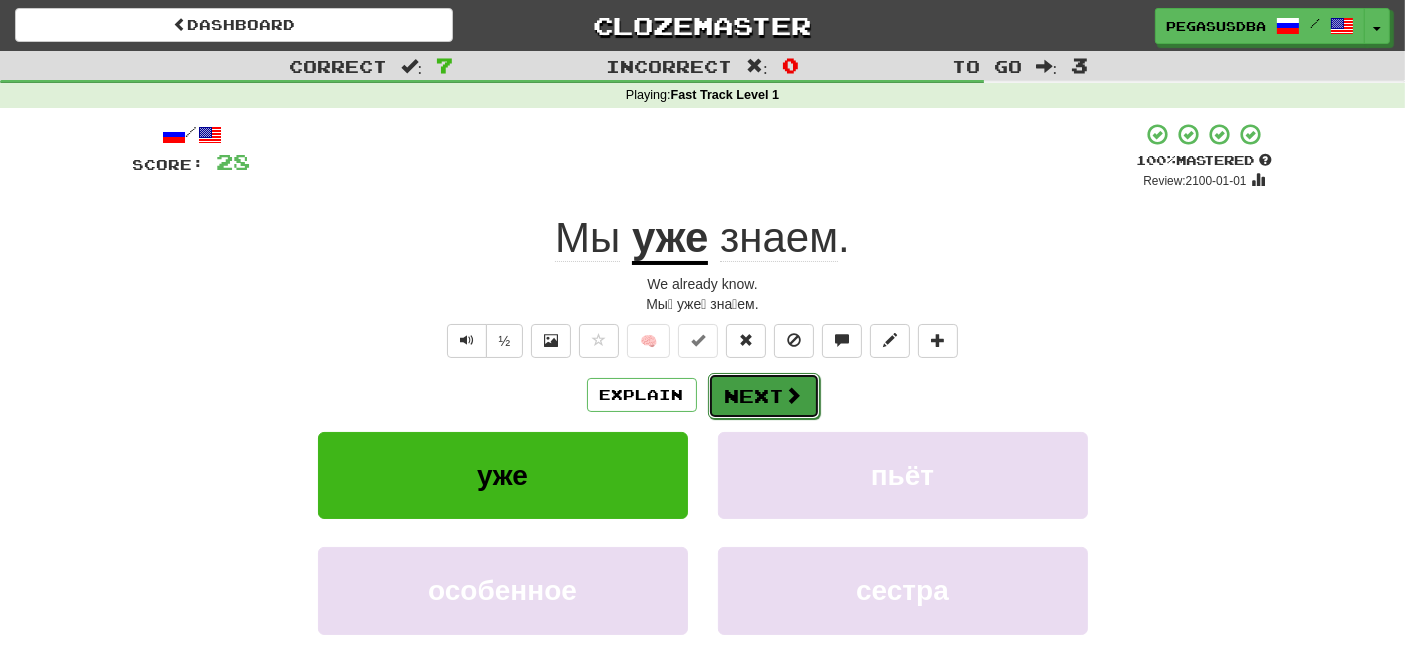 click on "Next" at bounding box center (764, 396) 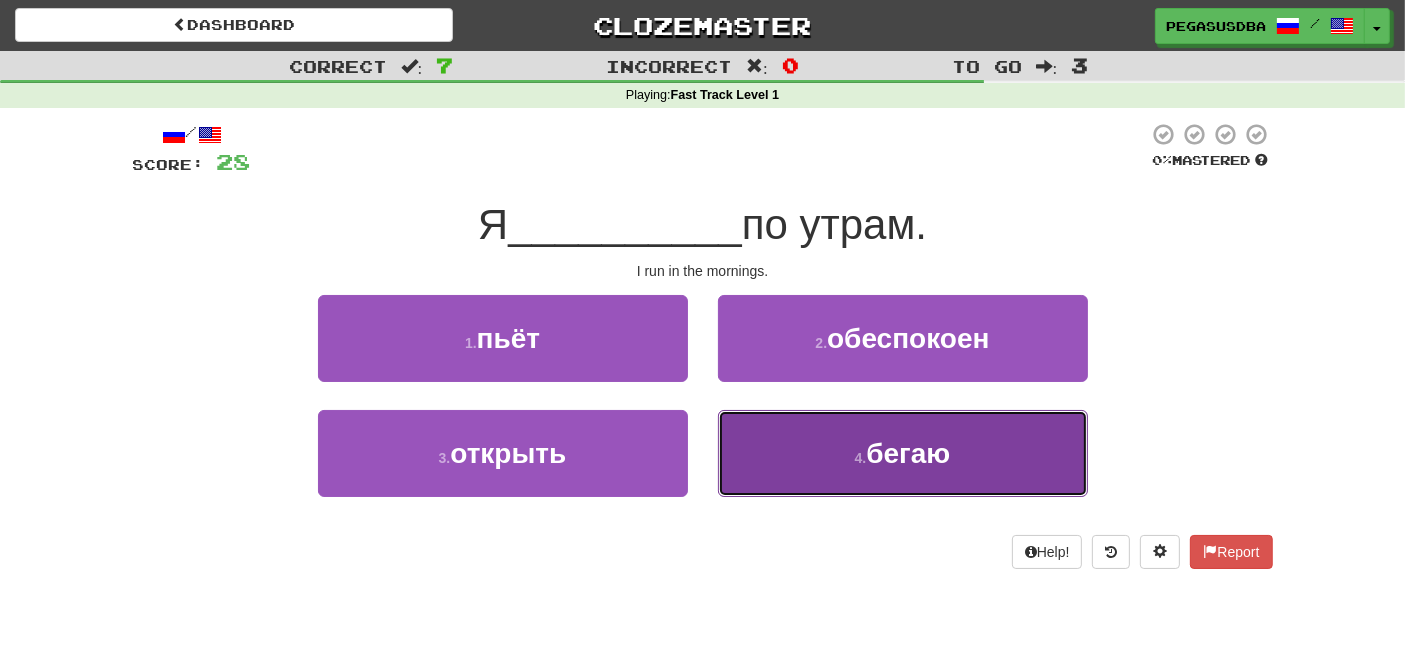click on "бегаю" at bounding box center (908, 453) 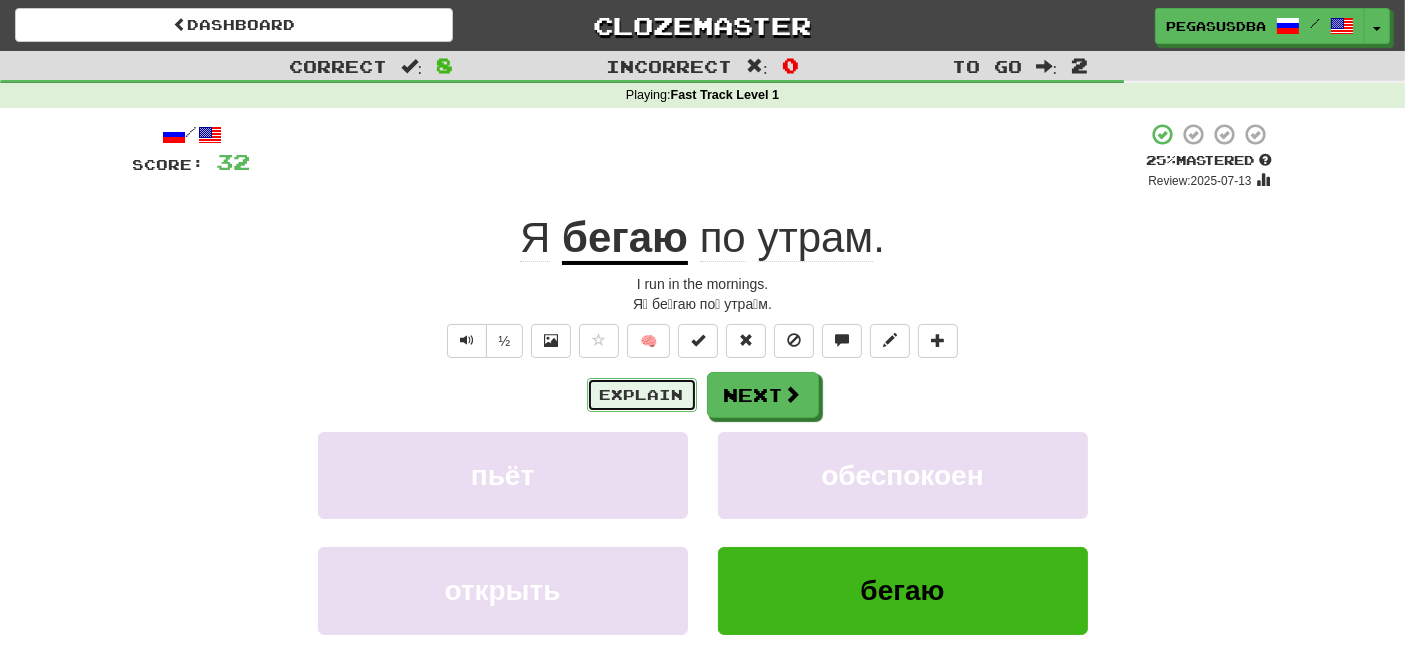 click on "Explain" at bounding box center [642, 395] 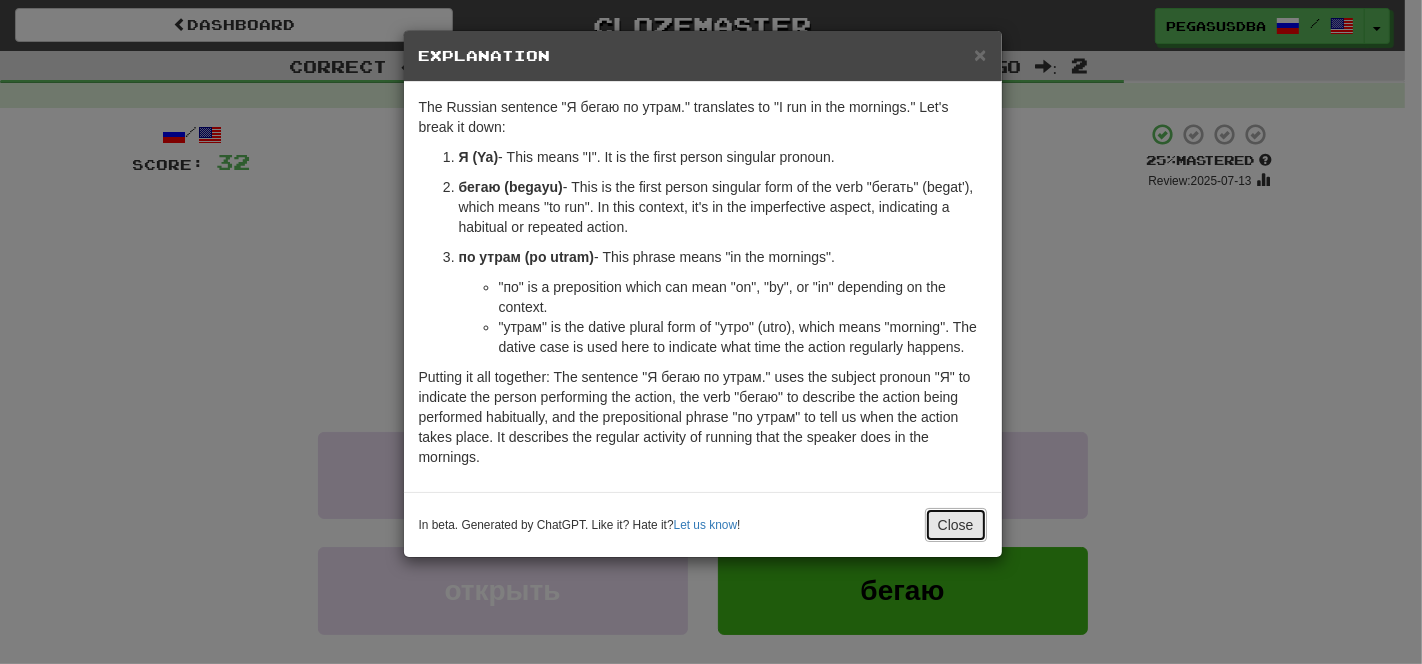 click on "Close" at bounding box center (956, 525) 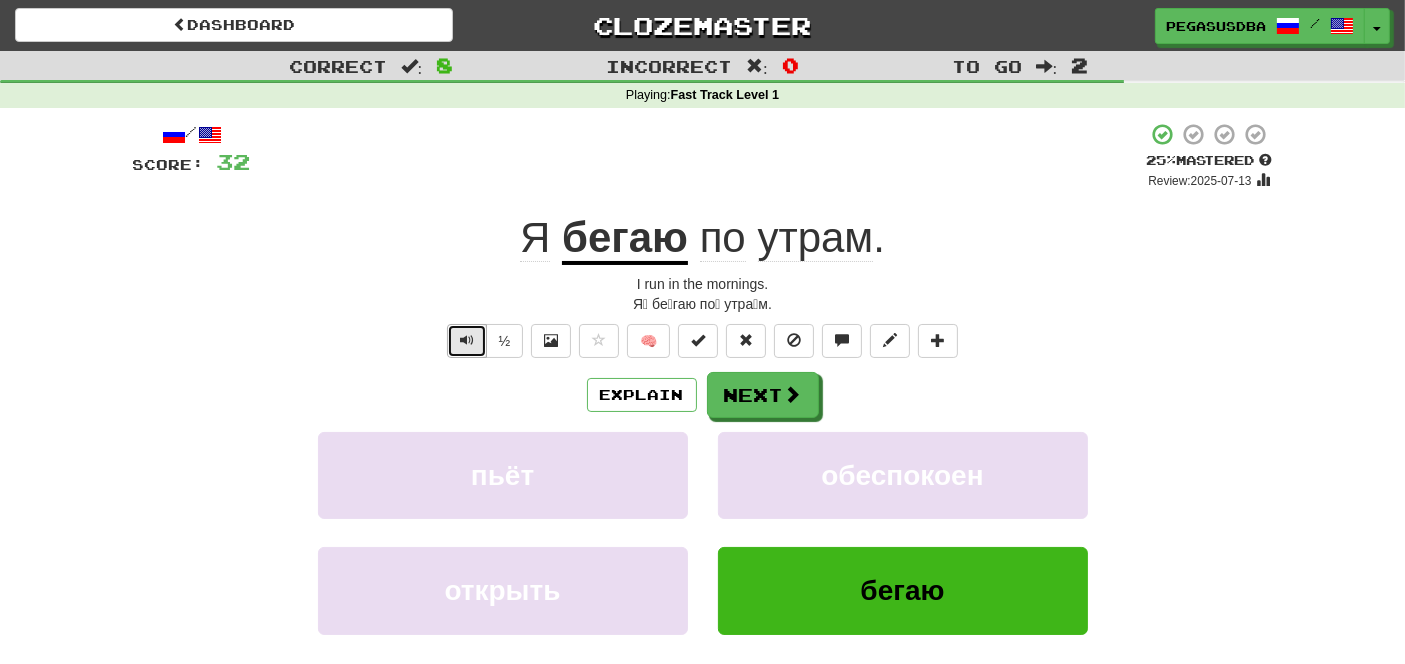 click at bounding box center [467, 340] 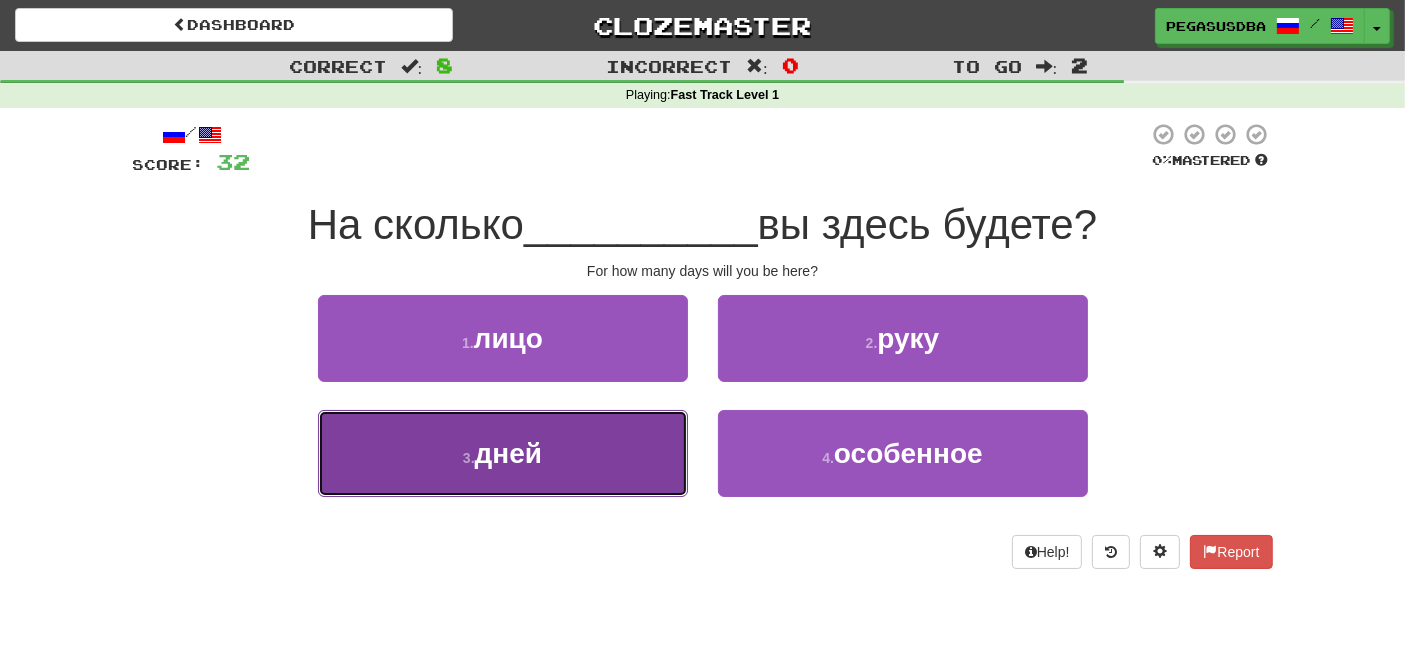 click on "дней" at bounding box center (508, 453) 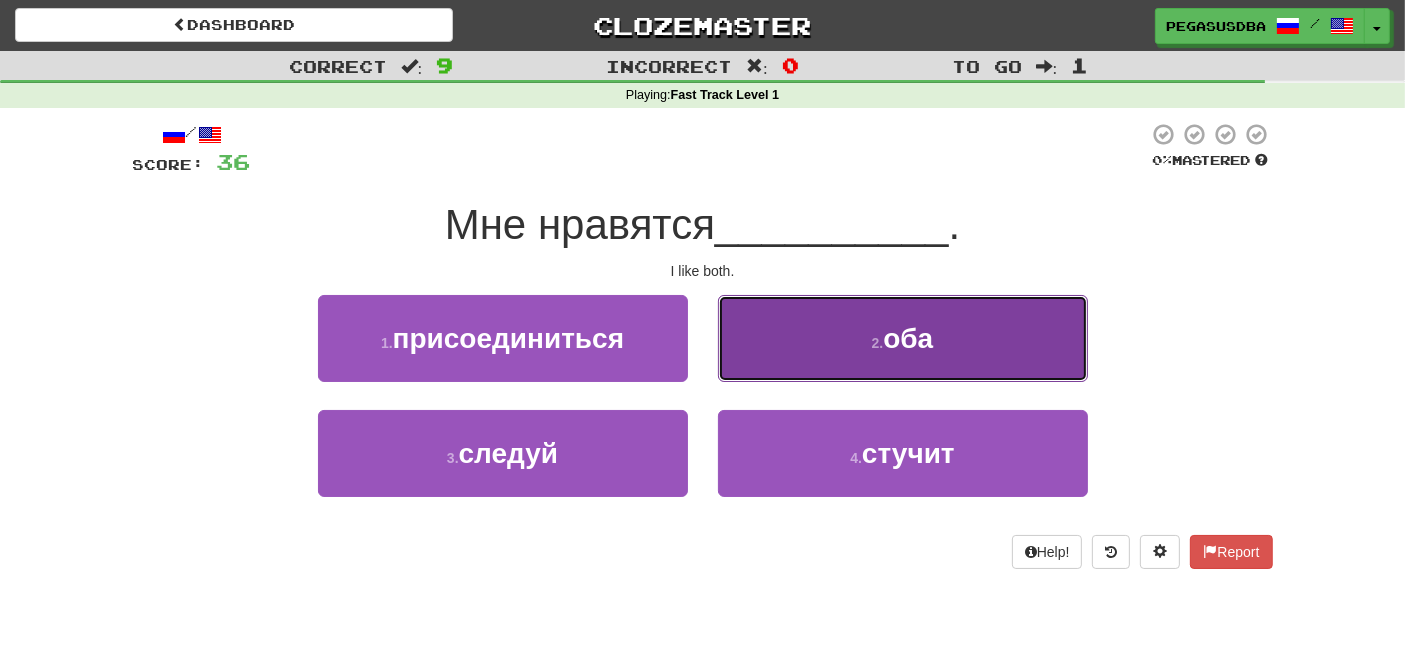 click on "оба" at bounding box center [908, 338] 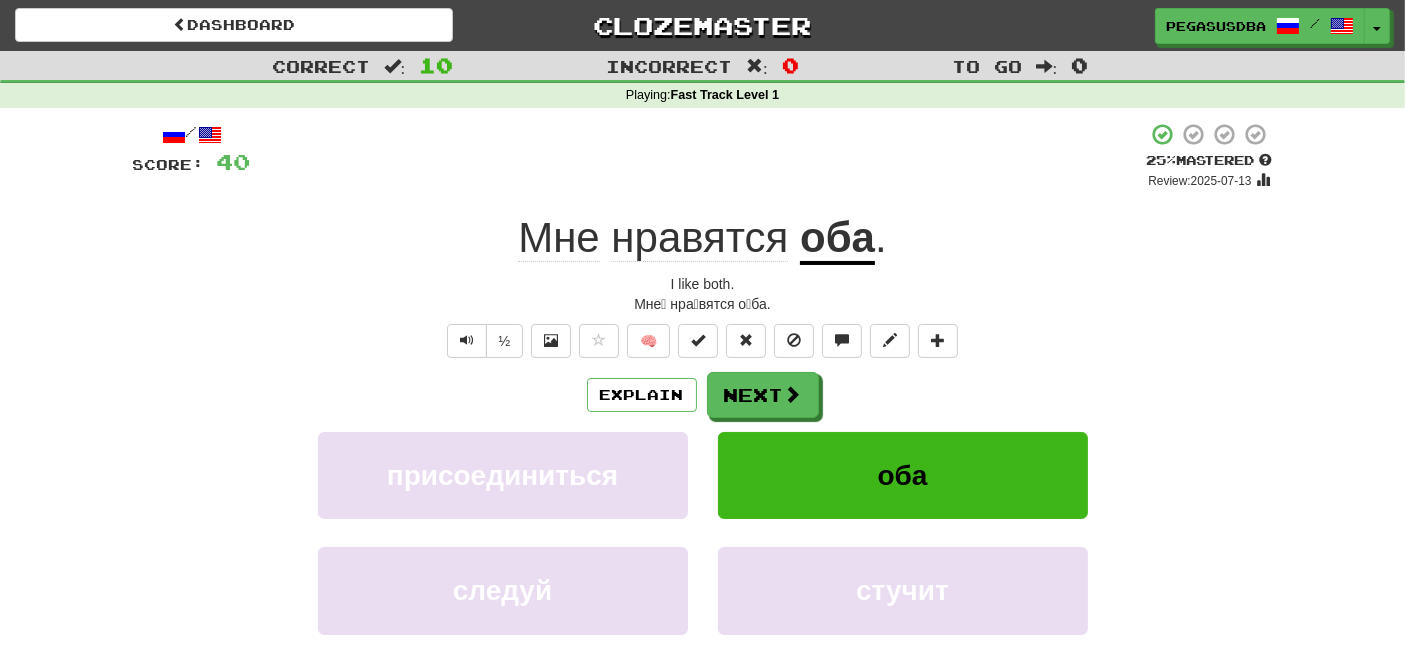 click on "нравятся" 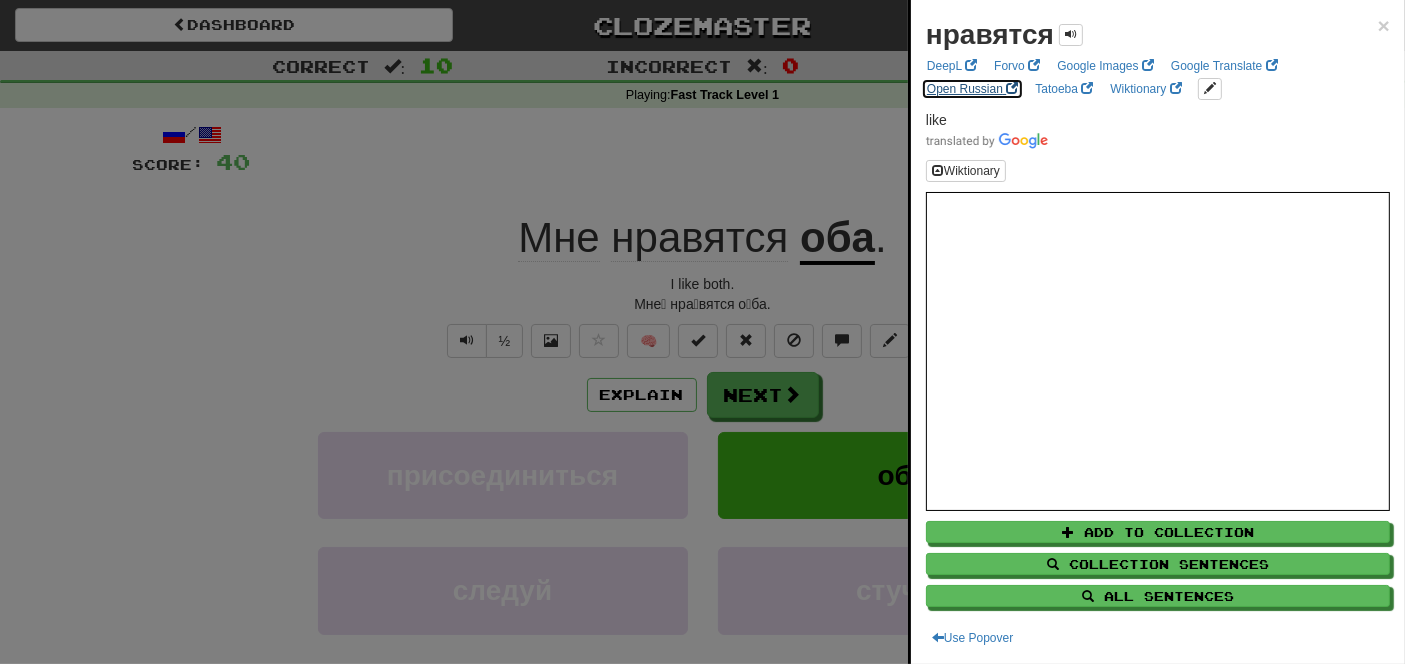 click on "Open Russian" at bounding box center (972, 89) 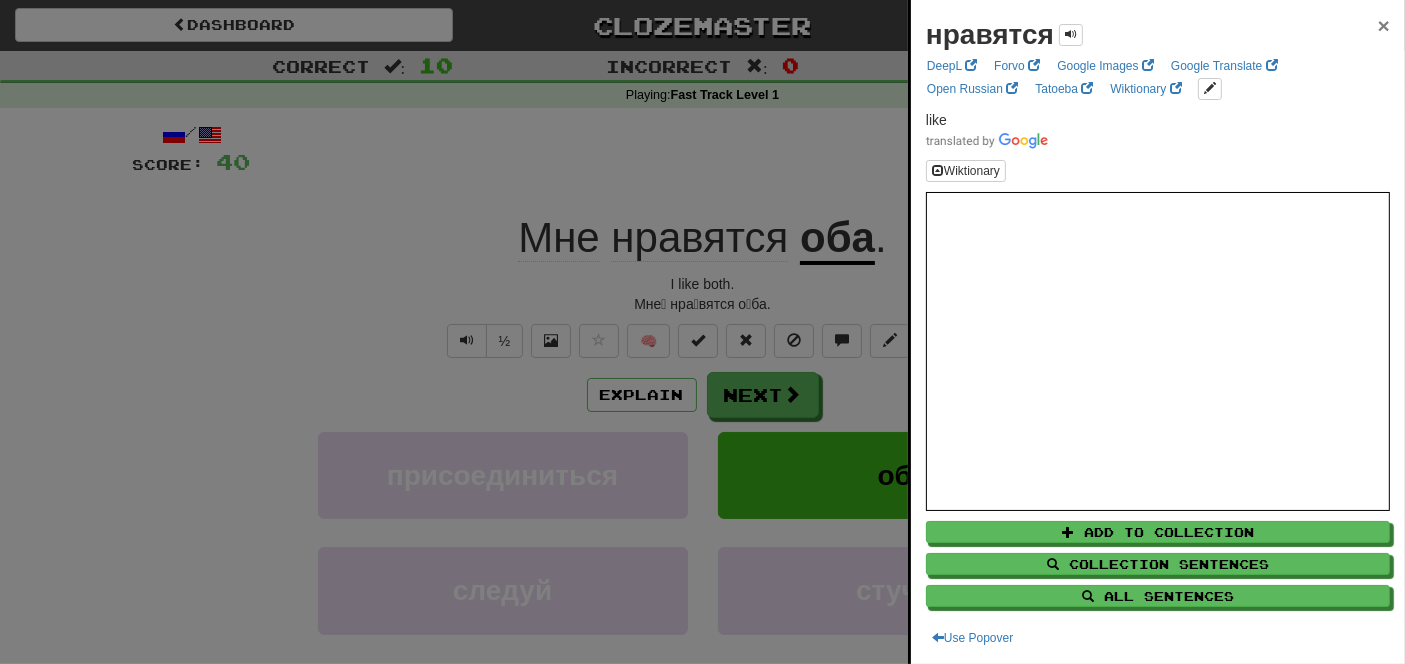 click on "×" at bounding box center [1384, 25] 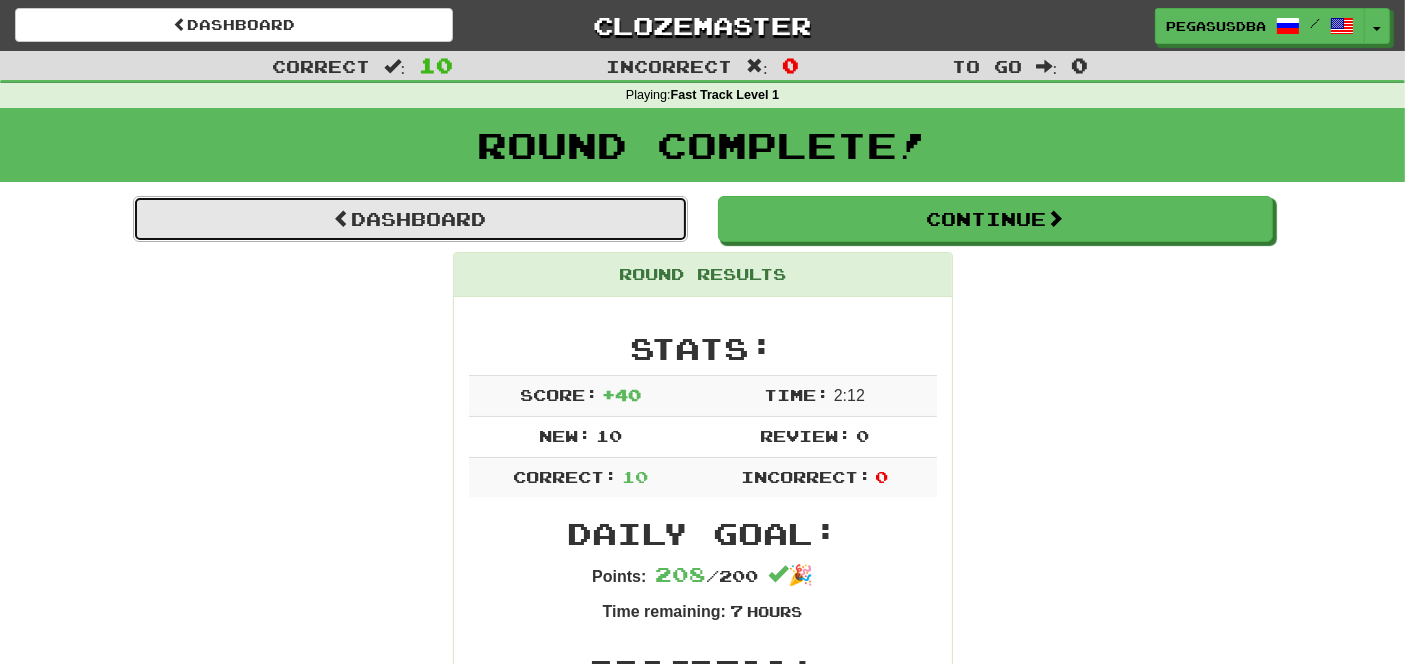 click on "Dashboard" at bounding box center [410, 219] 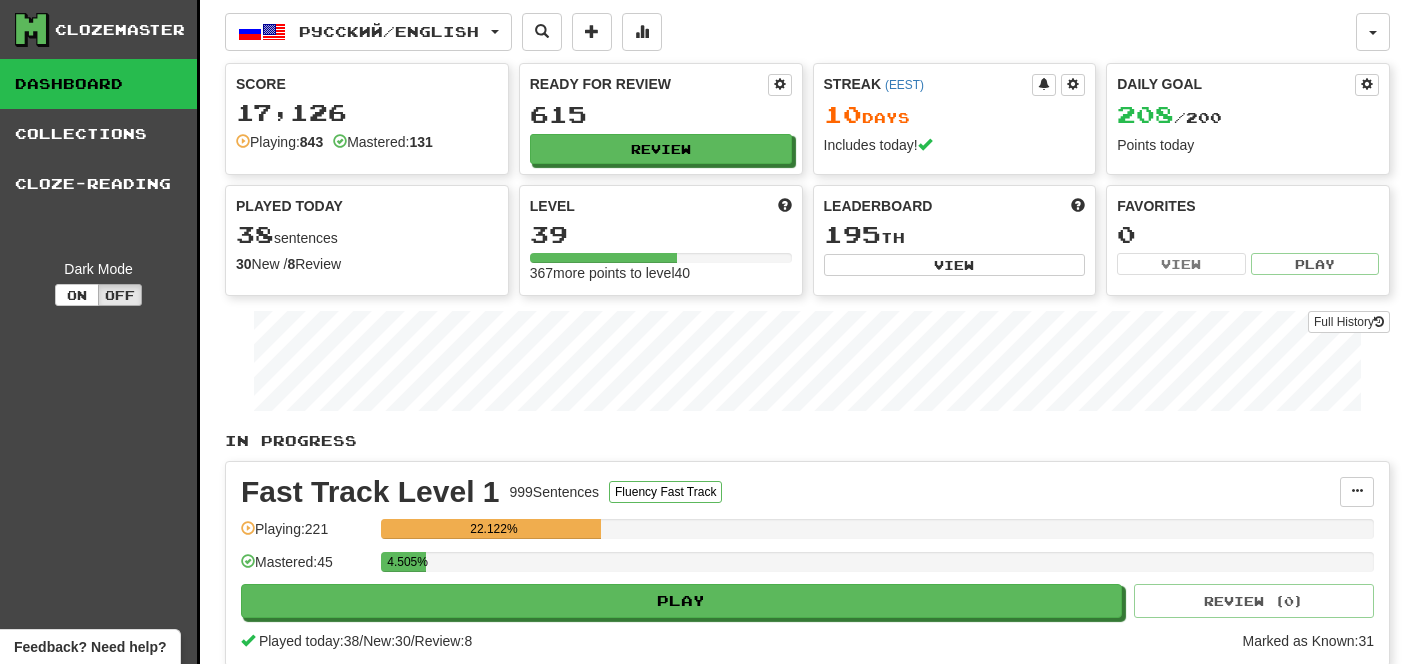 scroll, scrollTop: 0, scrollLeft: 0, axis: both 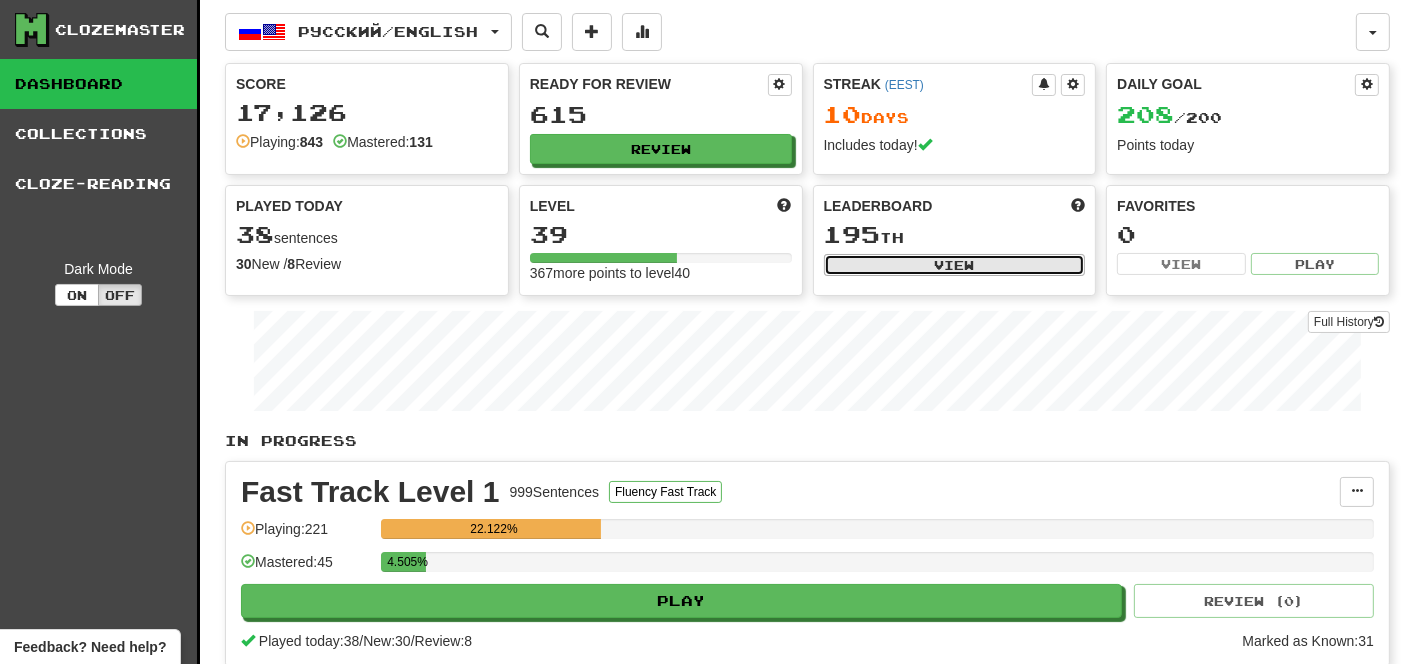 click on "View" at bounding box center (955, 265) 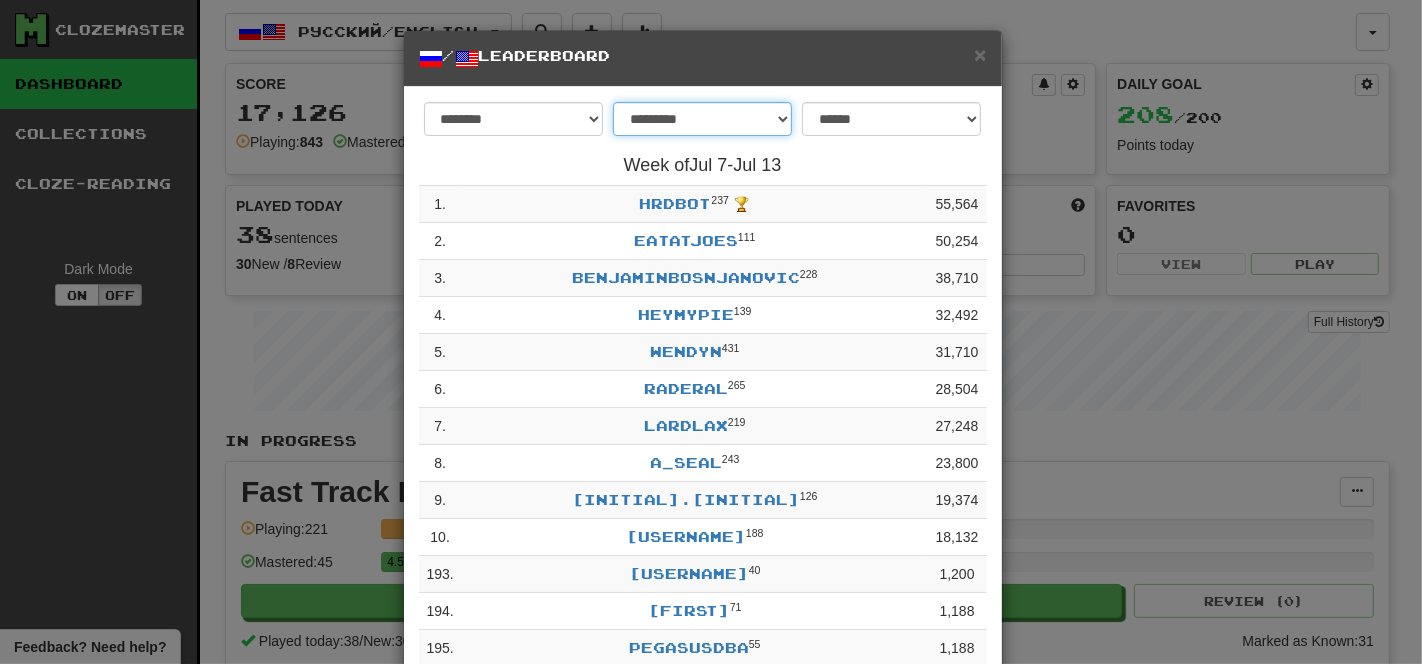 click on "**********" at bounding box center [702, 119] 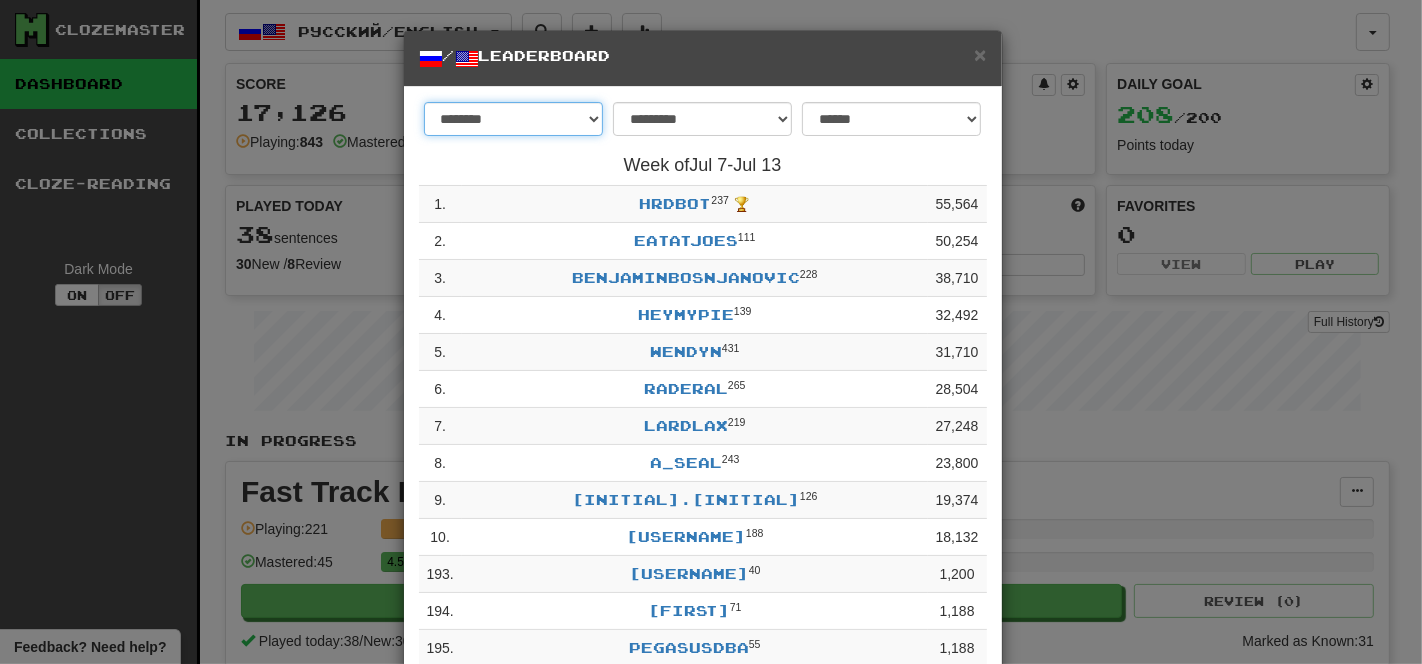 click on "******** *********" at bounding box center [513, 119] 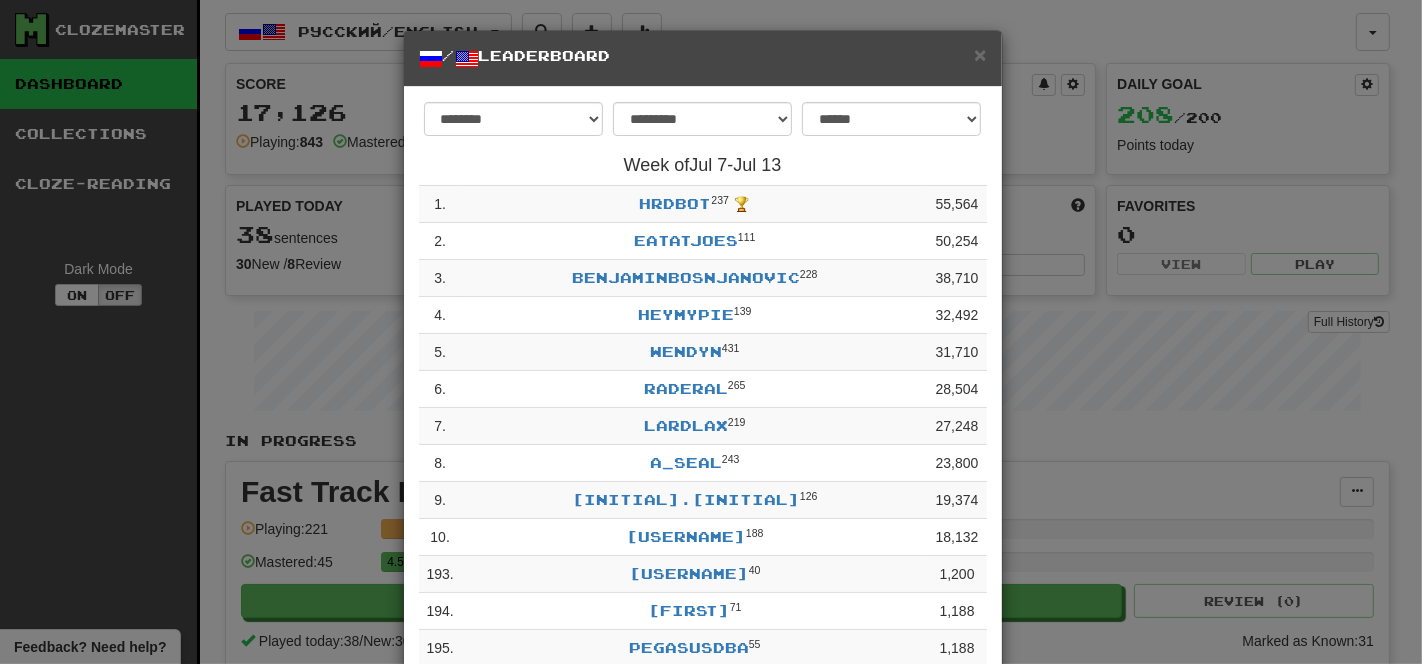 click on "/   Leaderboard" at bounding box center (703, 58) 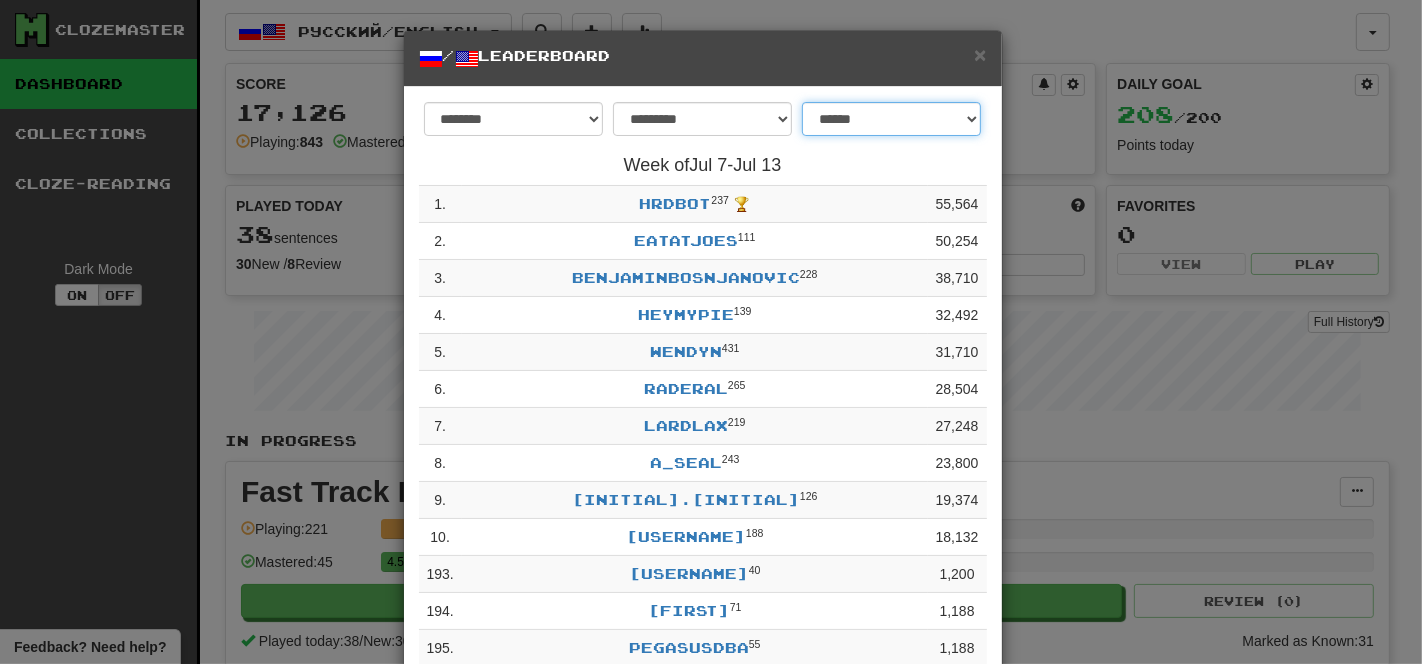 click on "**********" at bounding box center [891, 119] 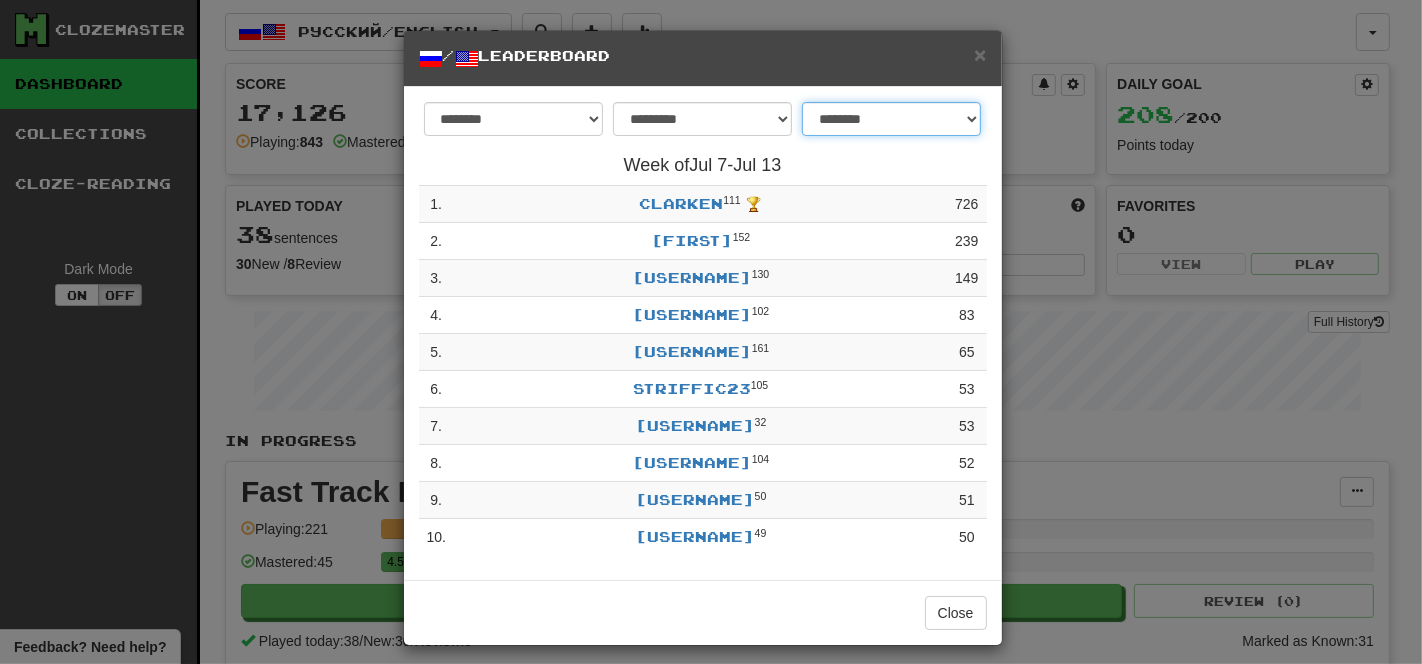 click on "**********" at bounding box center [891, 119] 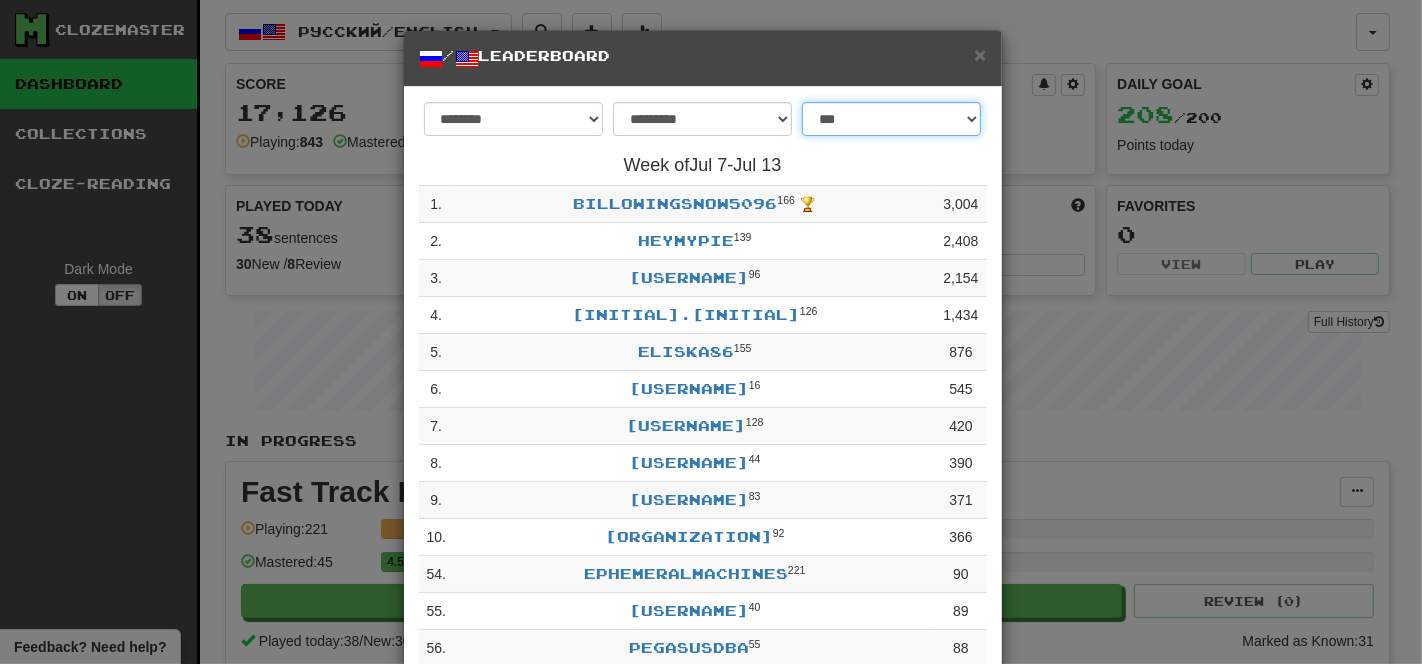 click on "**********" at bounding box center [891, 119] 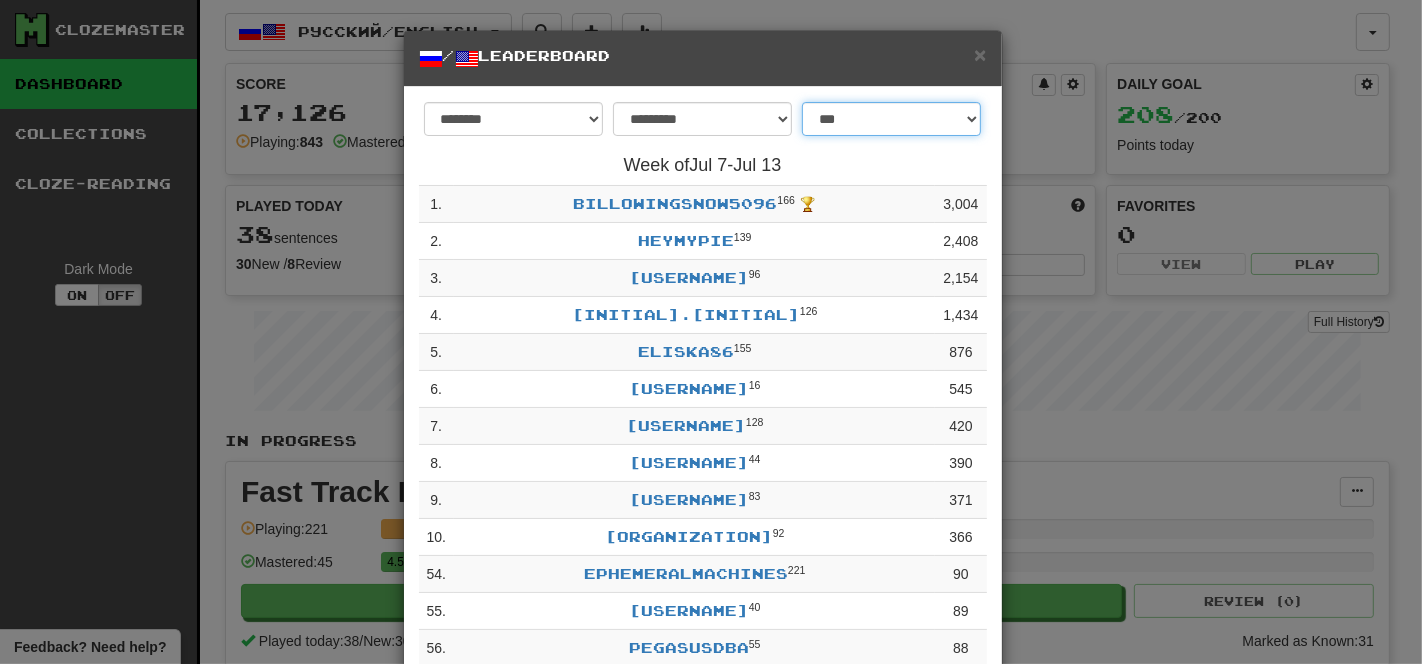 select on "**********" 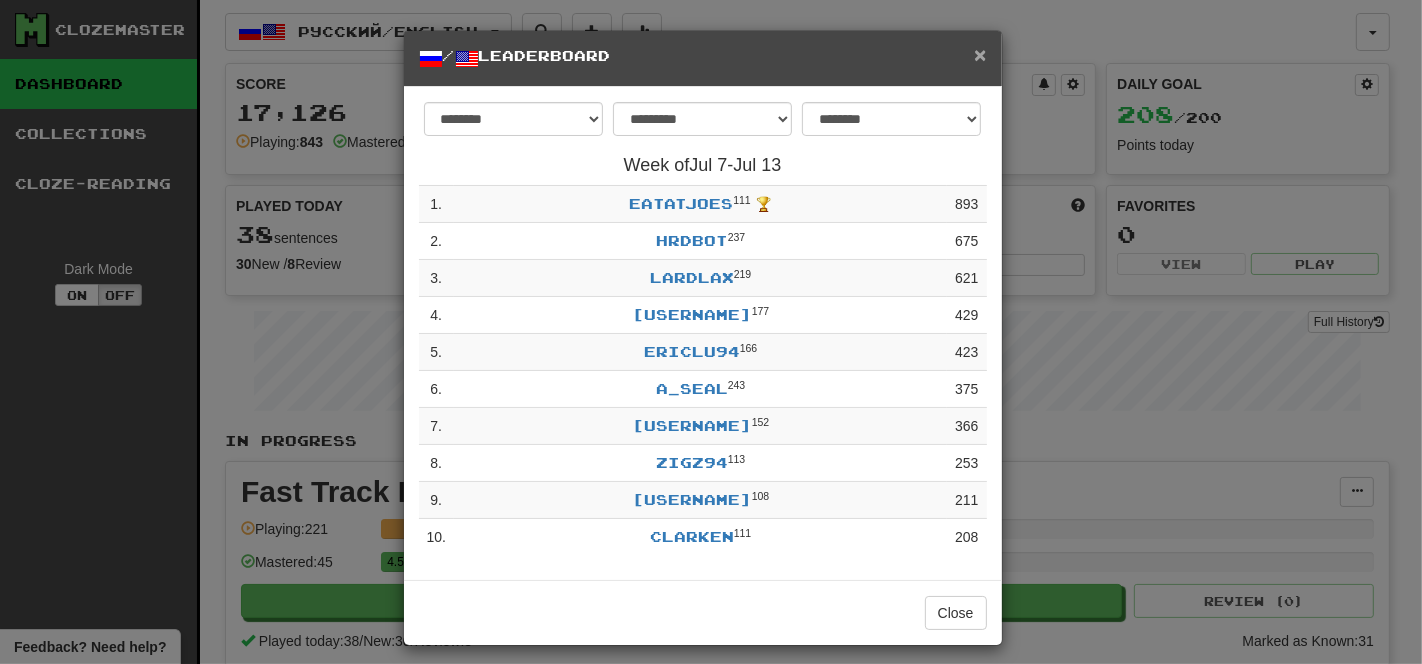 click on "×" at bounding box center [980, 54] 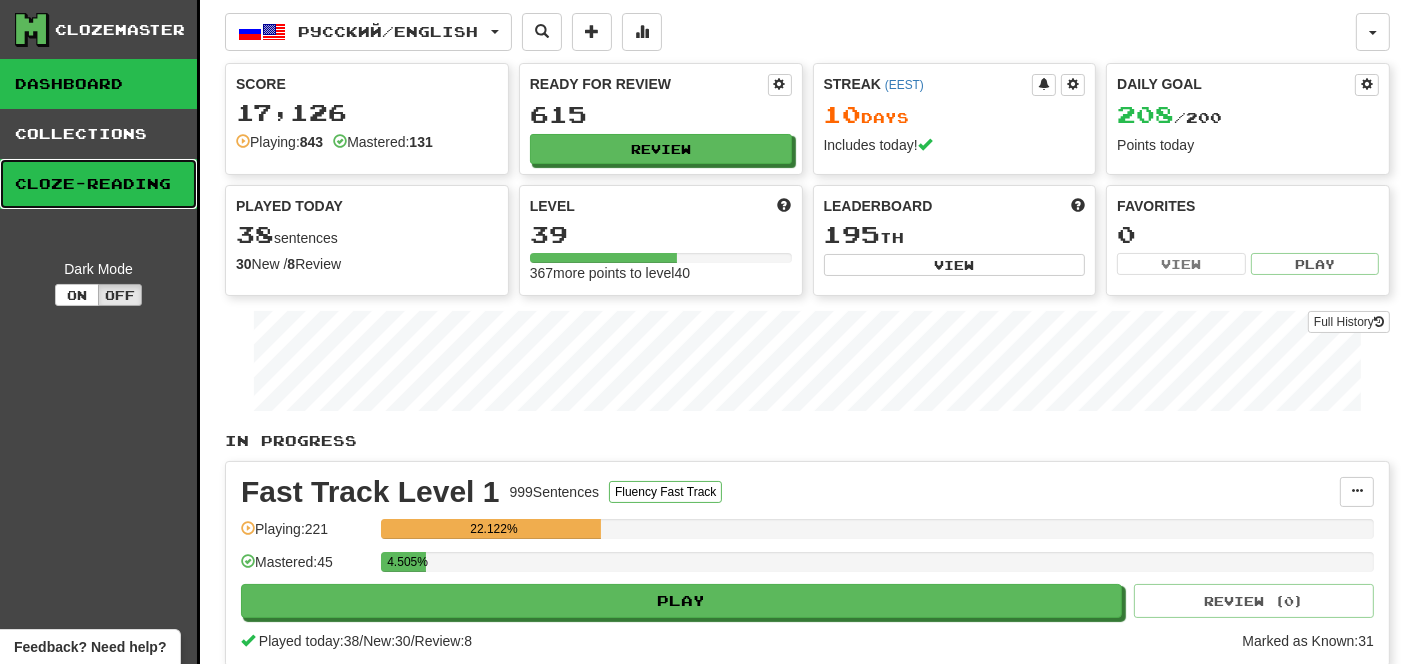 click on "Cloze-Reading" at bounding box center [98, 184] 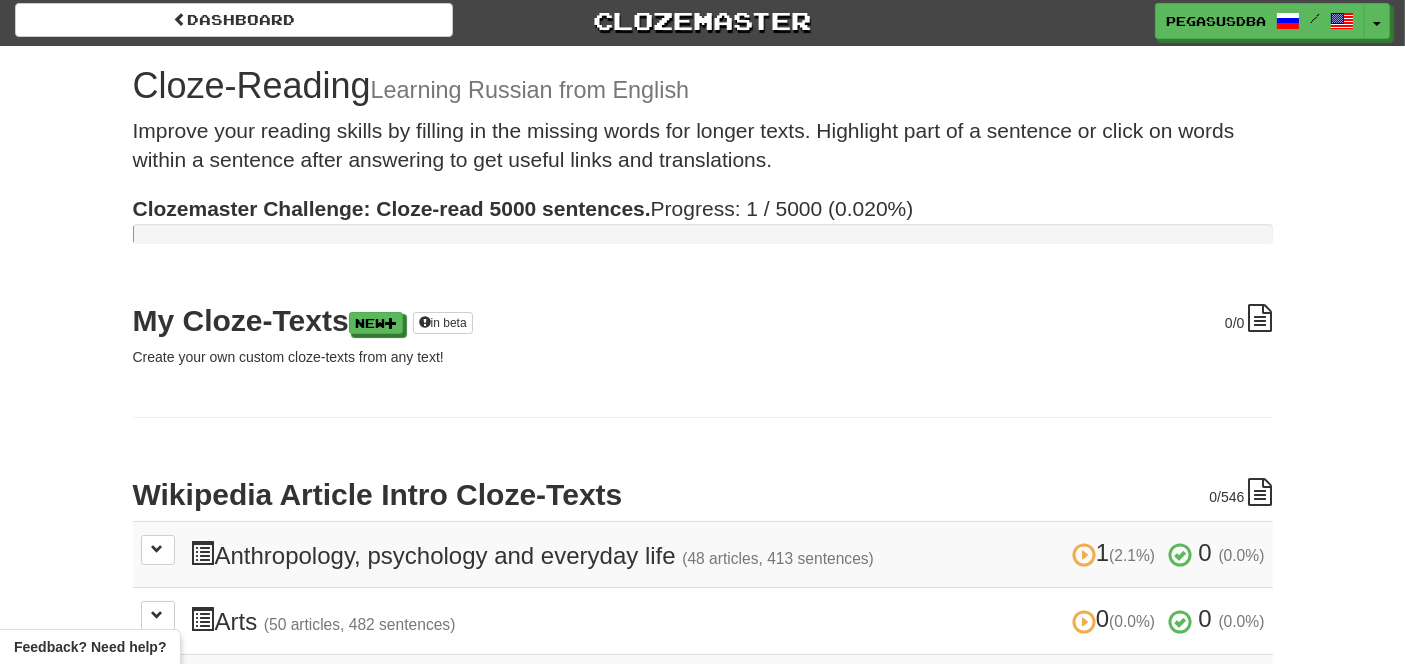scroll, scrollTop: 0, scrollLeft: 0, axis: both 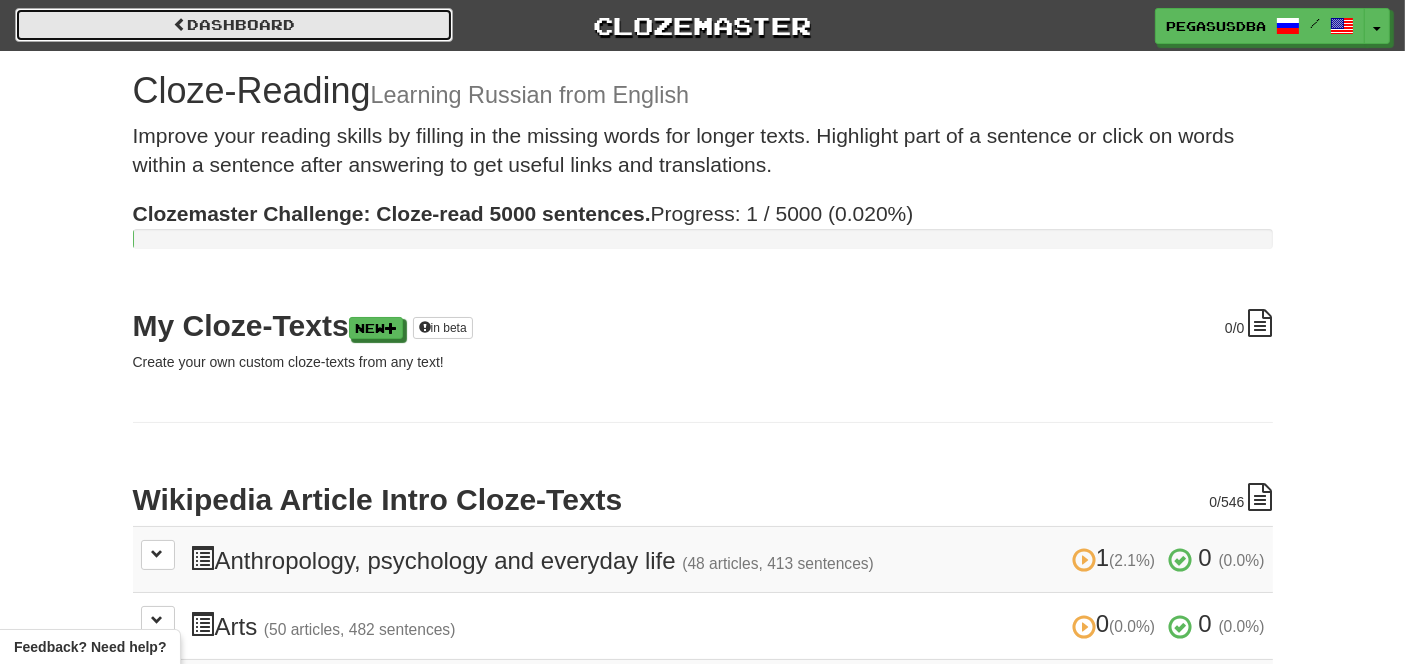 click on "Dashboard" at bounding box center (234, 25) 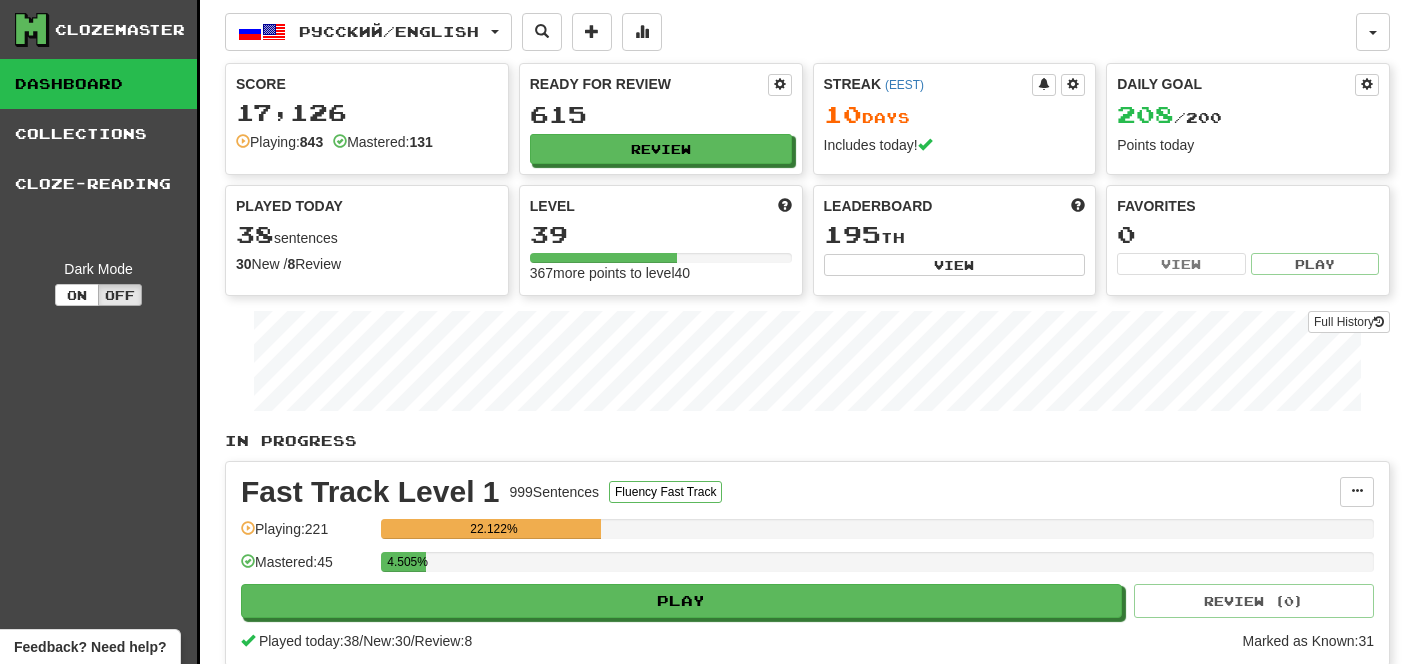 scroll, scrollTop: 0, scrollLeft: 0, axis: both 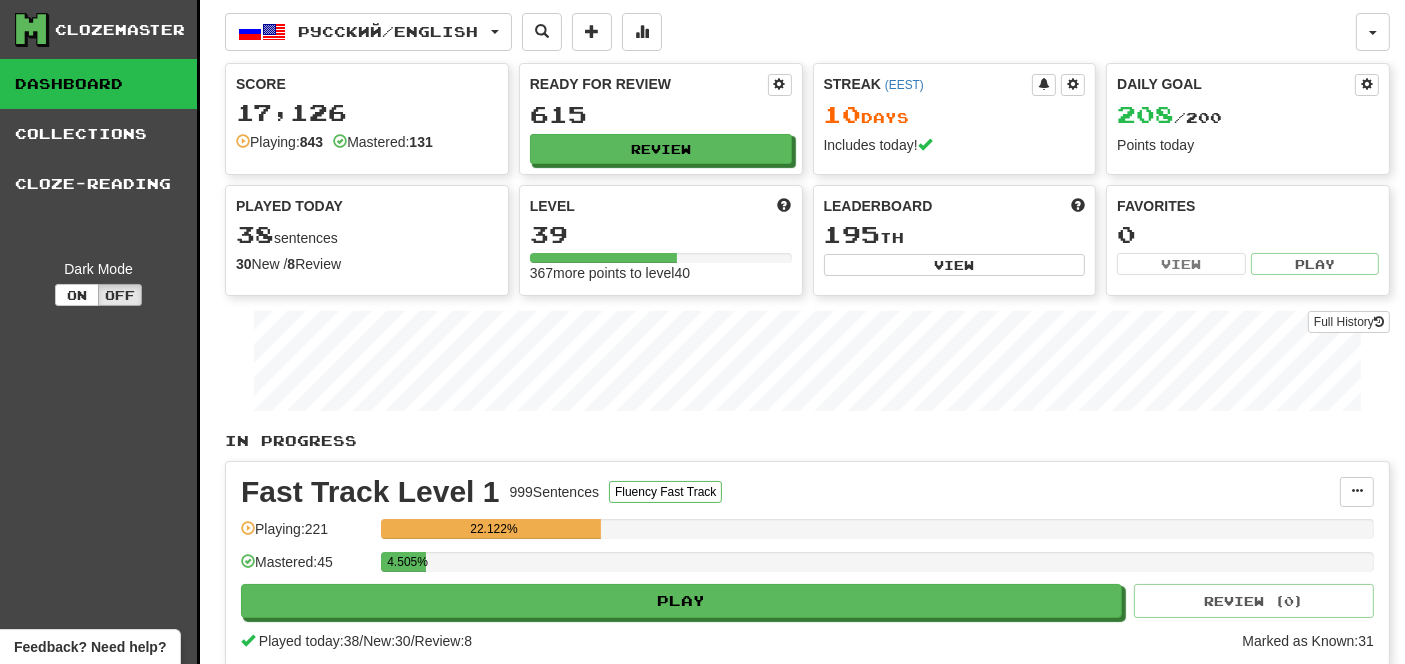 click on "Clozemaster" at bounding box center [120, 30] 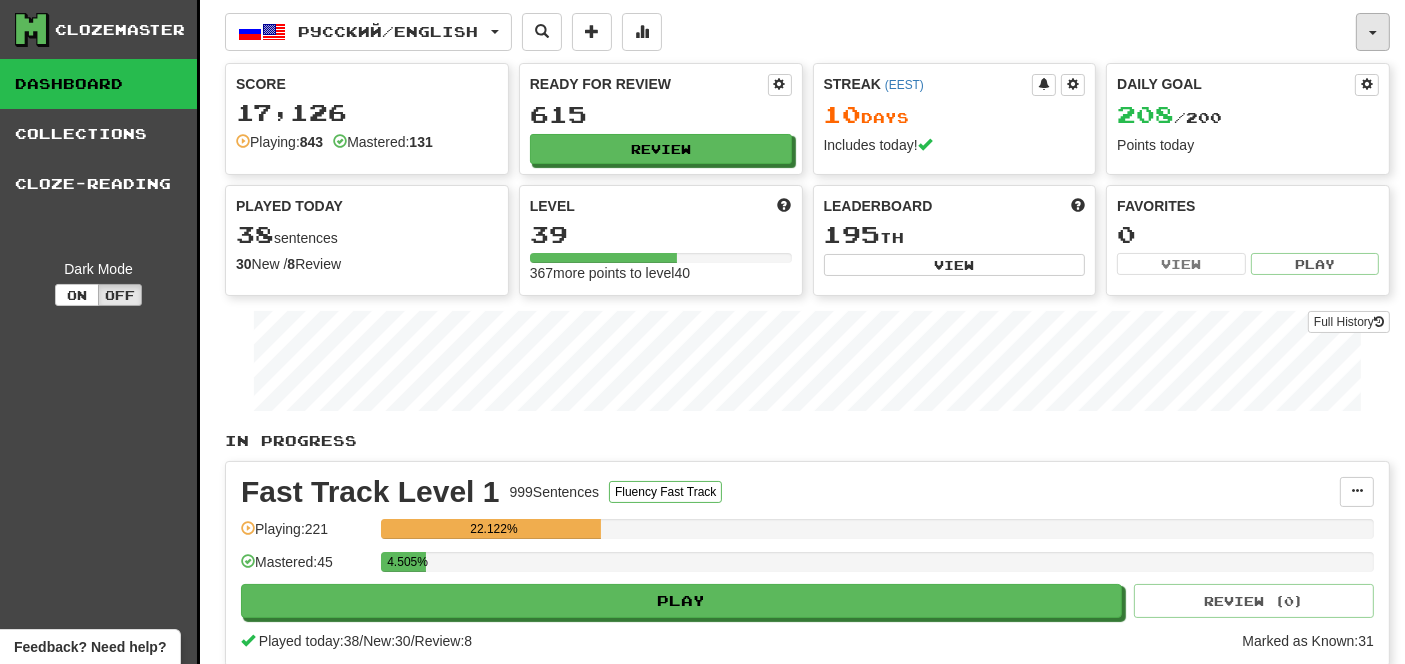 click at bounding box center (1373, 33) 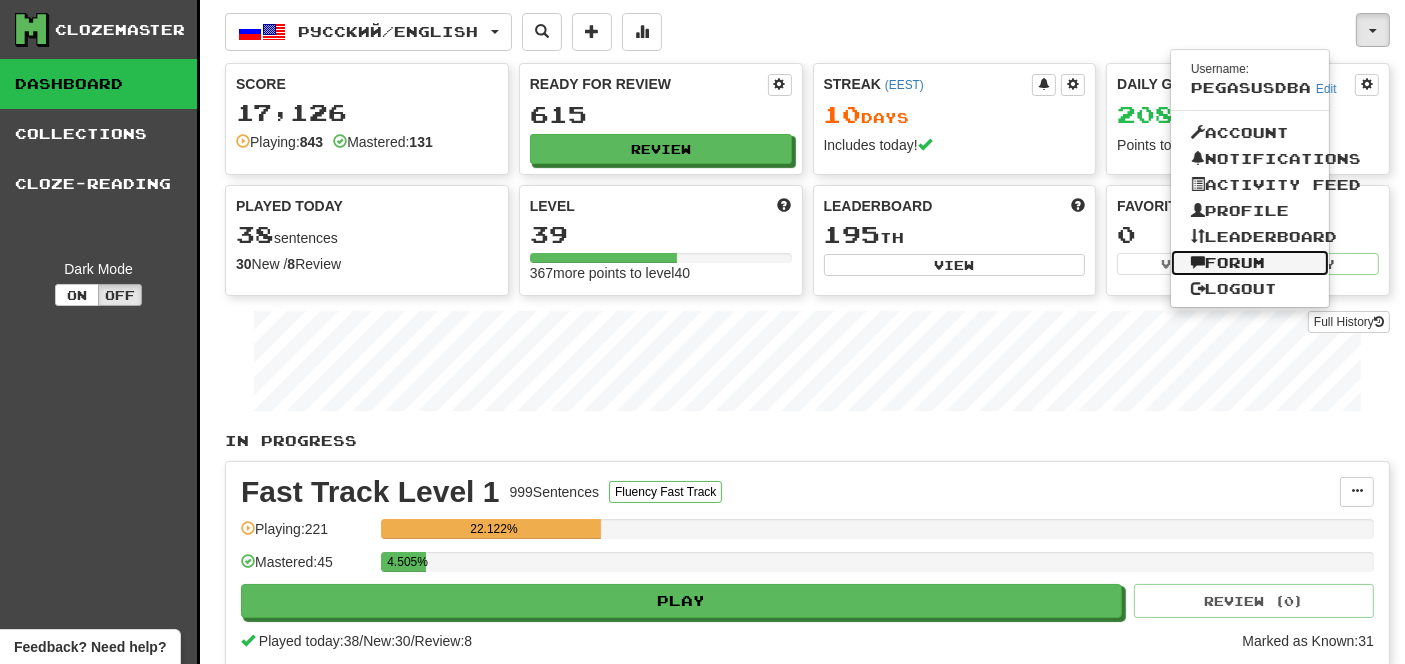 click on "Forum" at bounding box center [1250, 263] 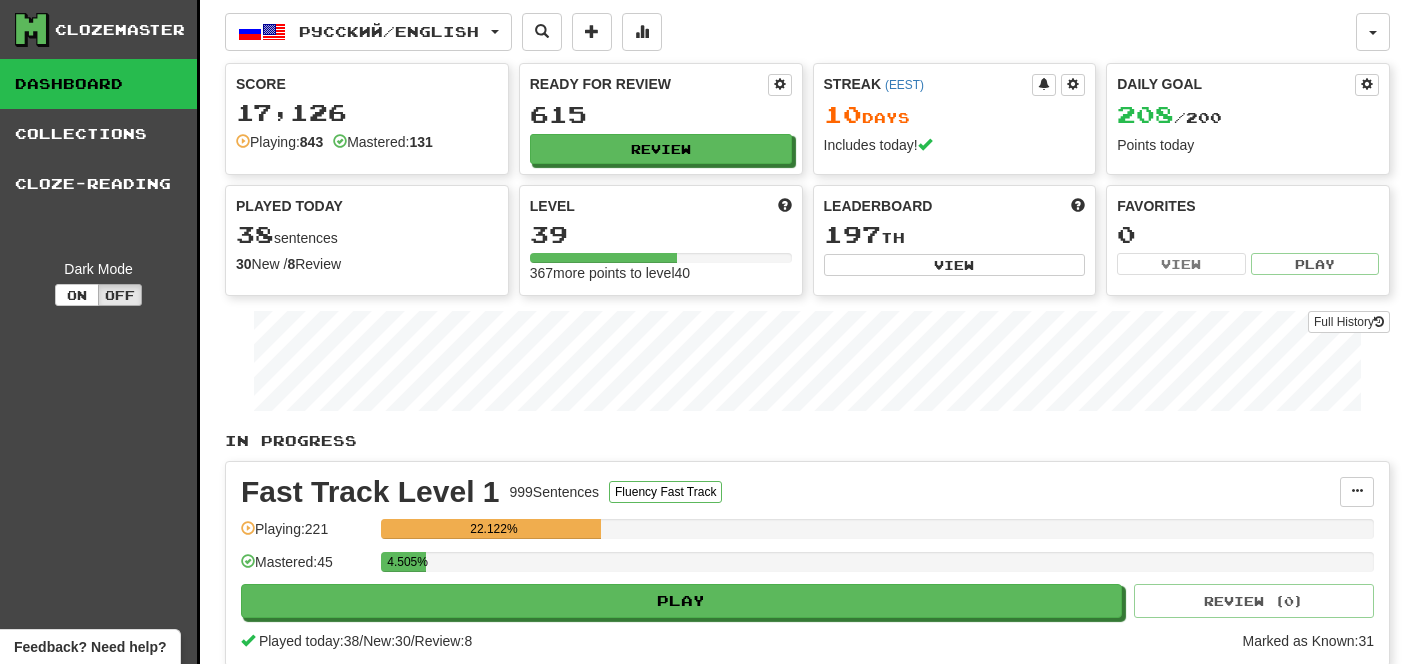 scroll, scrollTop: 0, scrollLeft: 0, axis: both 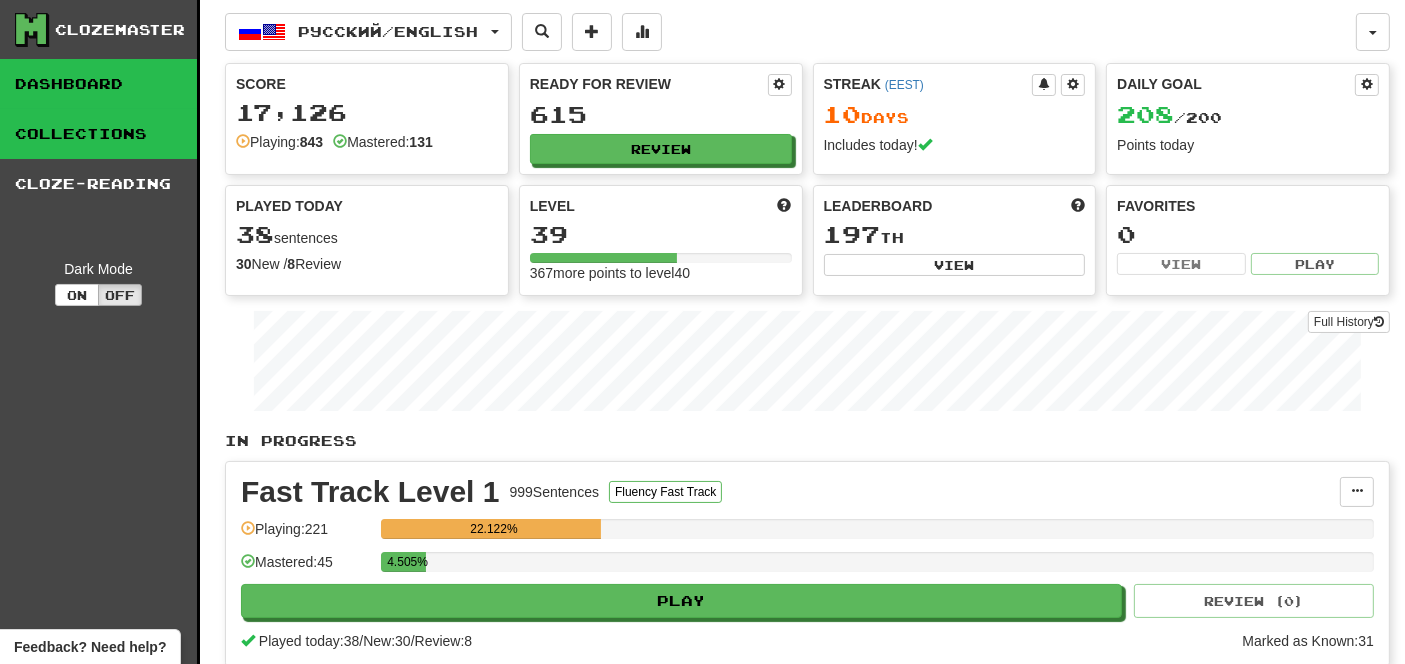 click on "Collections" at bounding box center (98, 134) 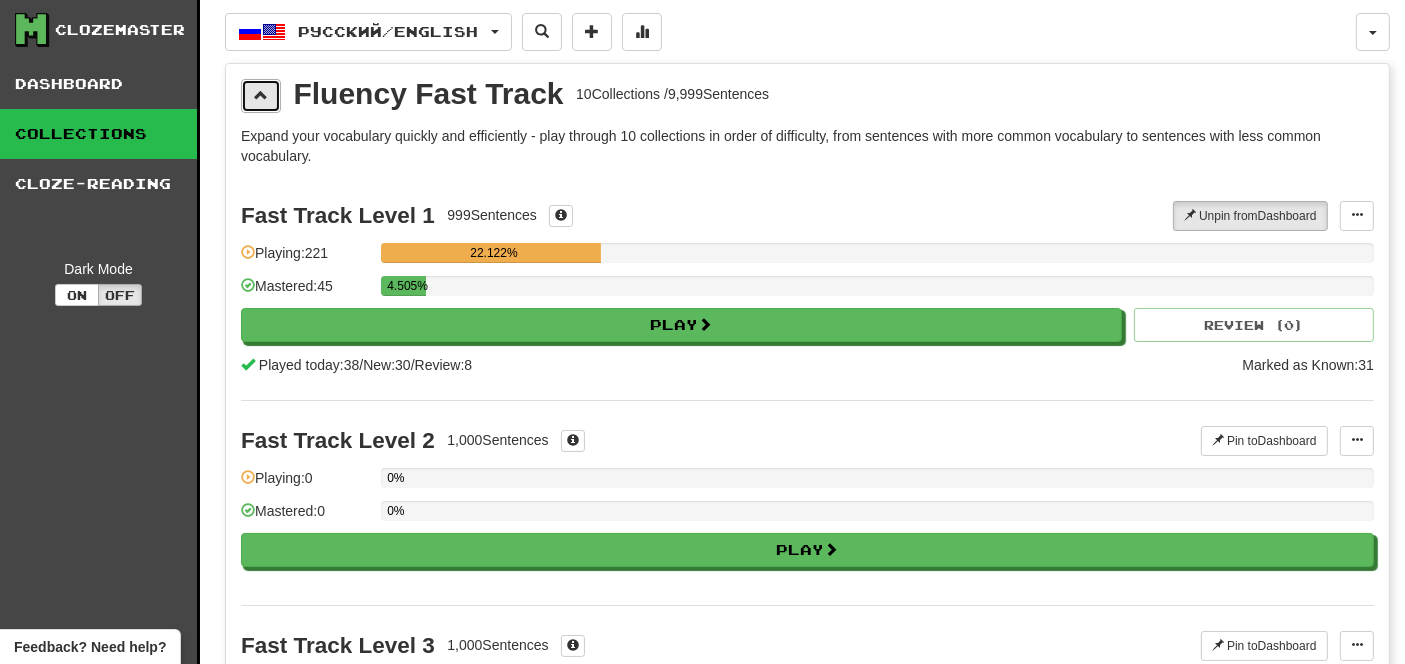 click at bounding box center [261, 95] 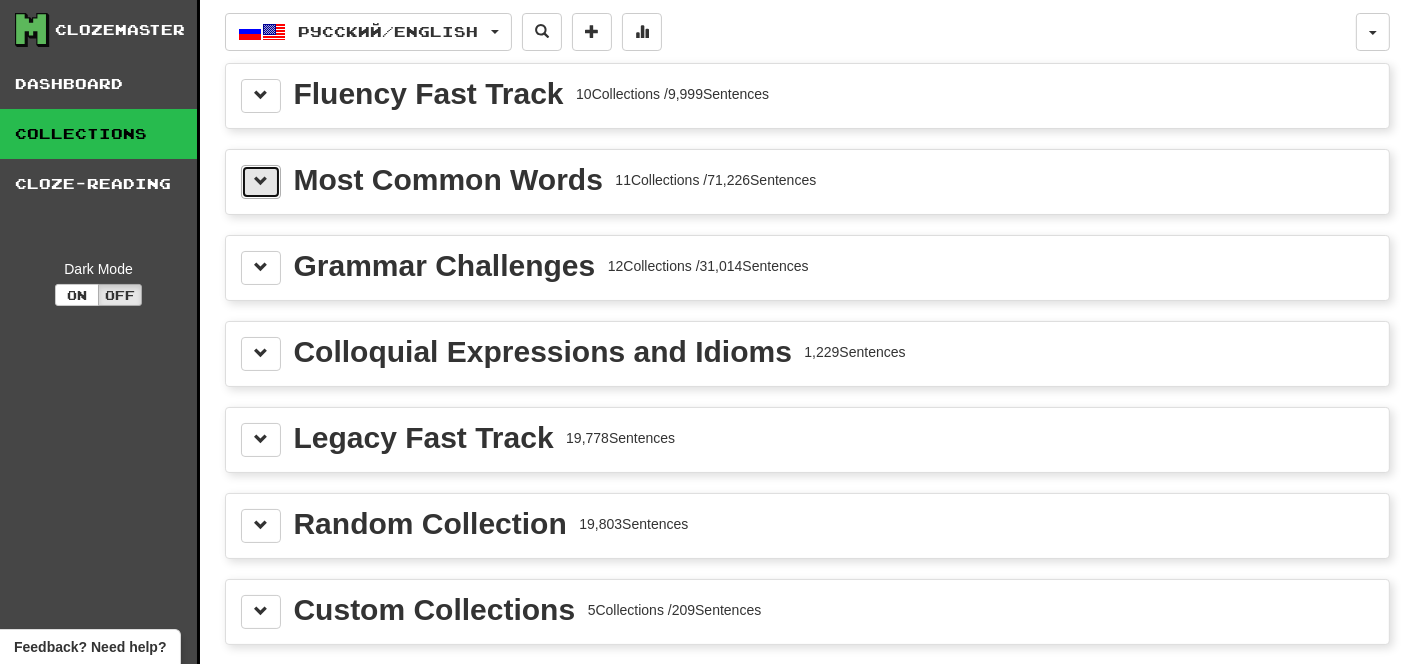 click at bounding box center (261, 181) 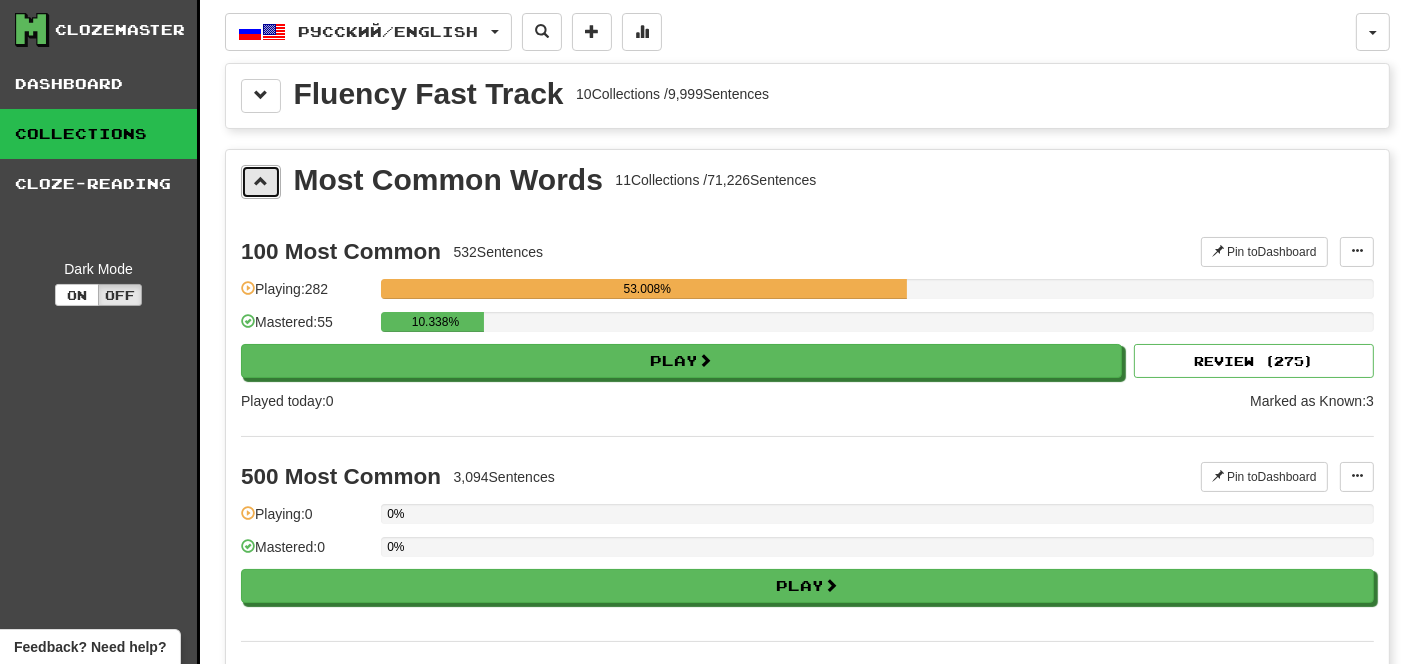 click at bounding box center [261, 181] 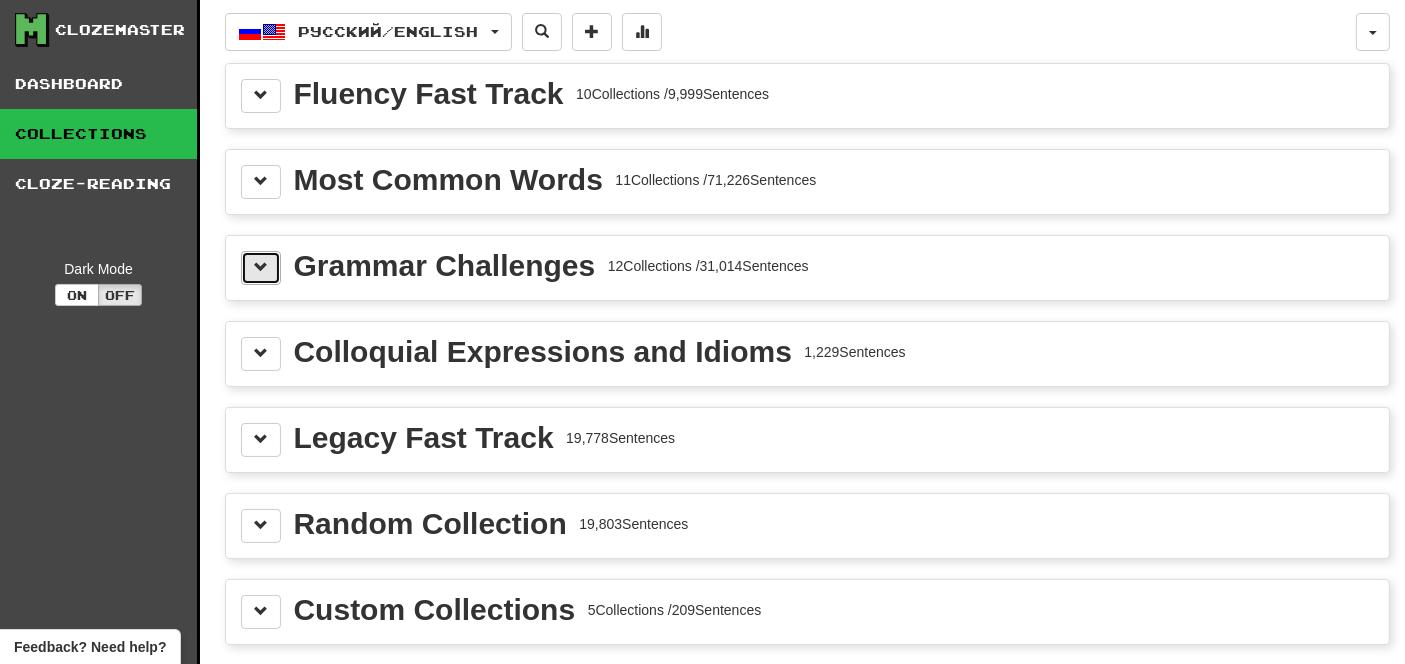 click at bounding box center (261, 267) 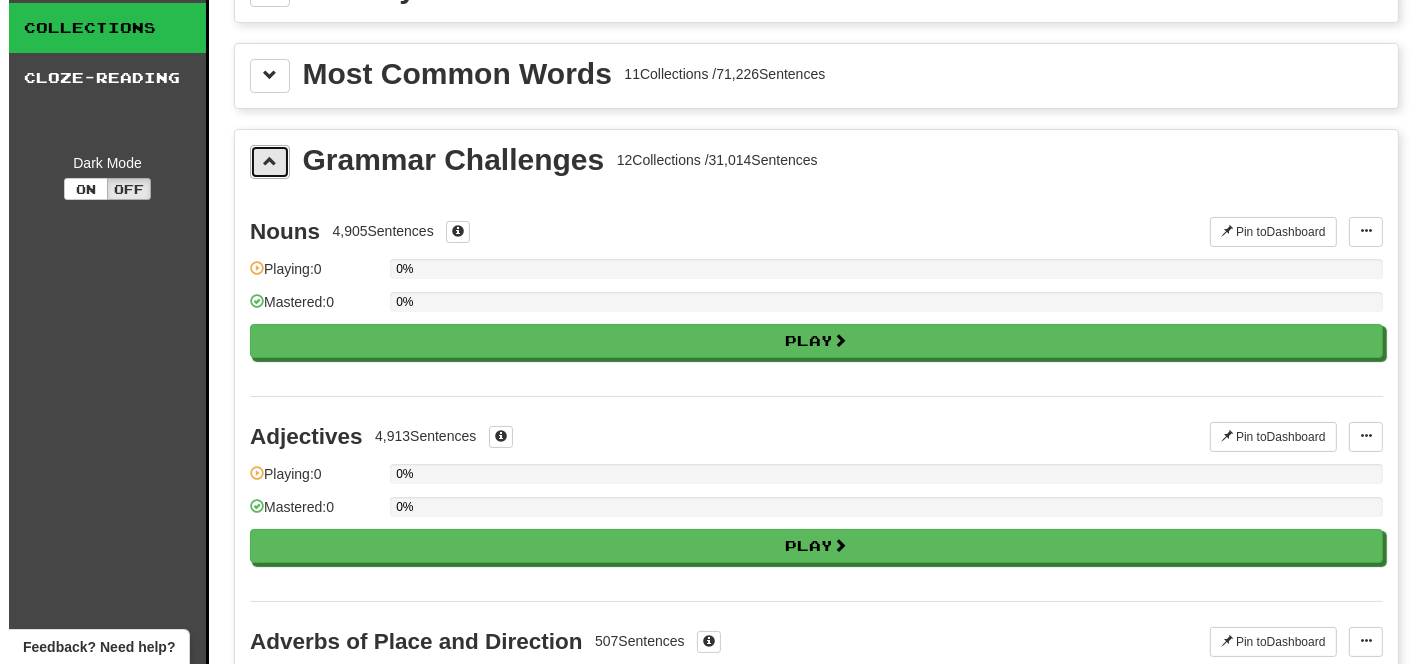 scroll, scrollTop: 105, scrollLeft: 0, axis: vertical 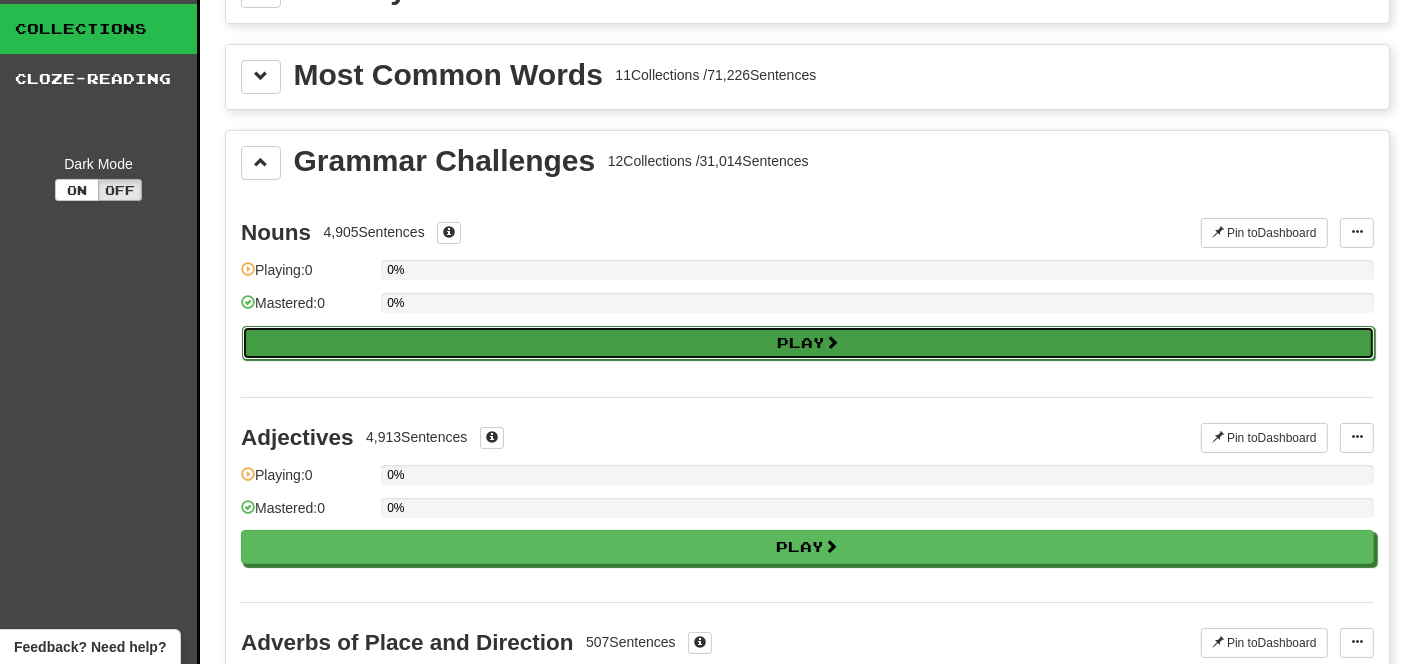 click on "Play" at bounding box center (808, 343) 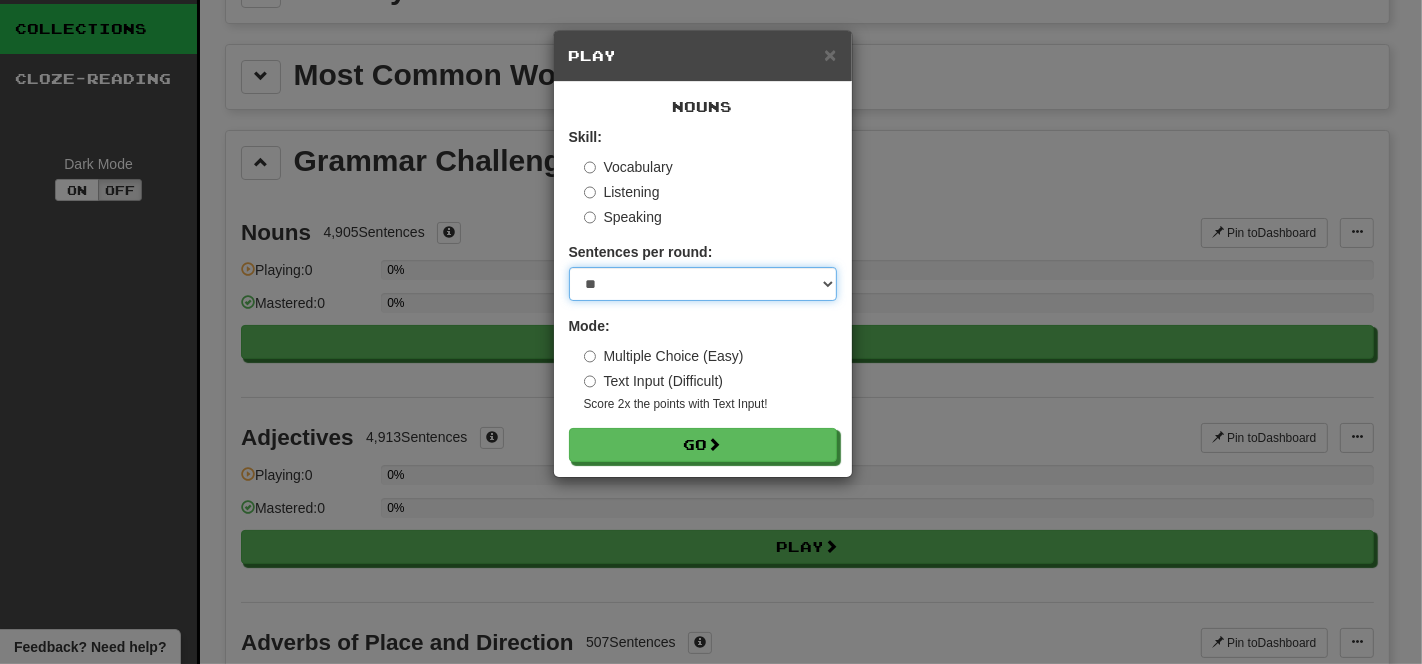 click on "* ** ** ** ** ** *** ********" at bounding box center (703, 284) 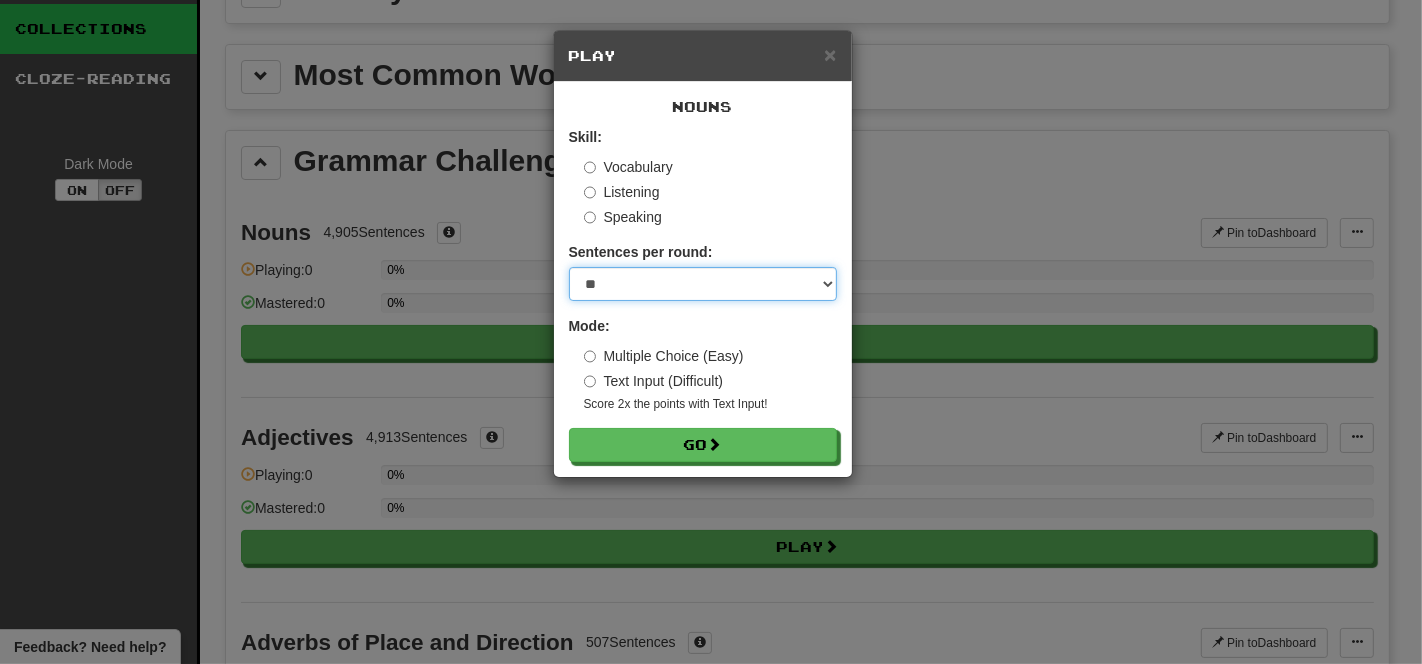 select on "*" 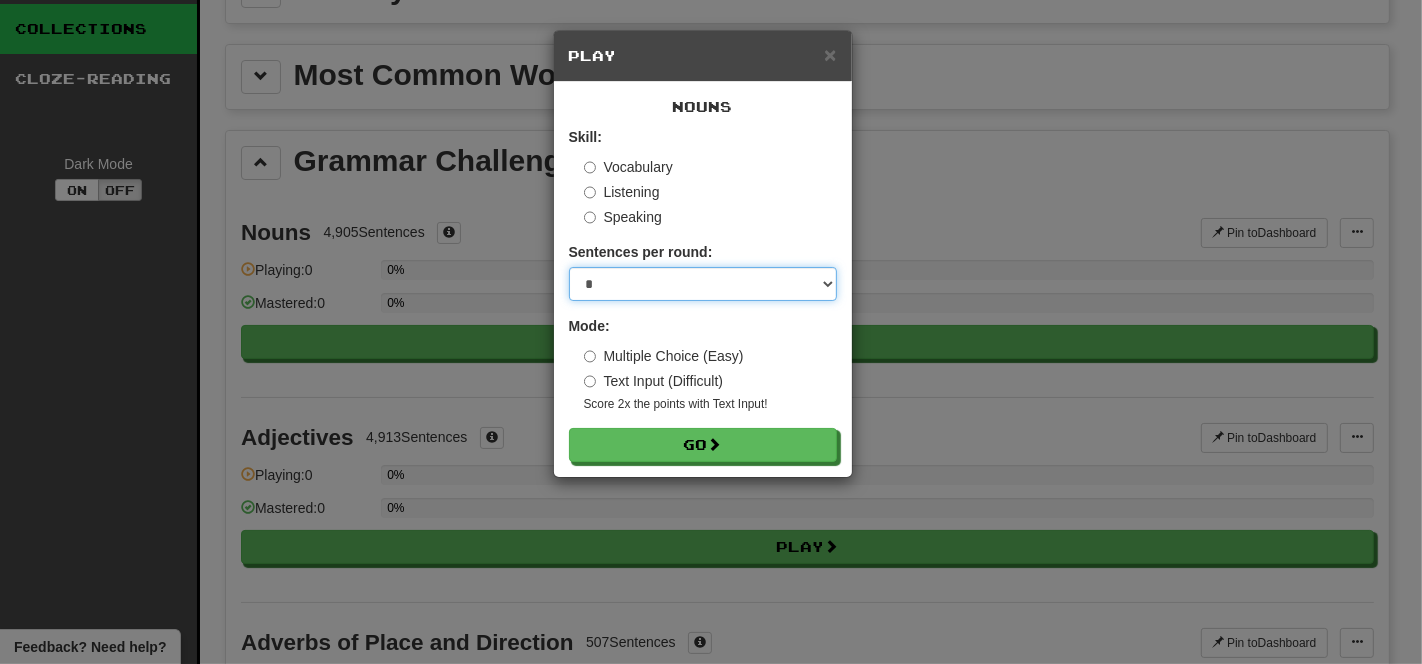 click on "* ** ** ** ** ** *** ********" at bounding box center [703, 284] 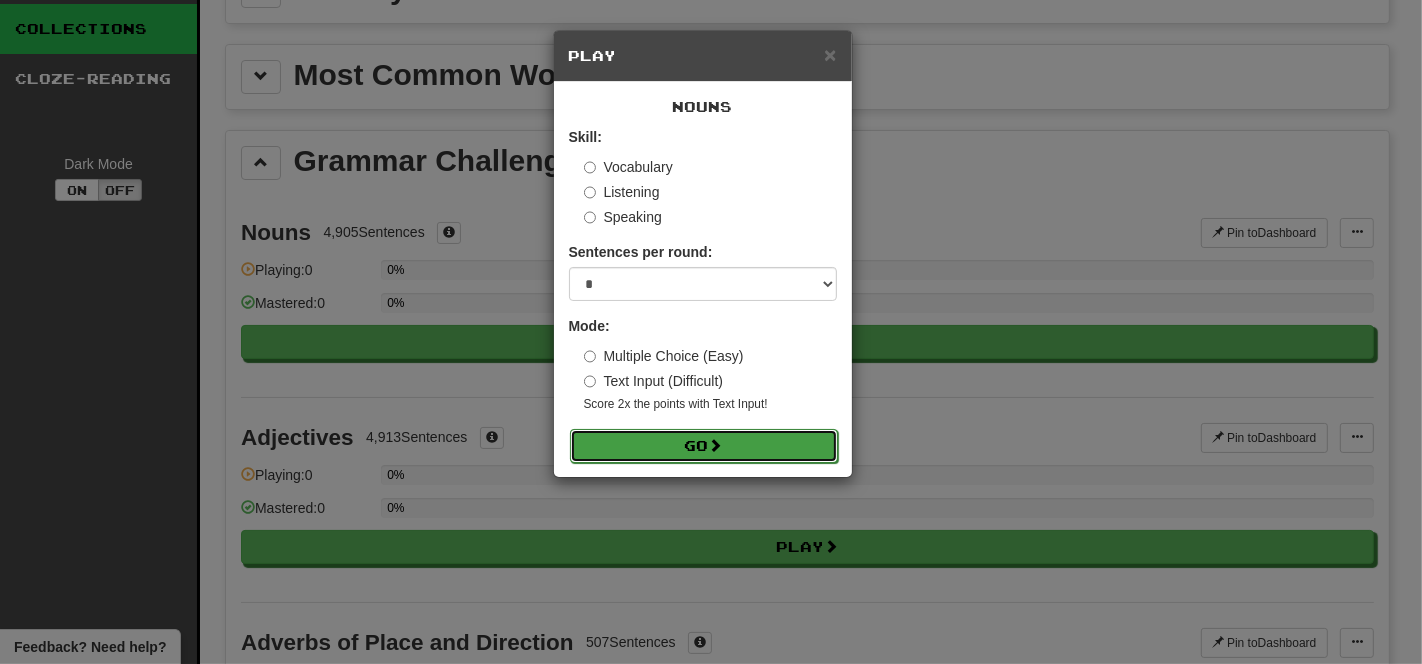 click at bounding box center [716, 445] 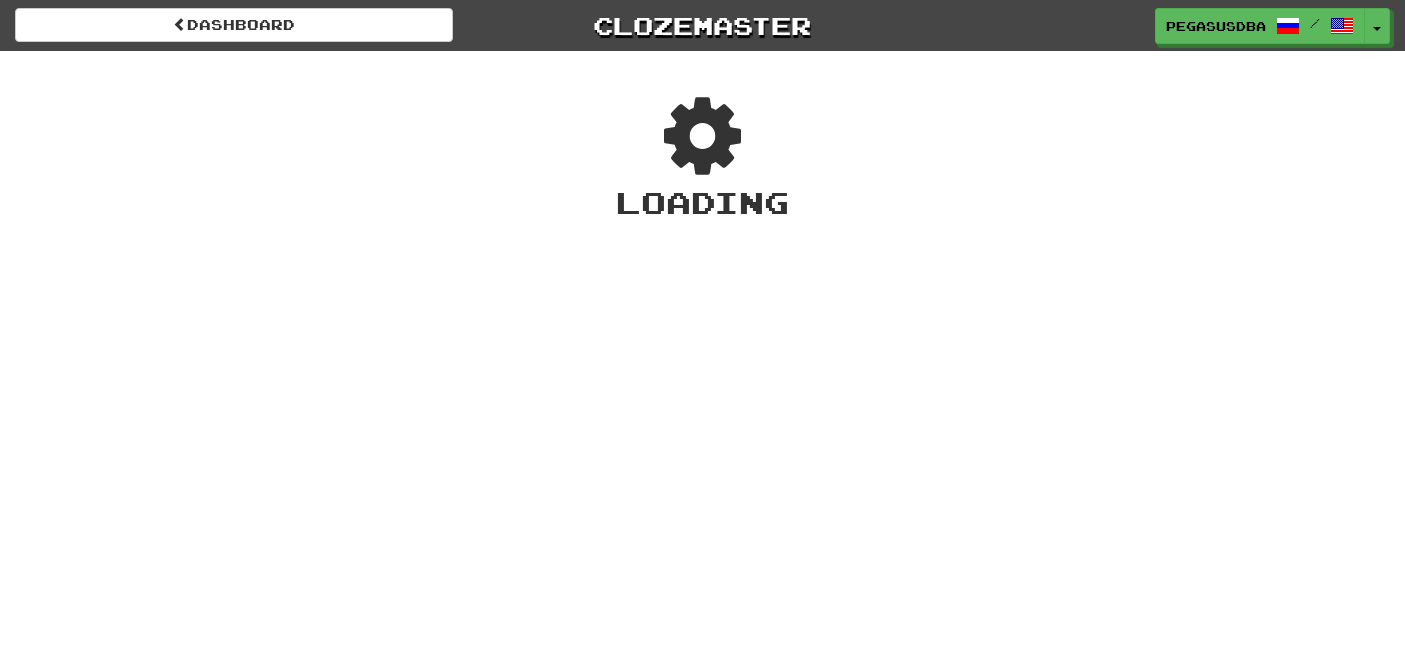 scroll, scrollTop: 0, scrollLeft: 0, axis: both 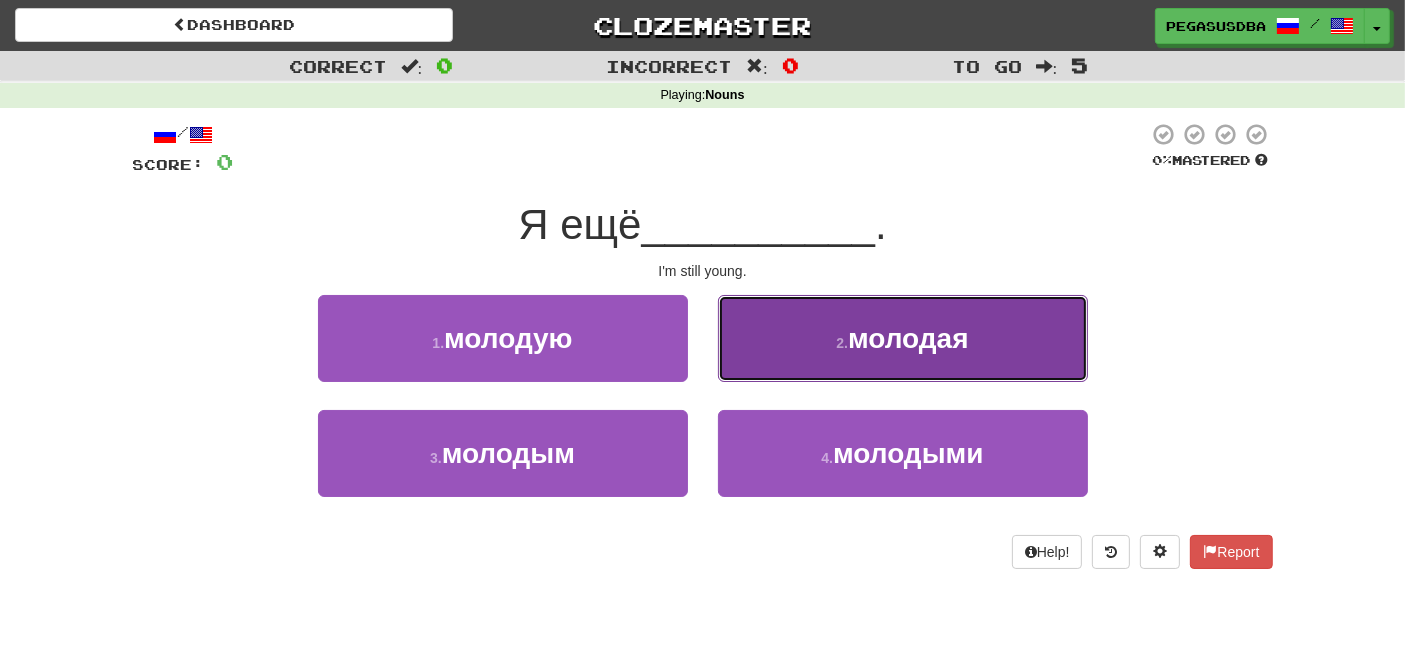 click on "молодая" at bounding box center [908, 338] 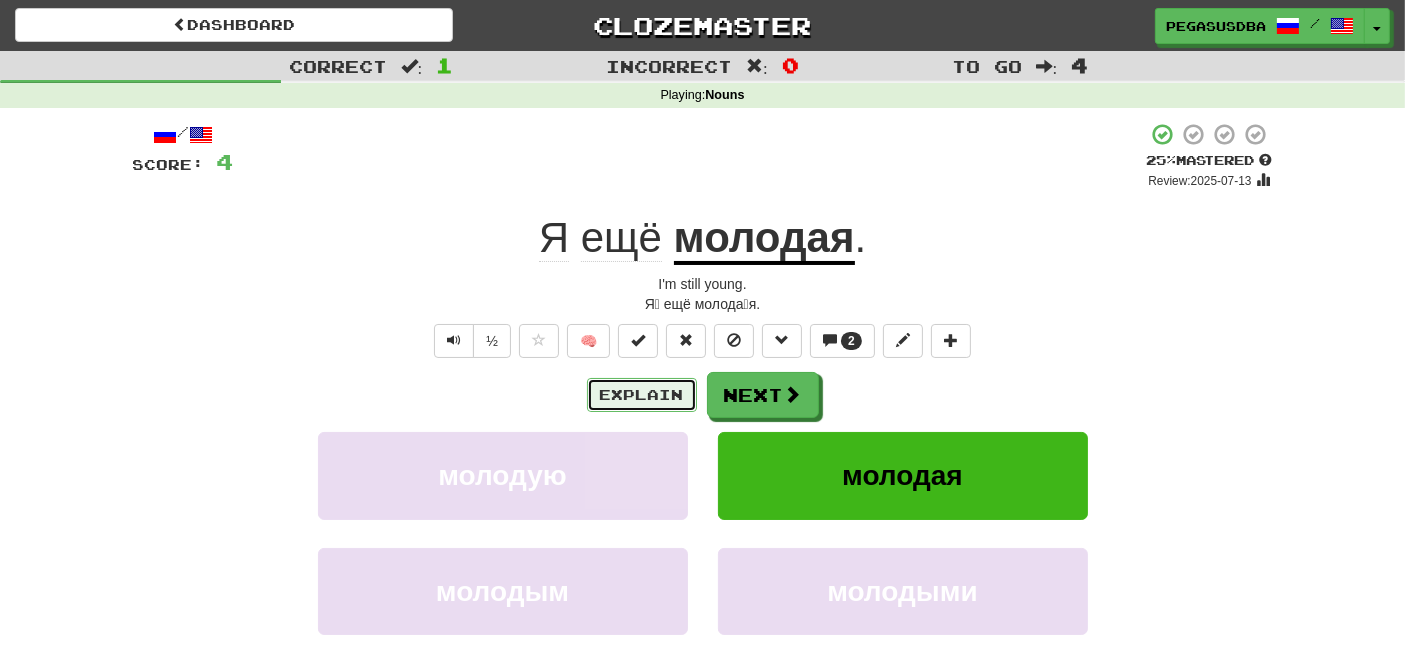 click on "Explain" at bounding box center [642, 395] 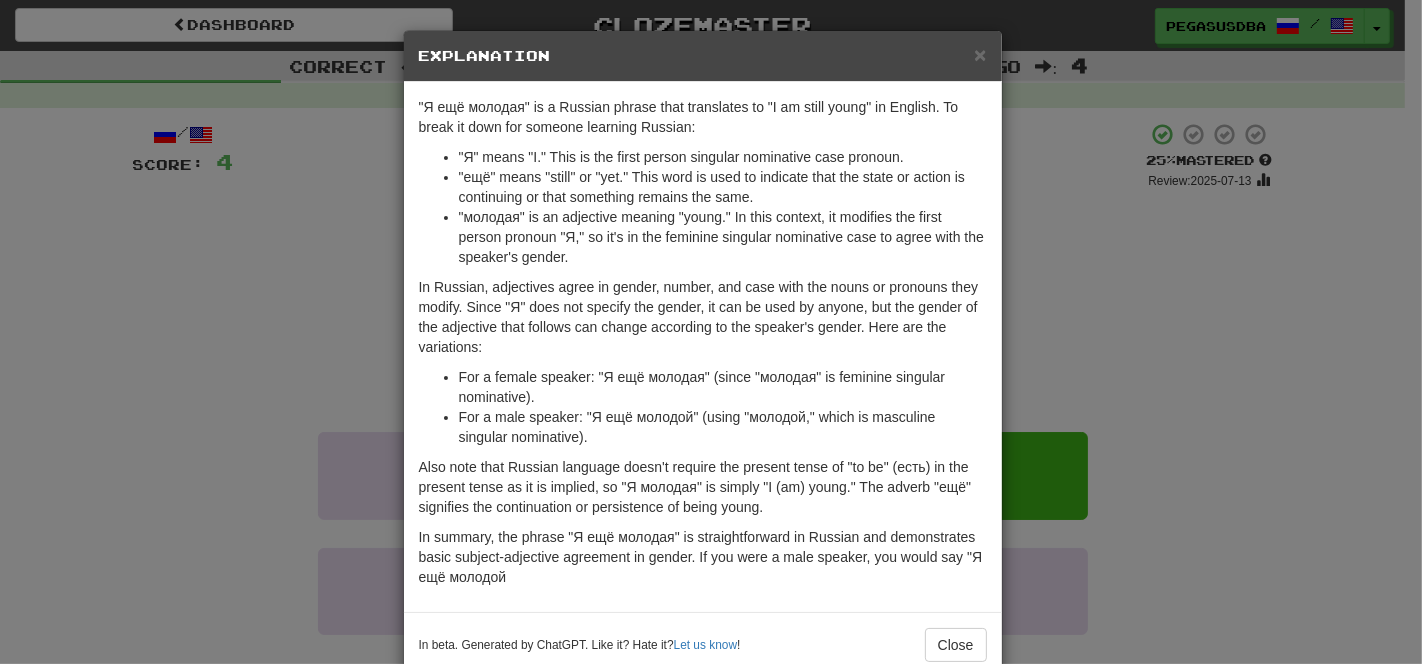 click on "× Explanation "Я ещё молодая" is a Russian phrase that translates to "I am still young" in English. To break it down for someone learning Russian:
"Я" means "I." This is the first person singular nominative case pronoun.
"ещё" means "still" or "yet." This word is used to indicate that the state or action is continuing or that something remains the same.
"молодая" is an adjective meaning "young." In this context, it modifies the first person pronoun "Я," so it's in the feminine singular nominative case to agree with the speaker's gender.
In Russian, adjectives agree in gender, number, and case with the nouns or pronouns they modify. Since "Я" does not specify the gender, it can be used by anyone, but the gender of the adjective that follows can change according to the speaker's gender. Here are the variations:
For a female speaker: "Я ещё молодая" (since "молодая" is feminine singular nominative).
Let us know ! Close" at bounding box center [711, 332] 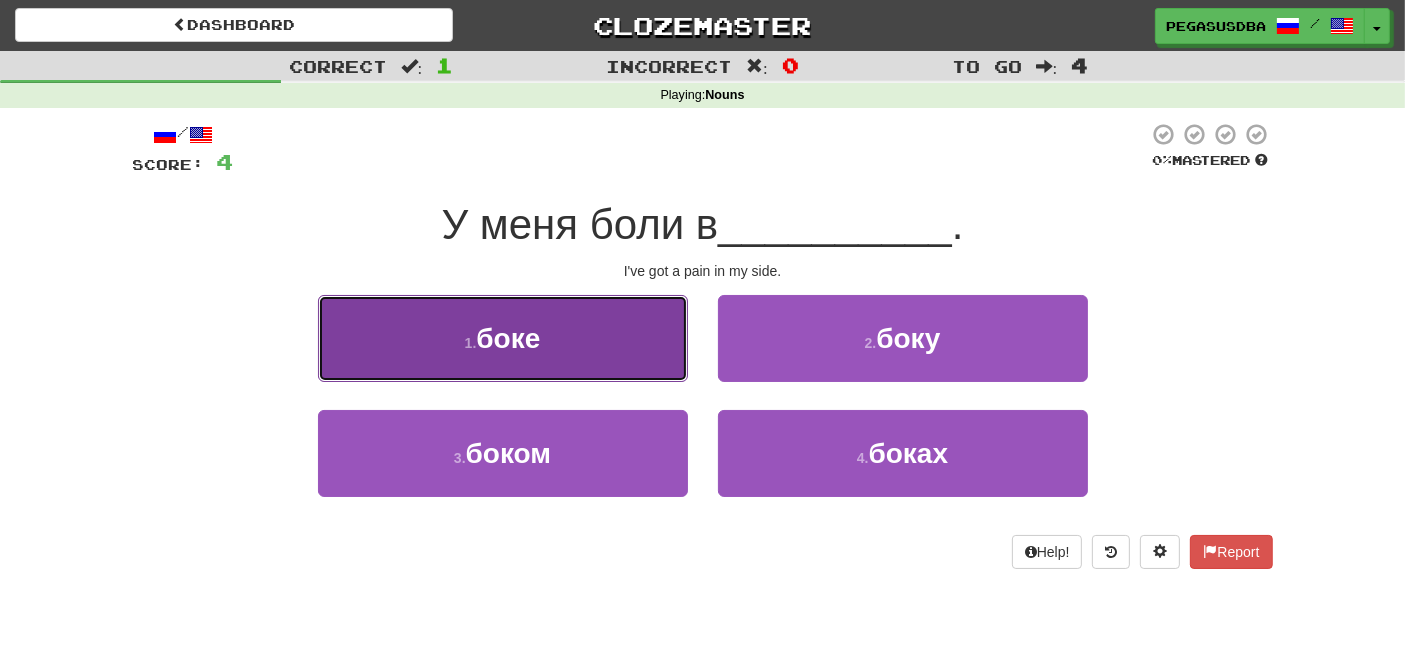 click on "1 . боке" at bounding box center (503, 338) 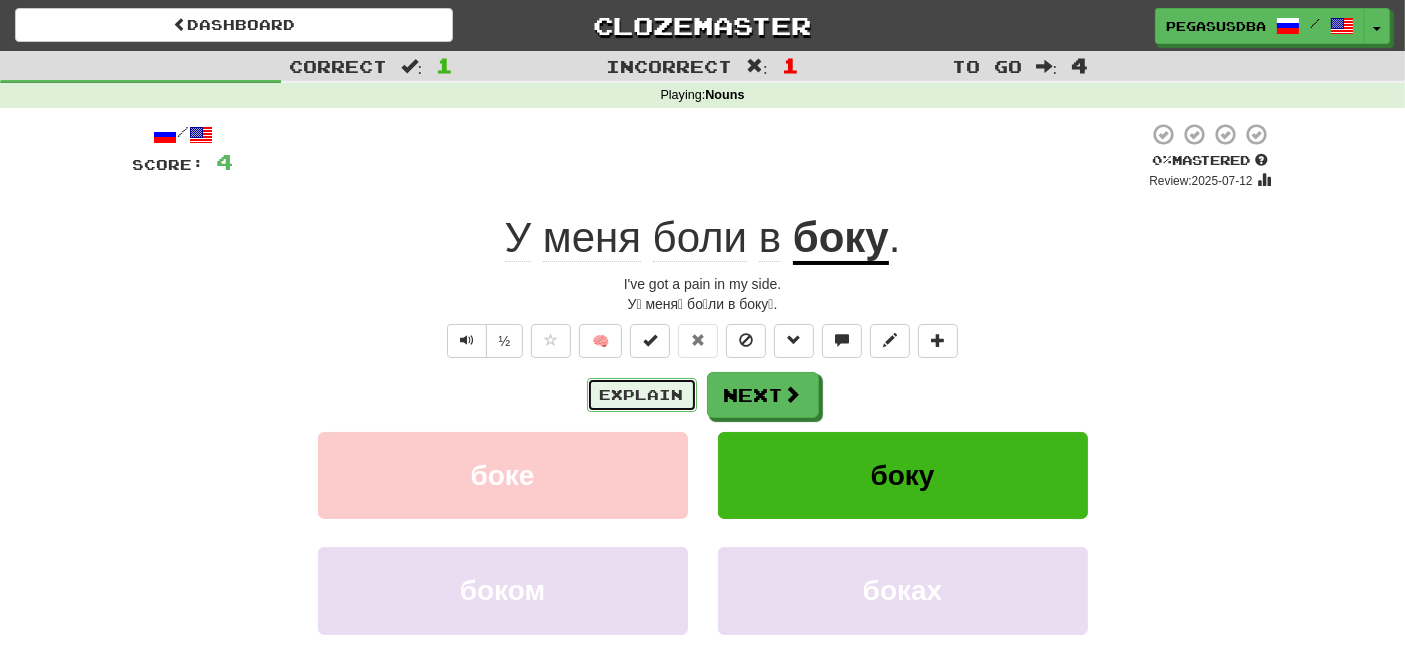 click on "Explain" at bounding box center [642, 395] 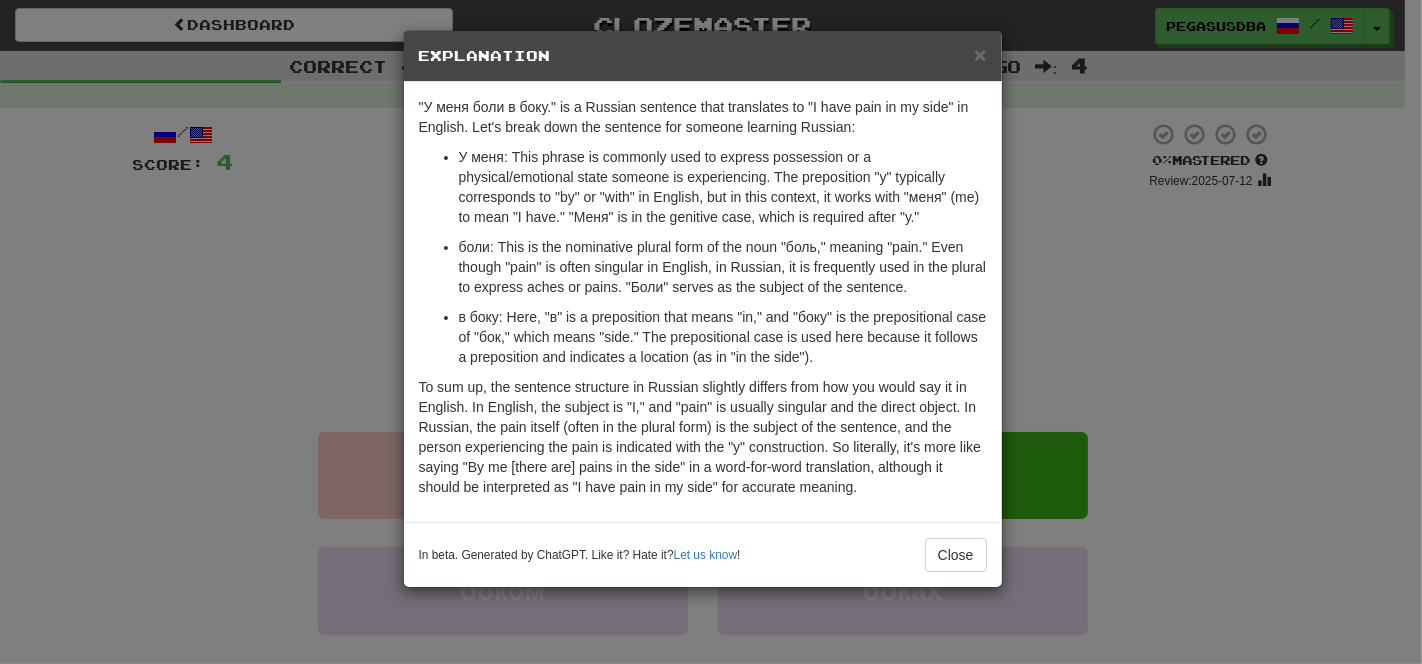 click on "× Explanation "У меня боли в боку." is a Russian sentence that translates to "I have pain in my side" in English. Let's break down the sentence for someone learning Russian:
У меня: This phrase is commonly used to express possession or a physical/emotional state someone is experiencing. The preposition "у" typically corresponds to "by" or "with" in English, but in this context, it works with "меня" (me) to mean "I have." "Меня" is in the genitive case, which is required after "у."
боли: This is the nominative plural form of the noun "боль," meaning "pain." Even though "pain" is often singular in English, in Russian, it is frequently used in the plural to express aches or pains. "Боли" serves as the subject of the sentence.
In beta. Generated by ChatGPT. Like it? Hate it? Let us know ! Close" at bounding box center (711, 332) 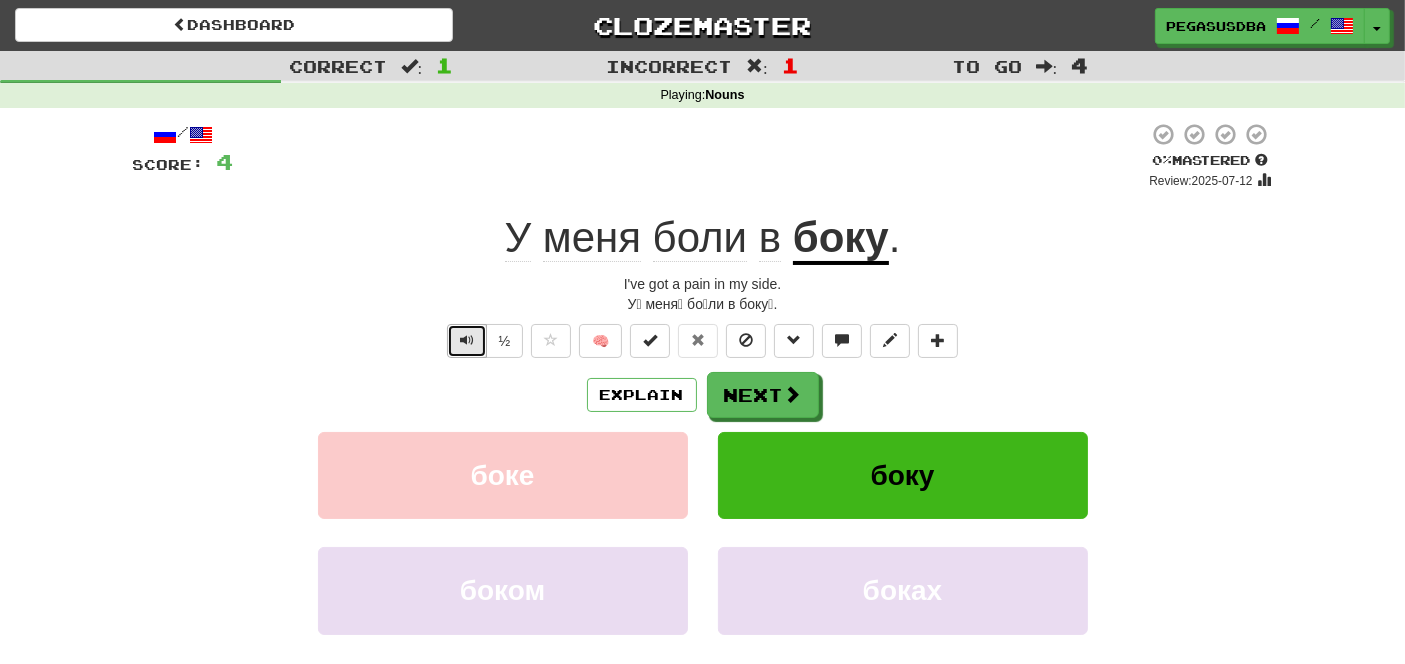 click at bounding box center [467, 341] 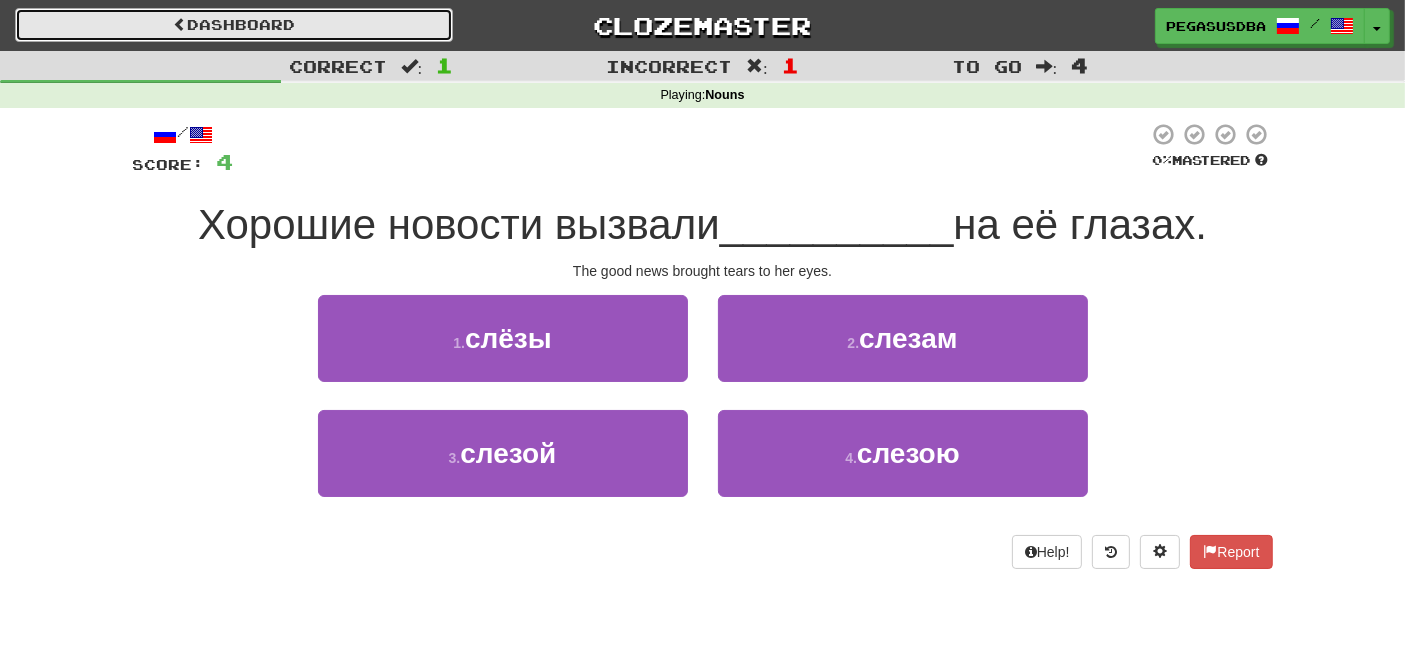 click on "Dashboard" at bounding box center (234, 25) 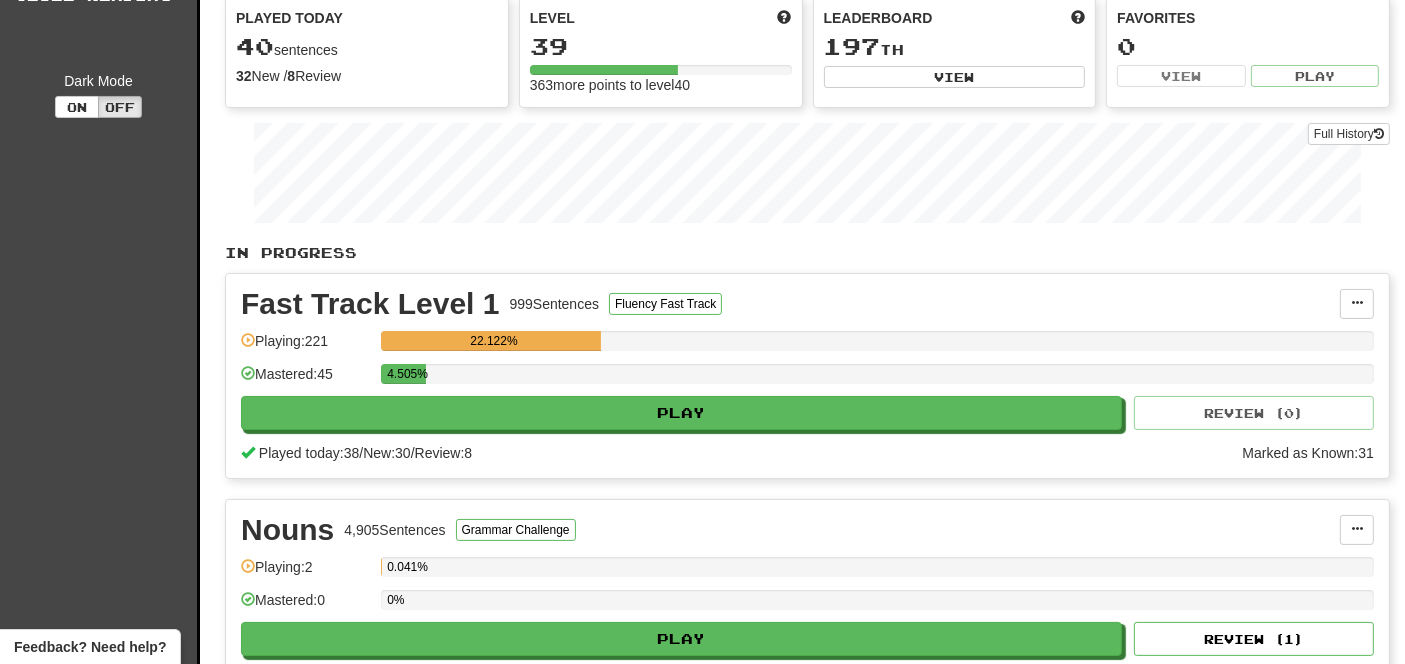 scroll, scrollTop: 224, scrollLeft: 0, axis: vertical 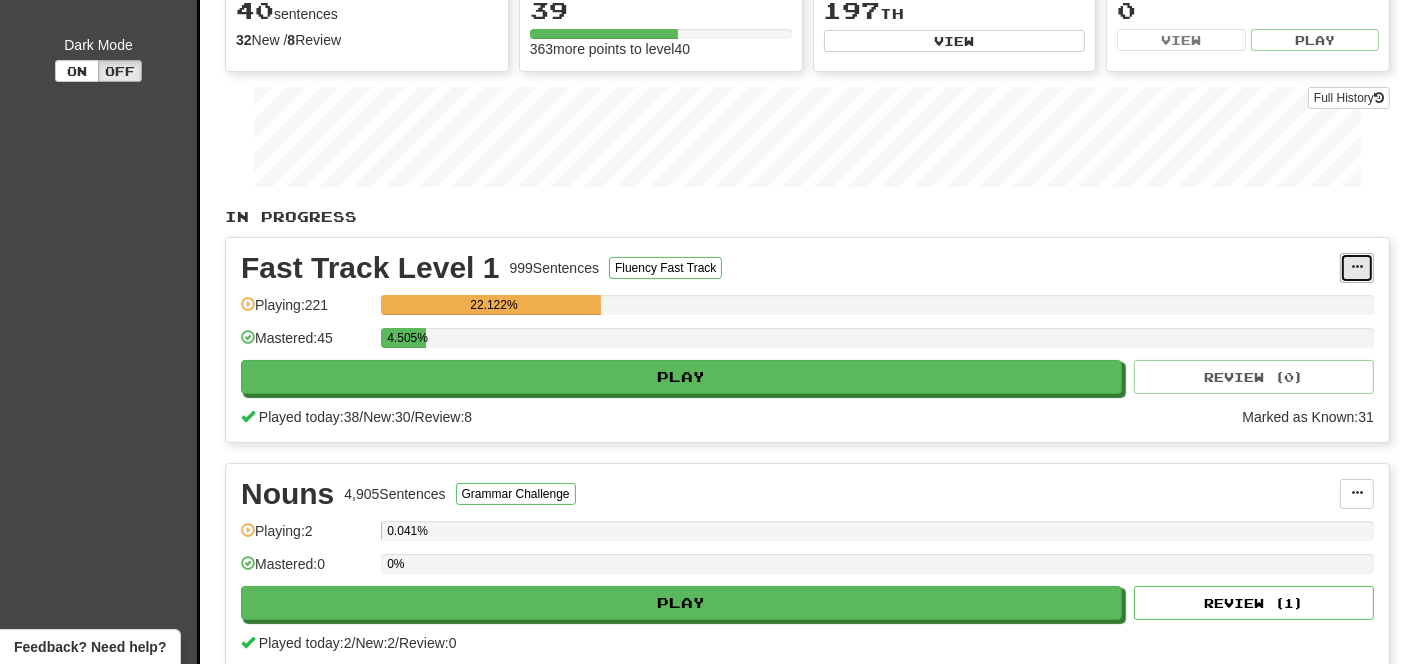 click at bounding box center [1357, 267] 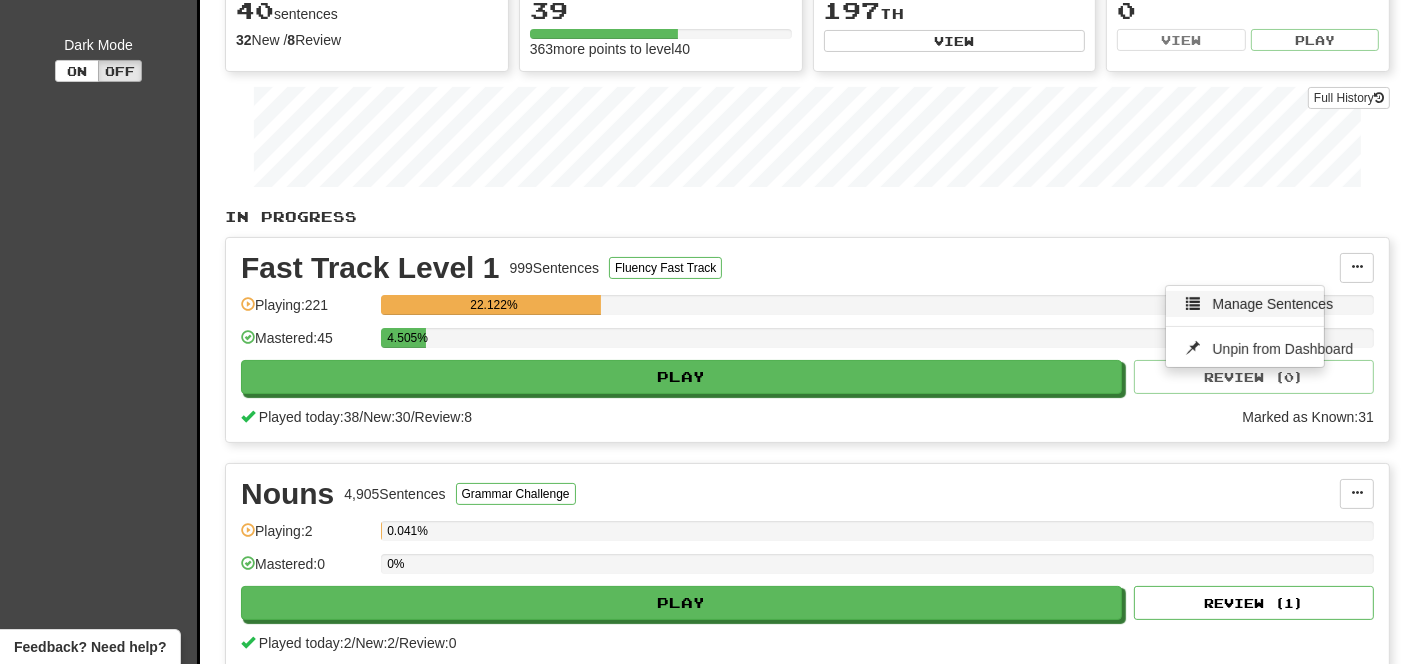 click on "Manage Sentences" at bounding box center (1273, 304) 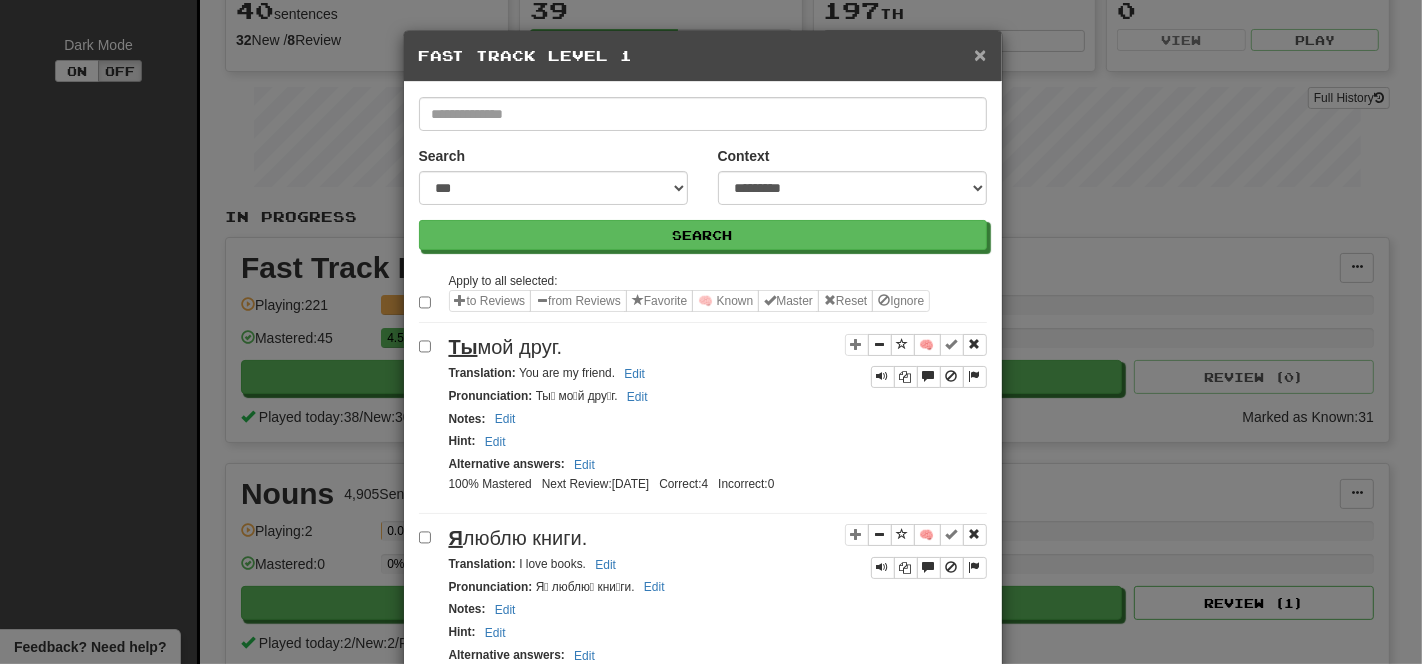 click on "×" at bounding box center [980, 54] 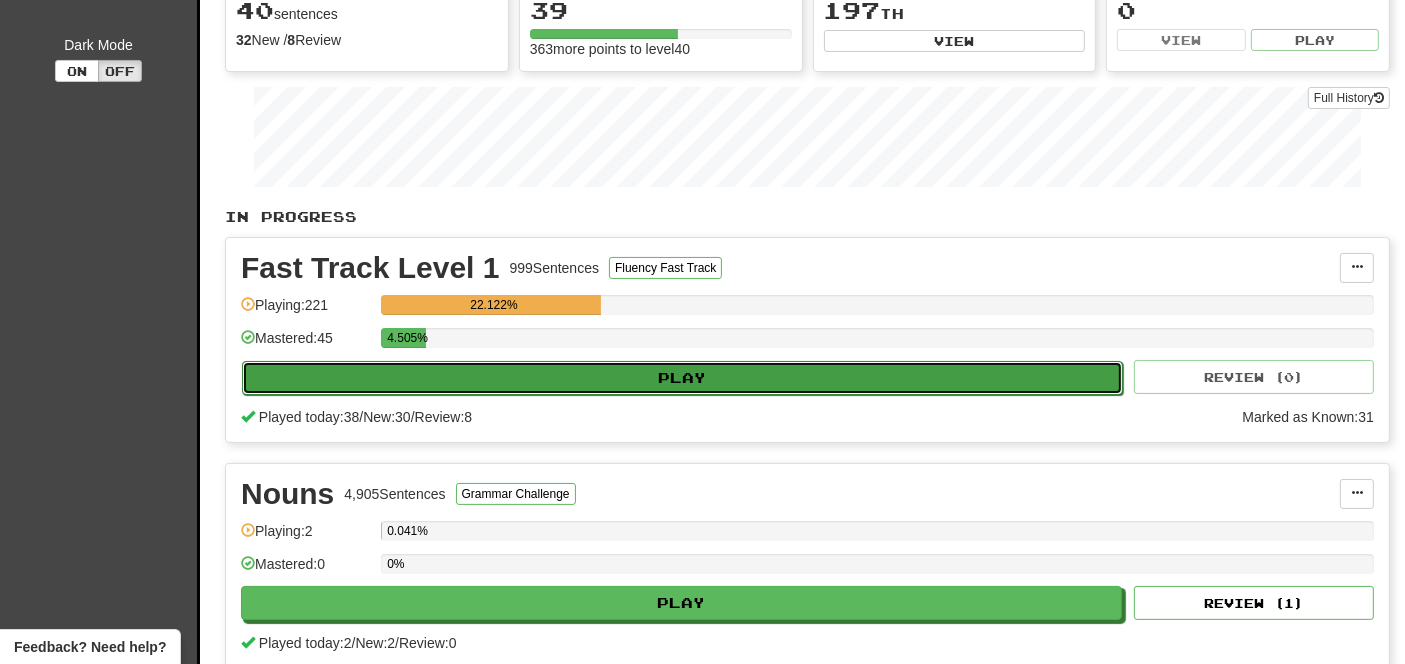 click on "Play" at bounding box center [682, 378] 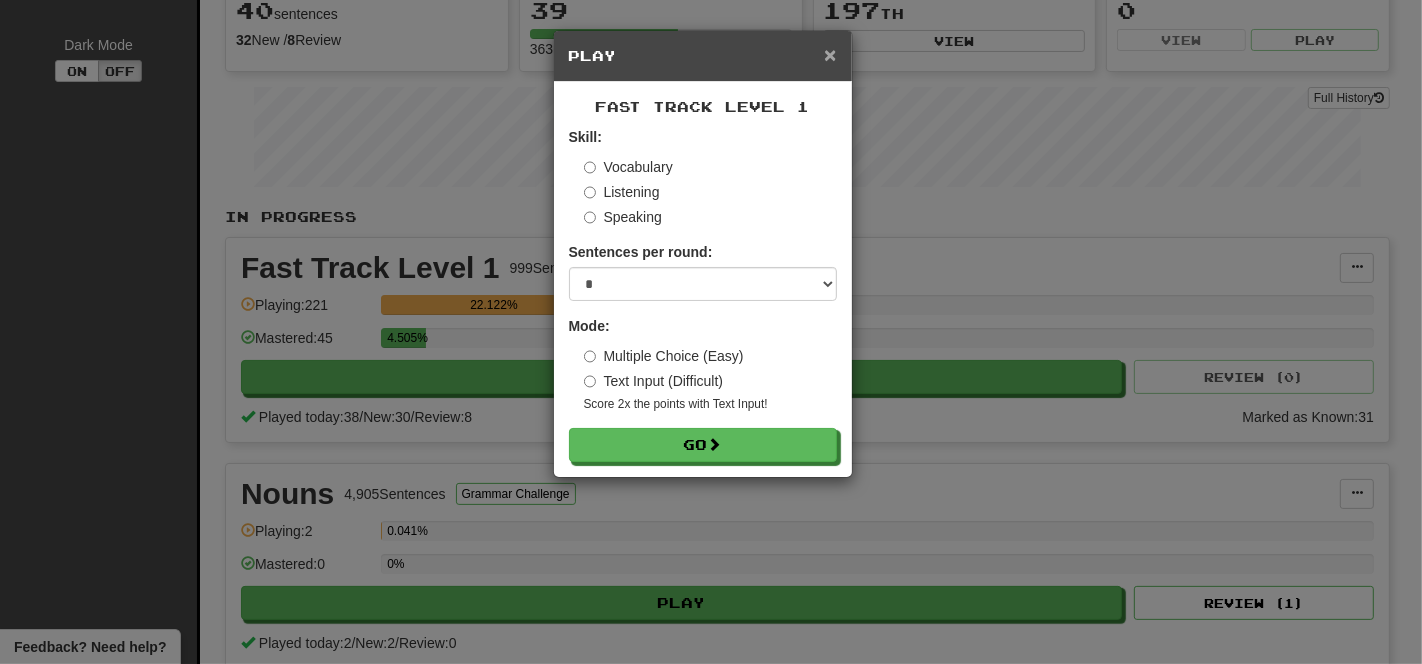 click on "×" at bounding box center (830, 54) 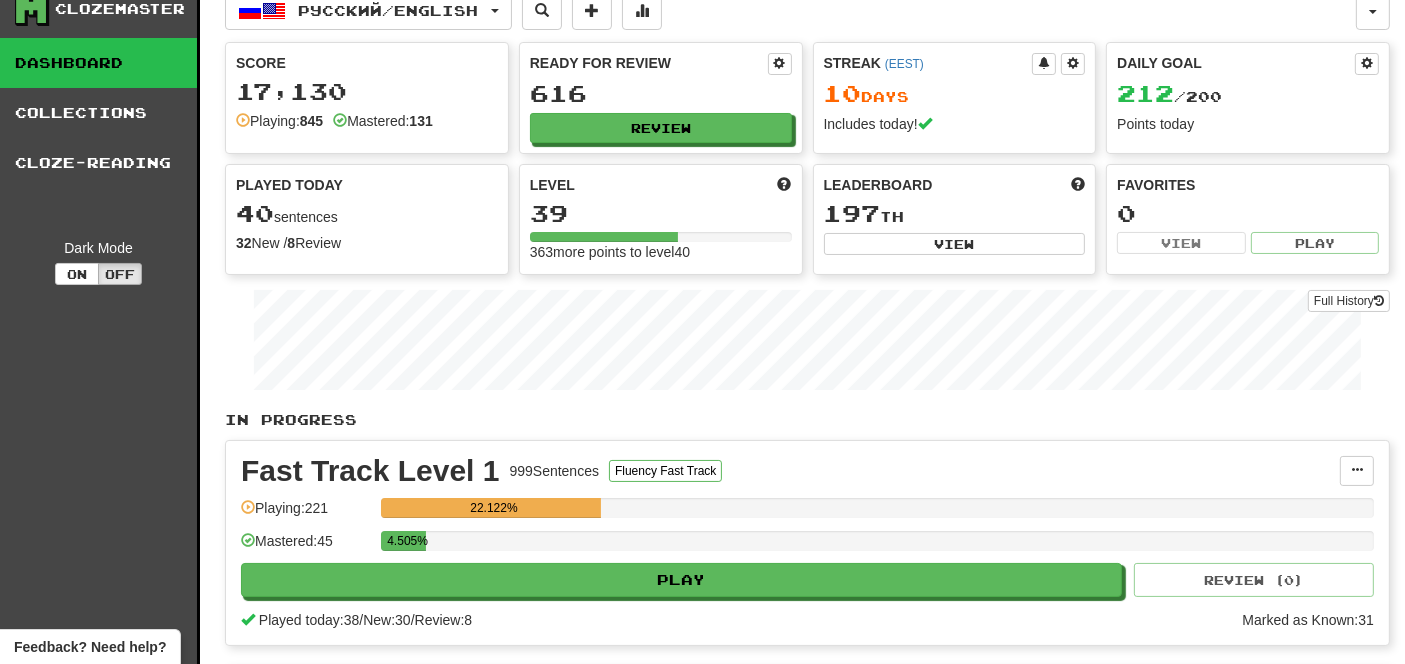scroll, scrollTop: 0, scrollLeft: 0, axis: both 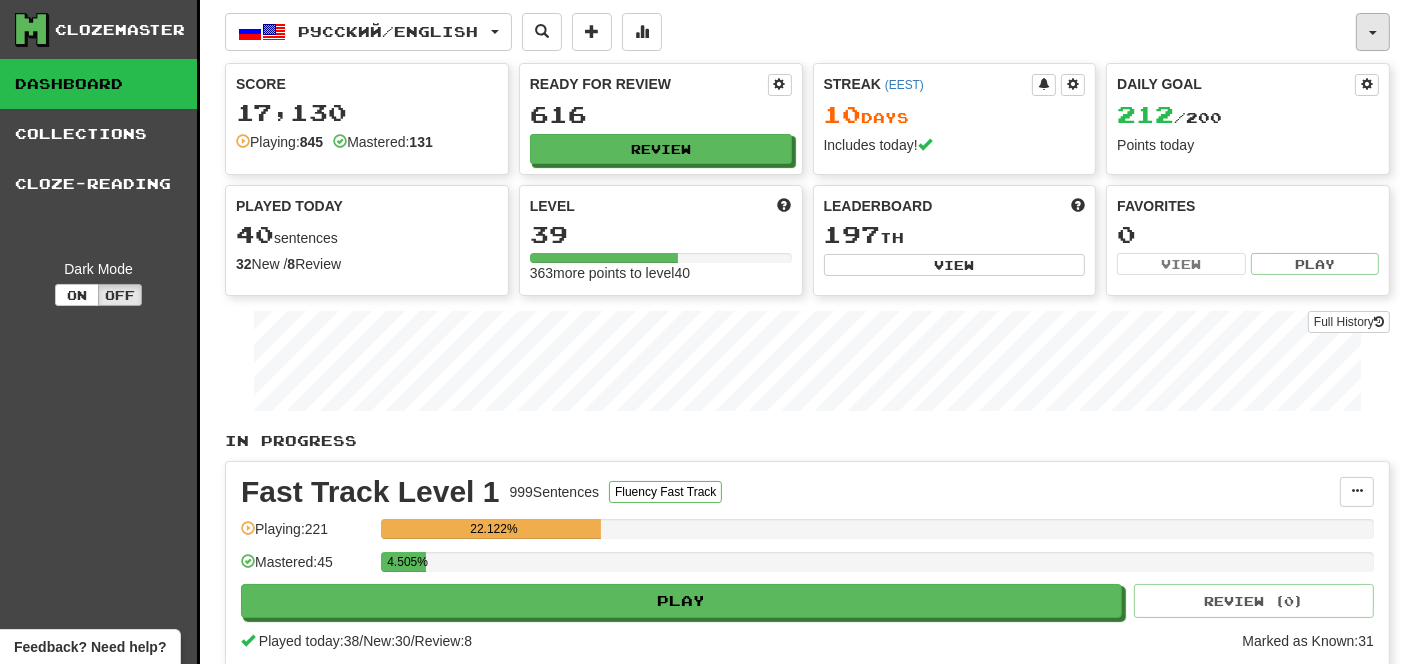 click at bounding box center [1373, 33] 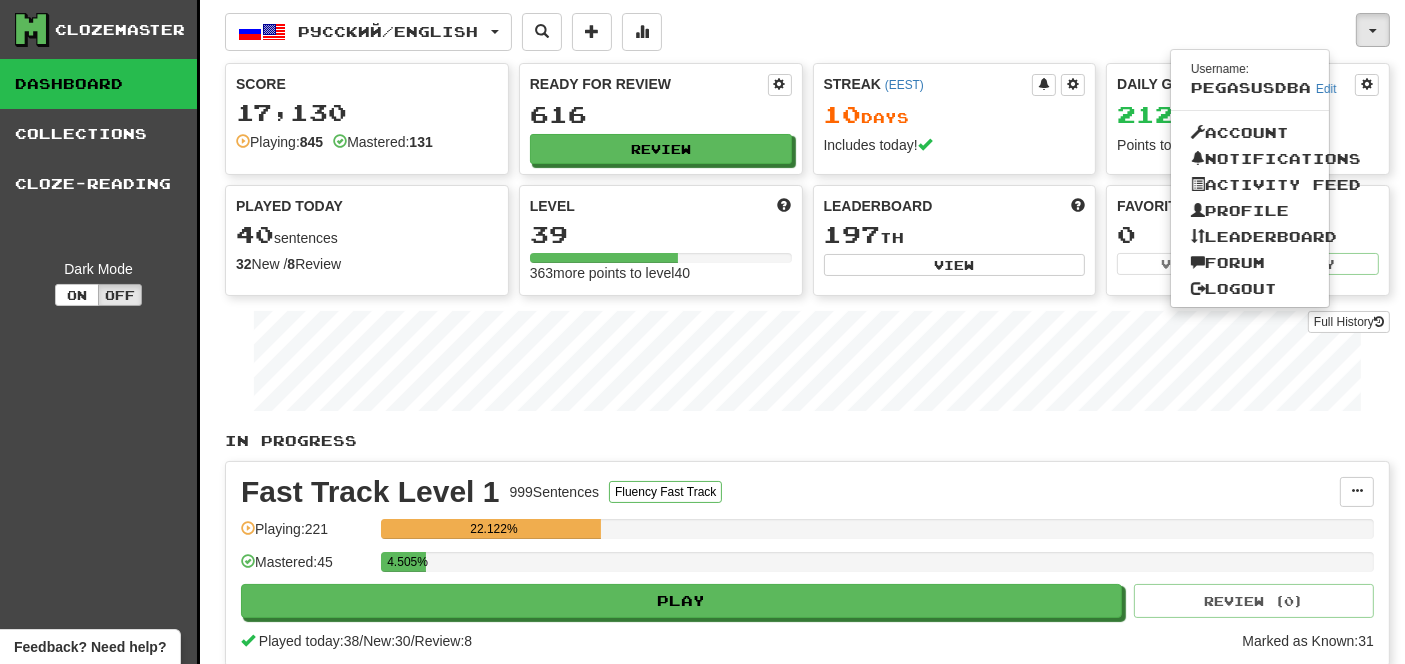 click on "pegasusdba" at bounding box center (1251, 87) 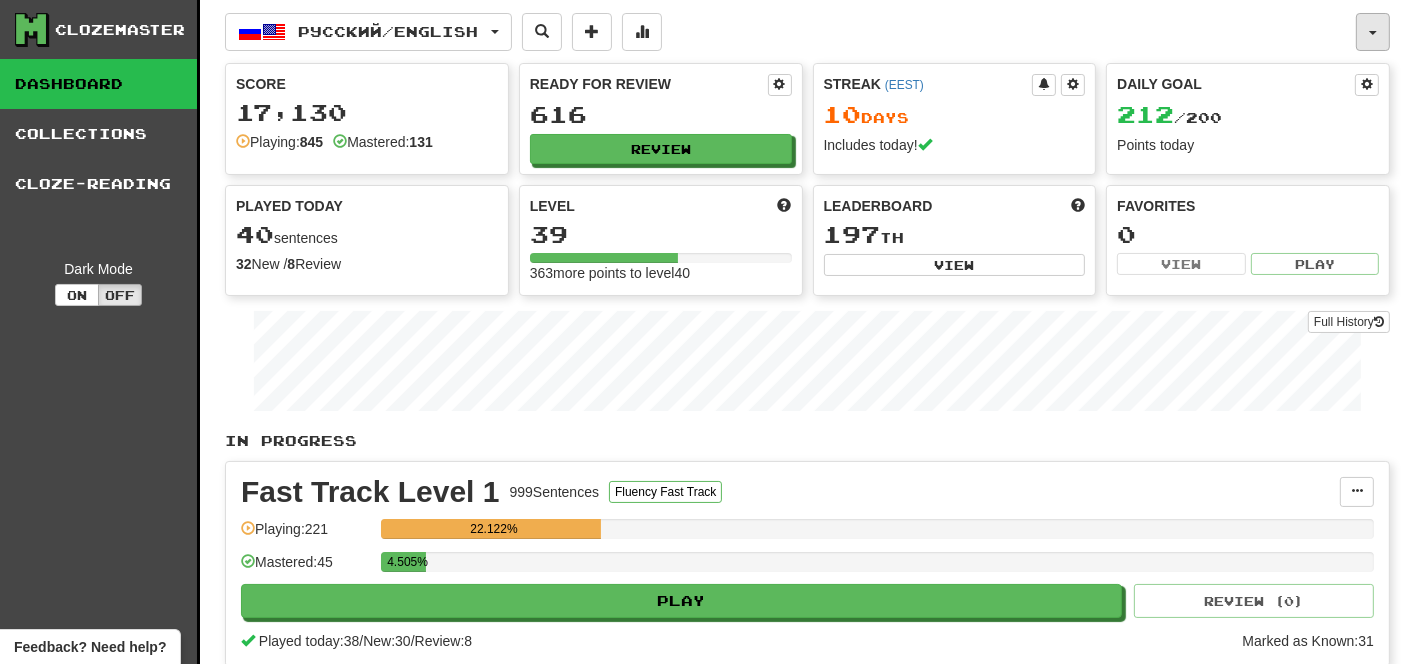 click at bounding box center [1373, 33] 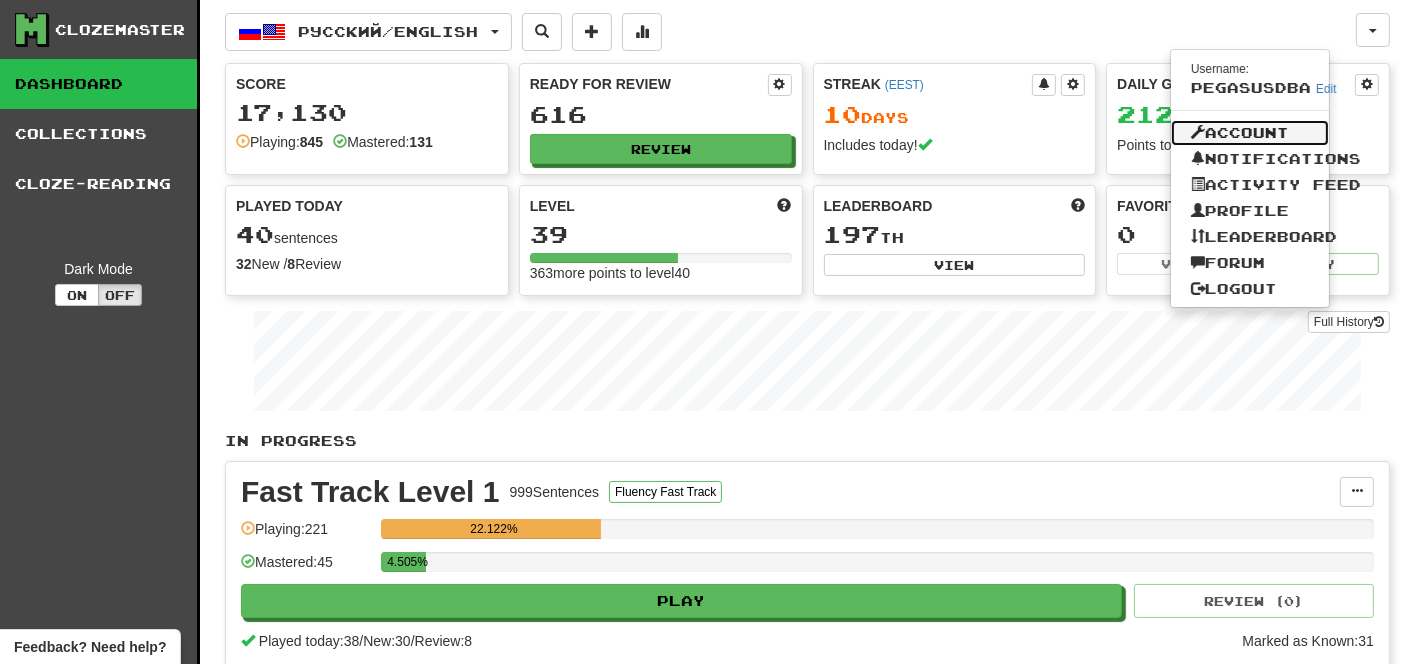 click on "Account" at bounding box center [1250, 133] 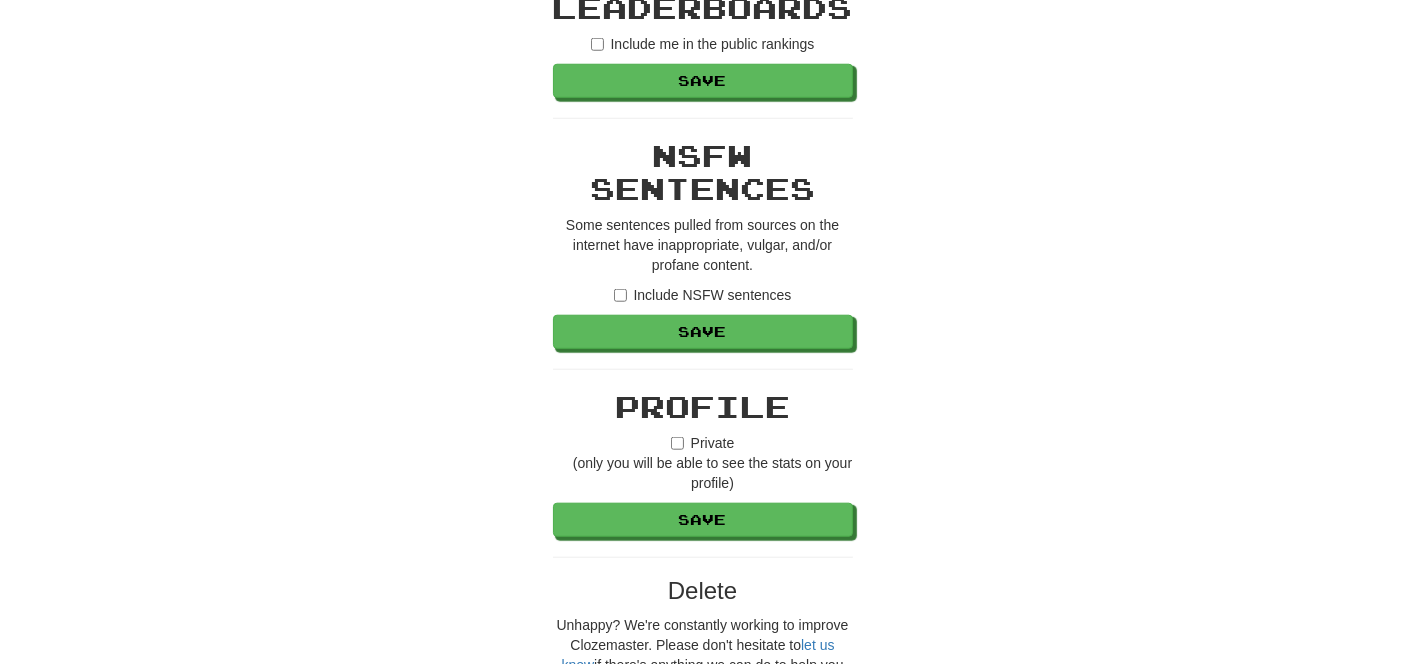 scroll, scrollTop: 1882, scrollLeft: 0, axis: vertical 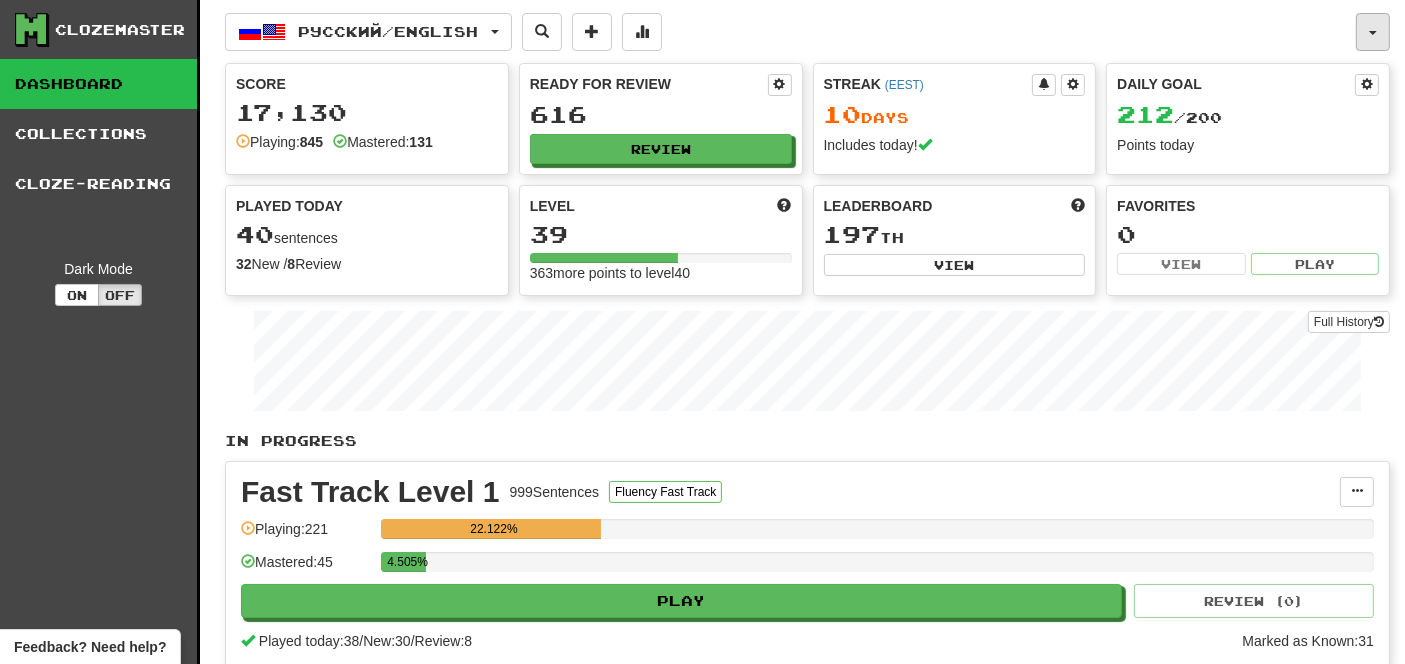 click at bounding box center (1373, 33) 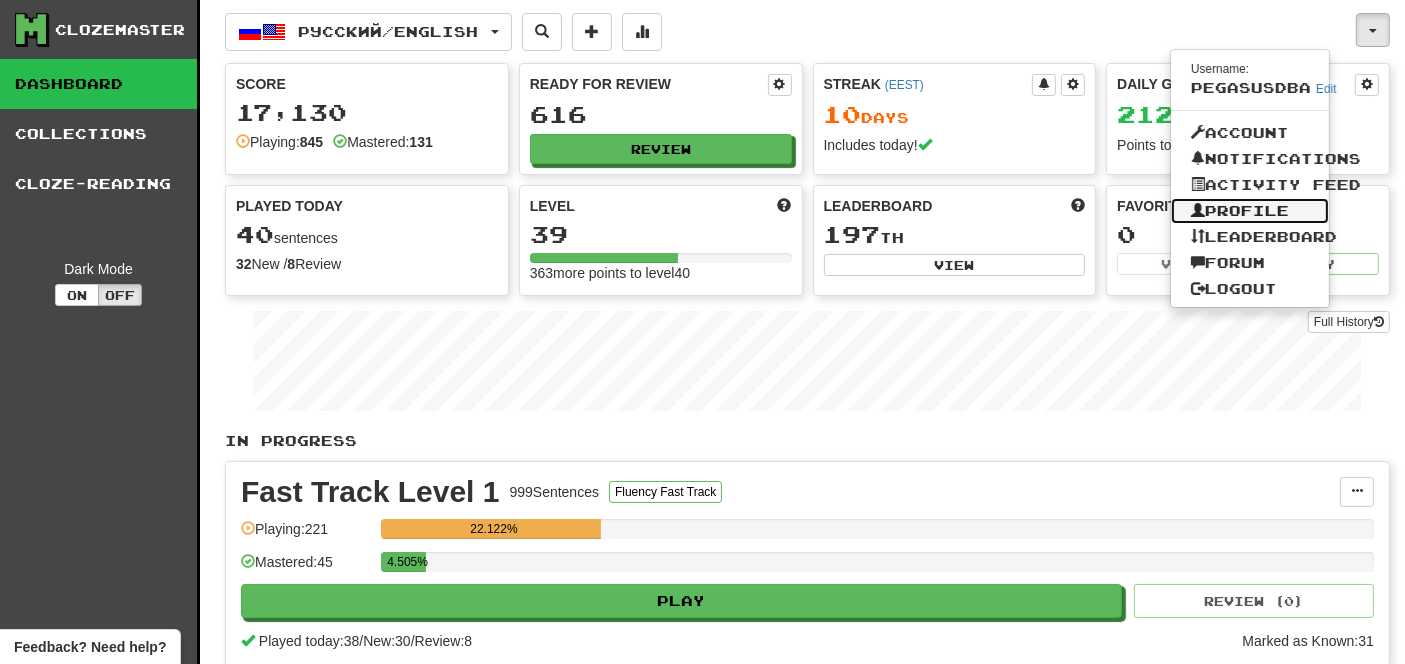 click on "Profile" at bounding box center [1250, 211] 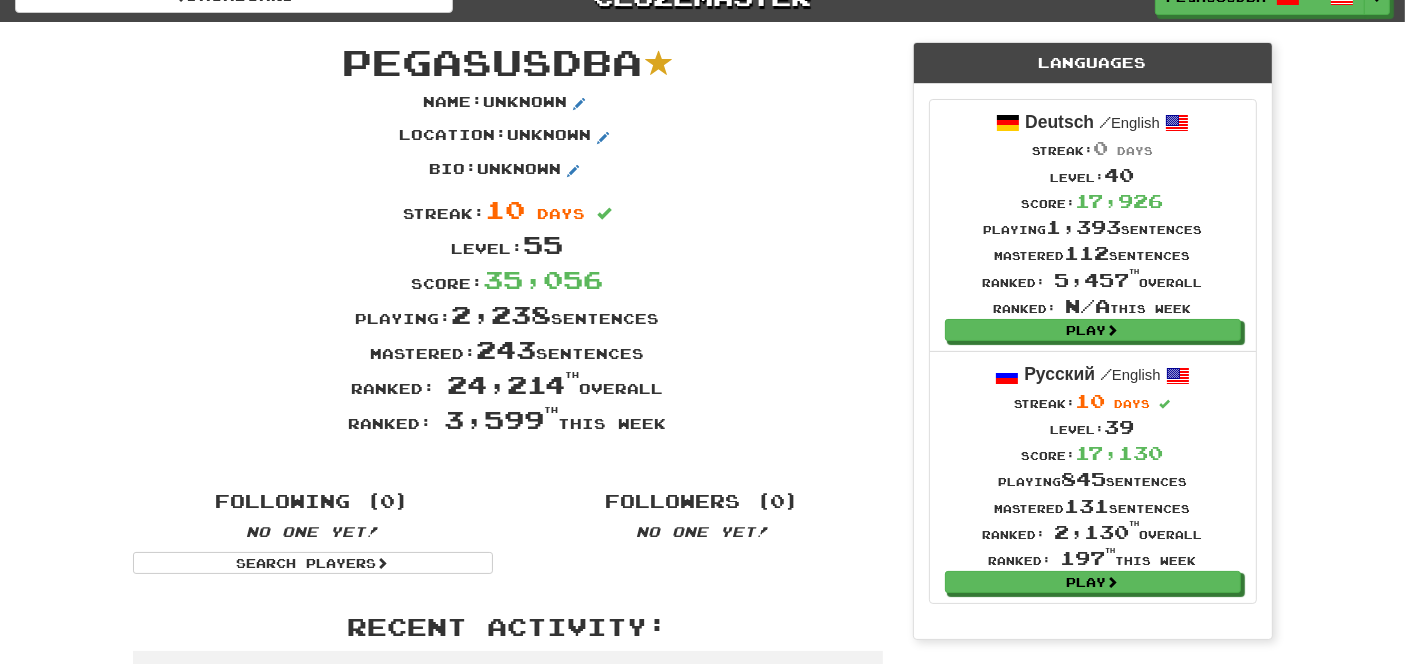 scroll, scrollTop: 0, scrollLeft: 0, axis: both 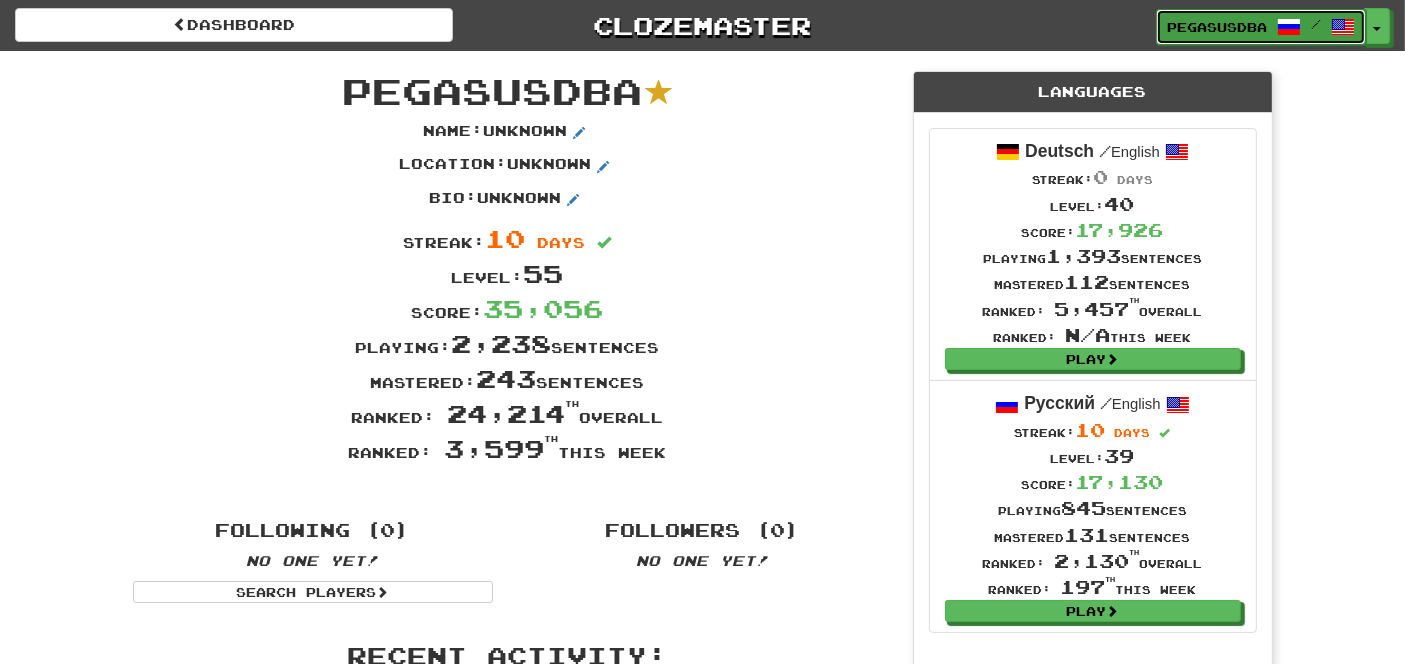 click at bounding box center [1343, 27] 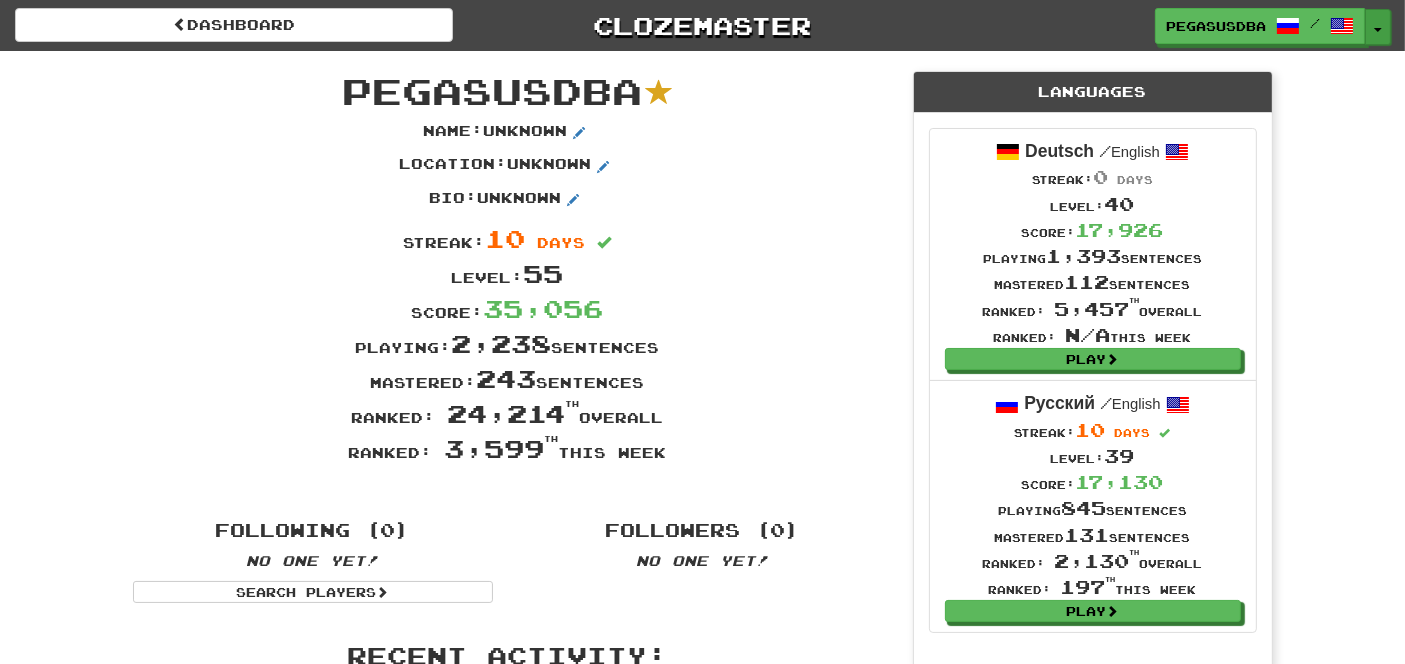 click at bounding box center [1378, 30] 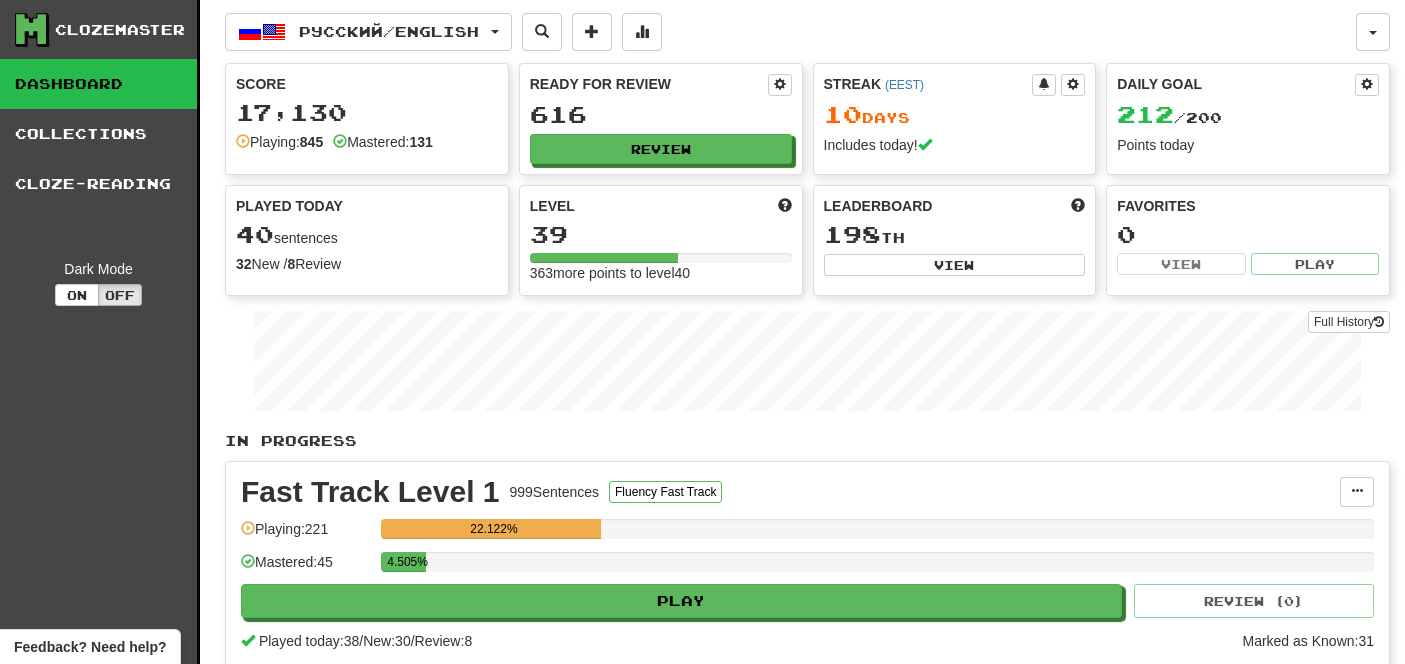 scroll, scrollTop: 0, scrollLeft: 0, axis: both 